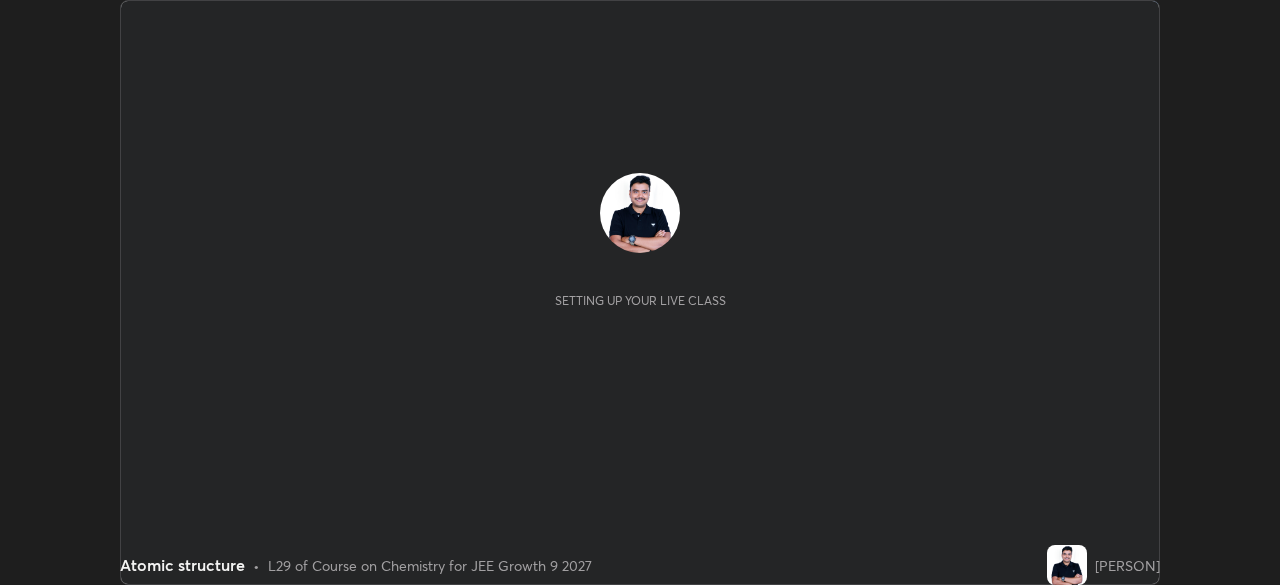 scroll, scrollTop: 0, scrollLeft: 0, axis: both 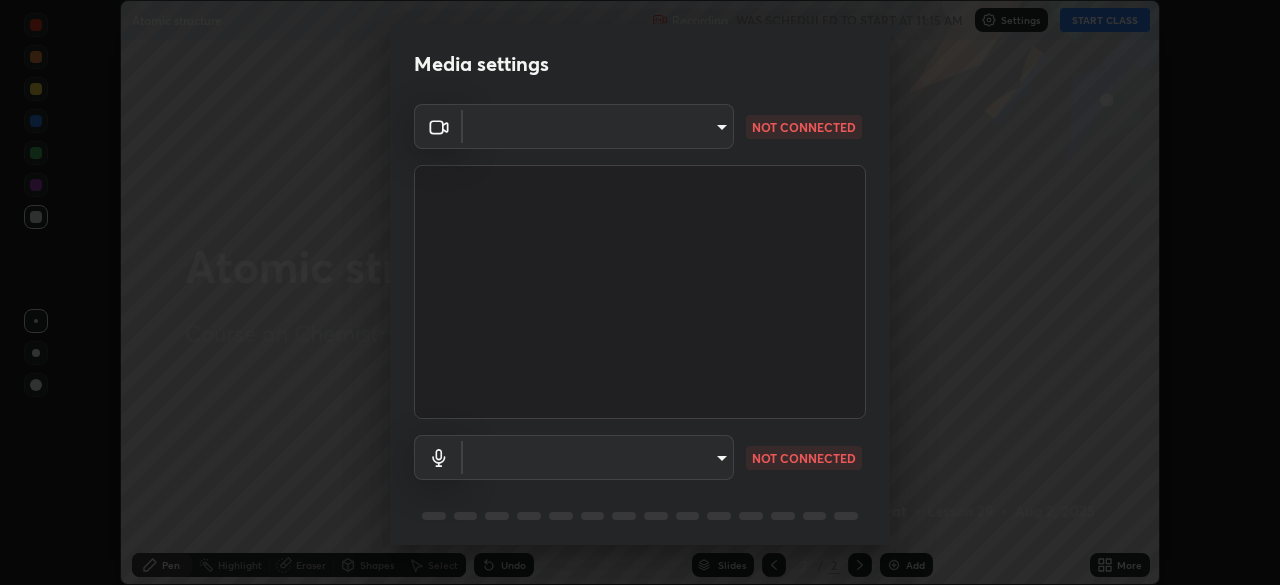 click on "Erase all Atomic structure Recording WAS SCHEDULED TO START AT  11:15 AM Settings START CLASS Setting up your live class Atomic structure • L29 of Course on Chemistry for JEE Growth 9 2027 [PERSON] Pen Highlight Eraser Shapes Select Undo Slides 2 / 2 Add More No doubts shared Encourage your learners to ask a doubt for better clarity Report an issue Reason for reporting Buffering Chat not working Audio - Video sync issue Educator video quality low ​ Attach an image Report Media settings ​ NOT CONNECTED ​ NOT CONNECTED 1 / 5 Next" at bounding box center (640, 292) 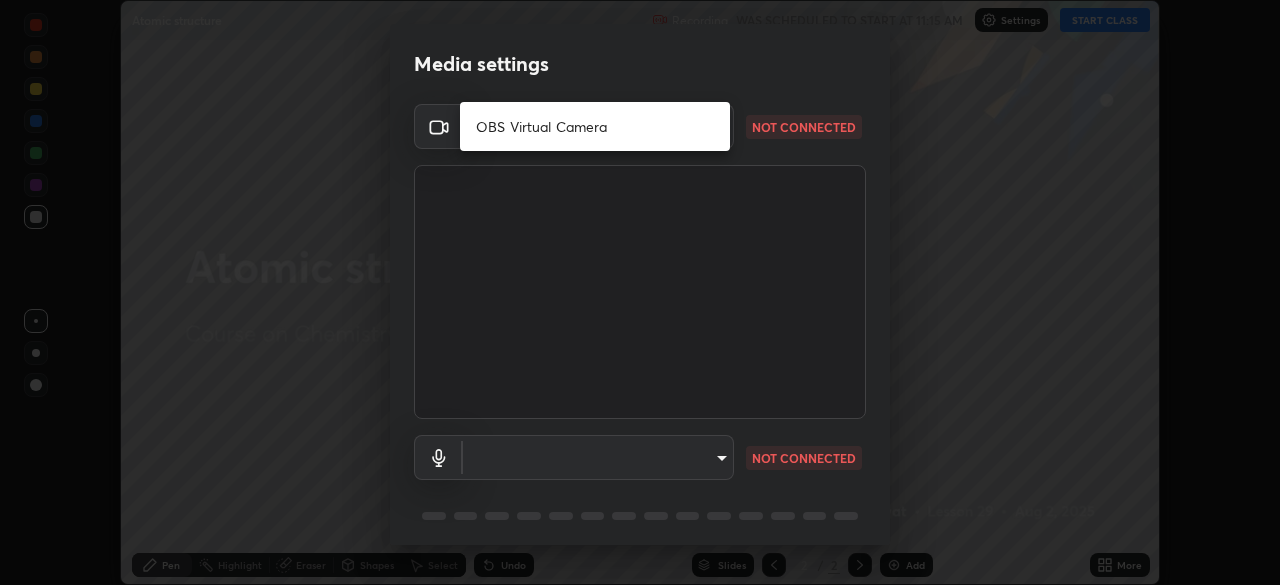 click on "OBS Virtual Camera" at bounding box center [595, 126] 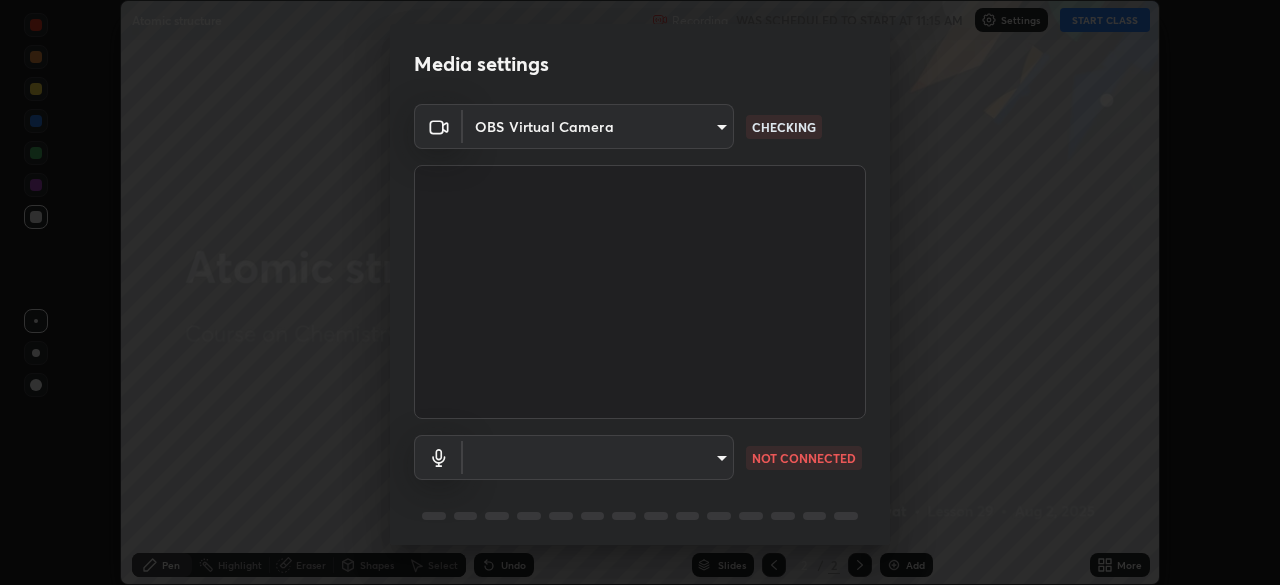 click on "Erase all Atomic structure Recording WAS SCHEDULED TO START AT  11:15 AM Settings START CLASS Setting up your live class Atomic structure • L29 of Course on Chemistry for JEE Growth 9 2027 [PERSON] Pen Highlight Eraser Shapes Select Undo Slides 2 / 2 Add More No doubts shared Encourage your learners to ask a doubt for better clarity Report an issue Reason for reporting Buffering Chat not working Audio - Video sync issue Educator video quality low ​ Attach an image Report Media settings OBS Virtual Camera b6d43a0201c377cd3575a75f153ec5d0f3e4dbb9f65f31adcc094efdfdde2c03 CHECKING ​ NOT CONNECTED 1 / 5 Next" at bounding box center [640, 292] 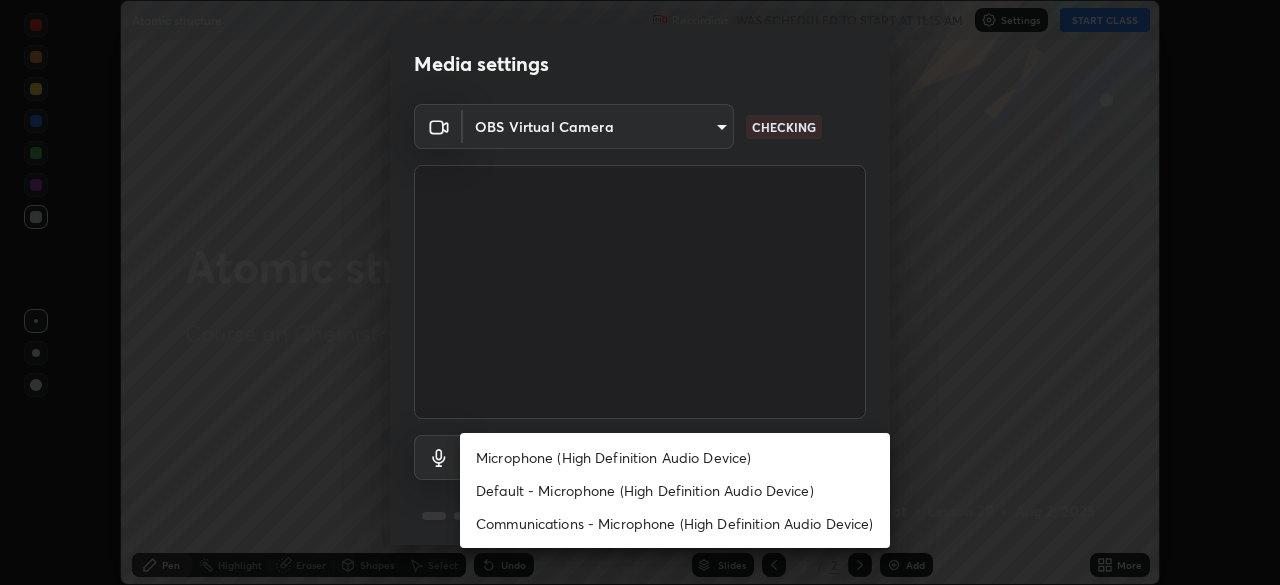 click on "Communications - Microphone (High Definition Audio Device)" at bounding box center (675, 523) 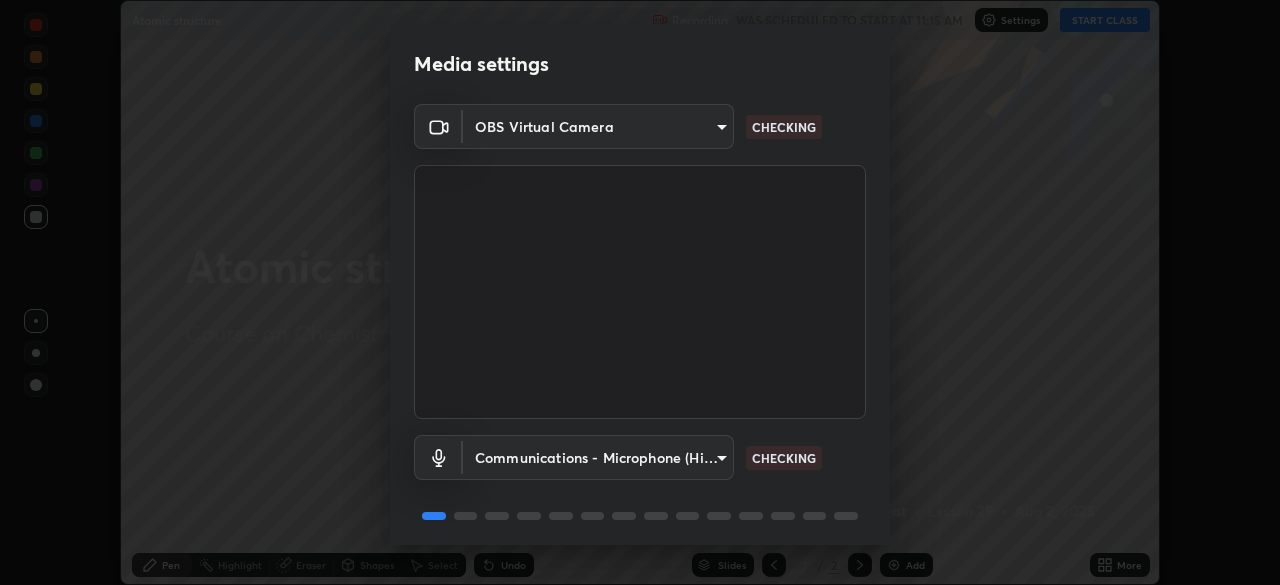 scroll, scrollTop: 71, scrollLeft: 0, axis: vertical 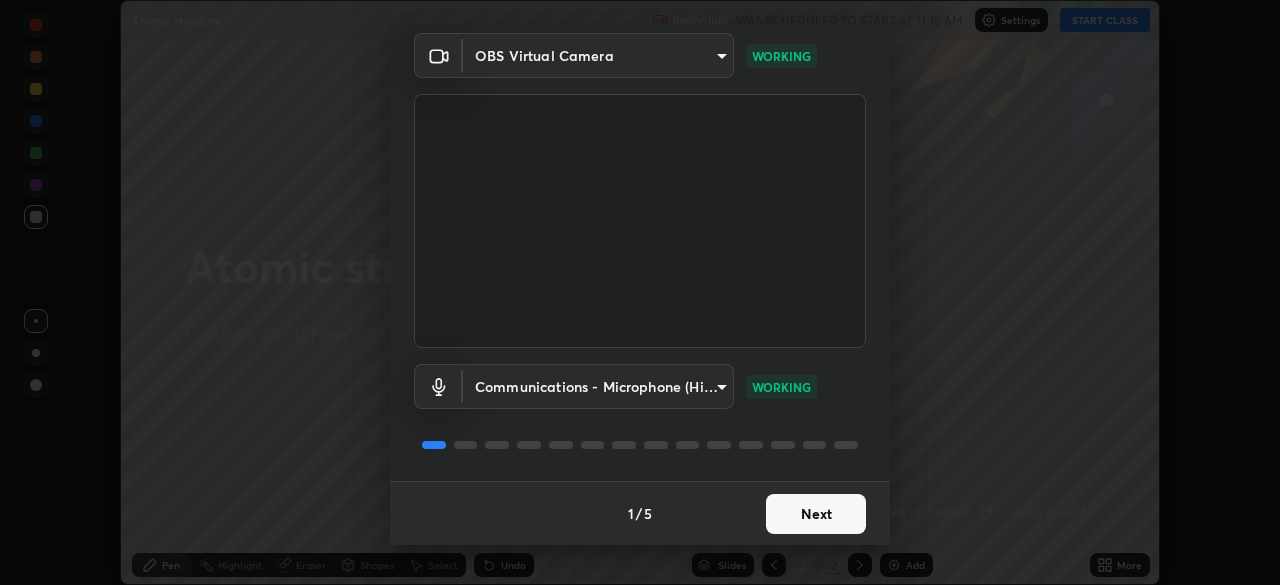 click on "Next" at bounding box center [816, 514] 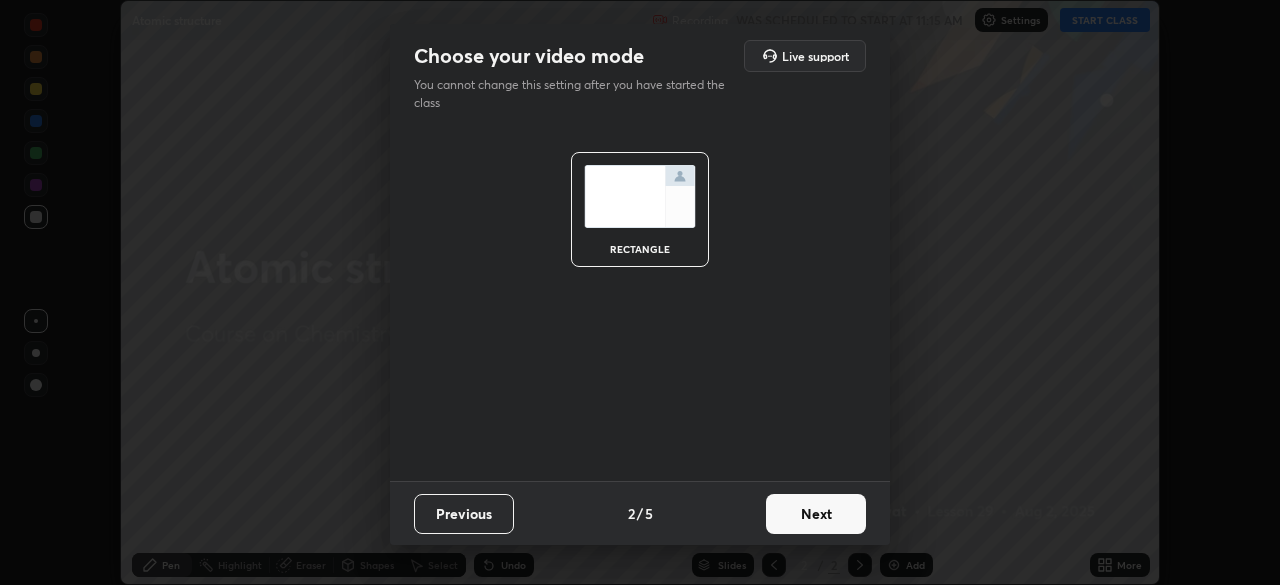 scroll, scrollTop: 0, scrollLeft: 0, axis: both 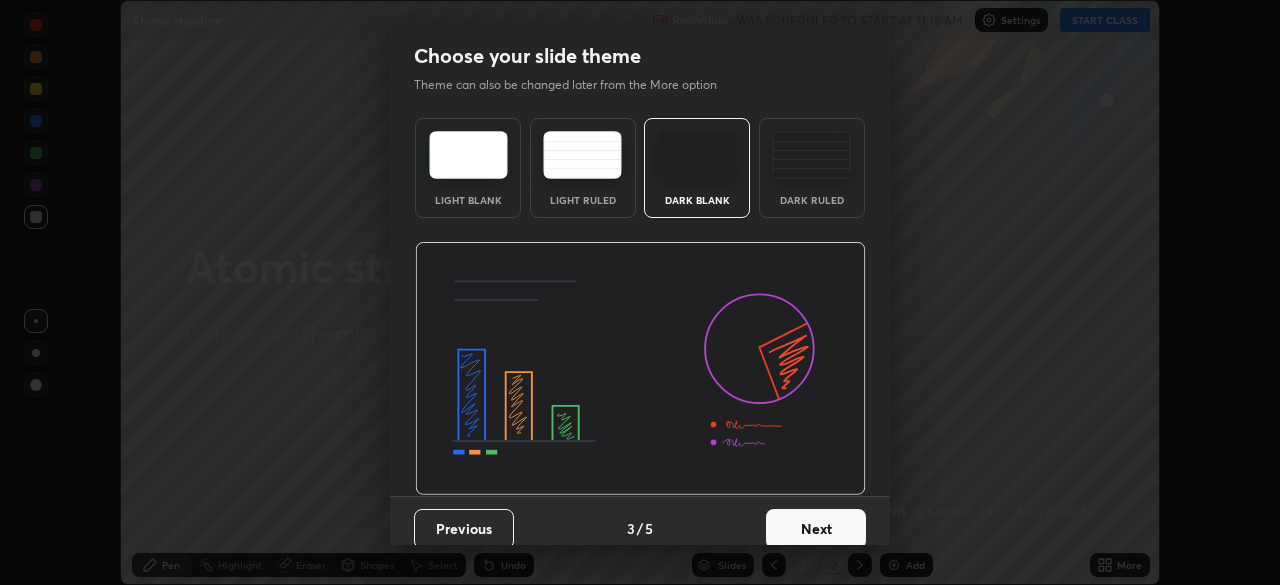 click on "Next" at bounding box center (816, 529) 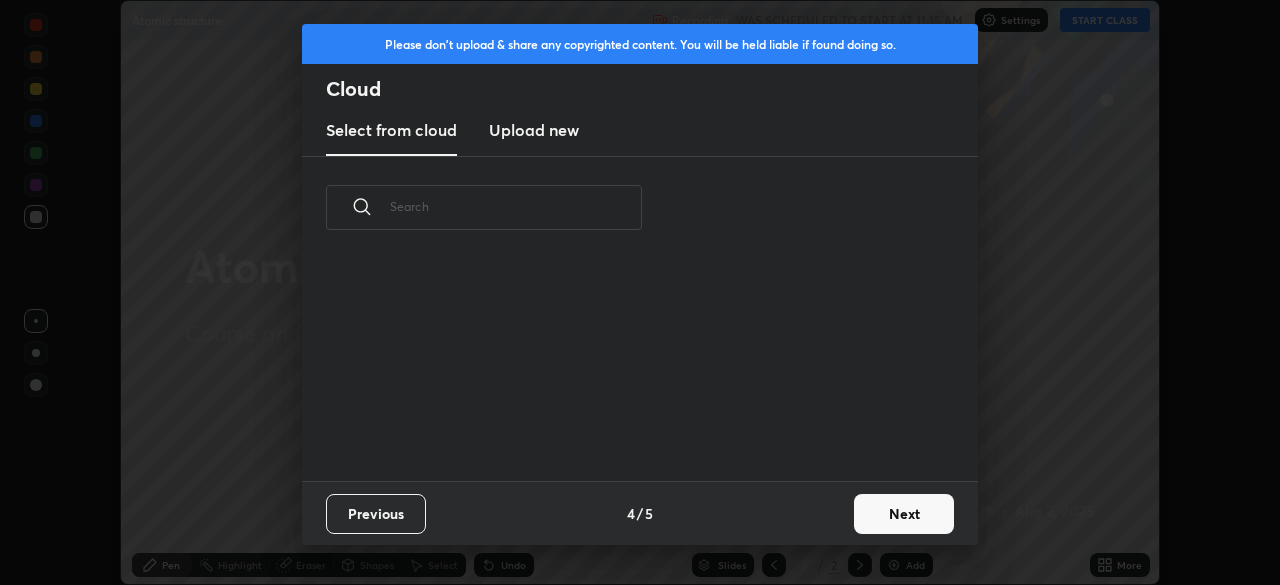 click on "Next" at bounding box center [904, 514] 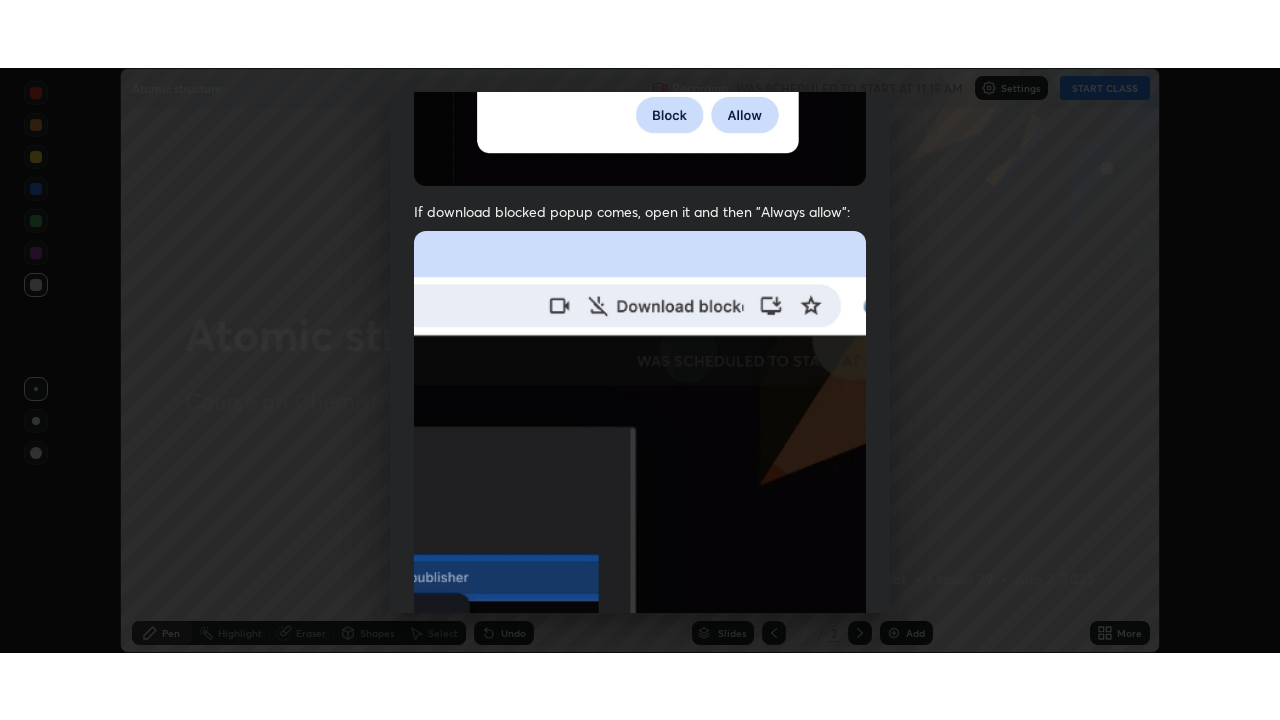 scroll, scrollTop: 479, scrollLeft: 0, axis: vertical 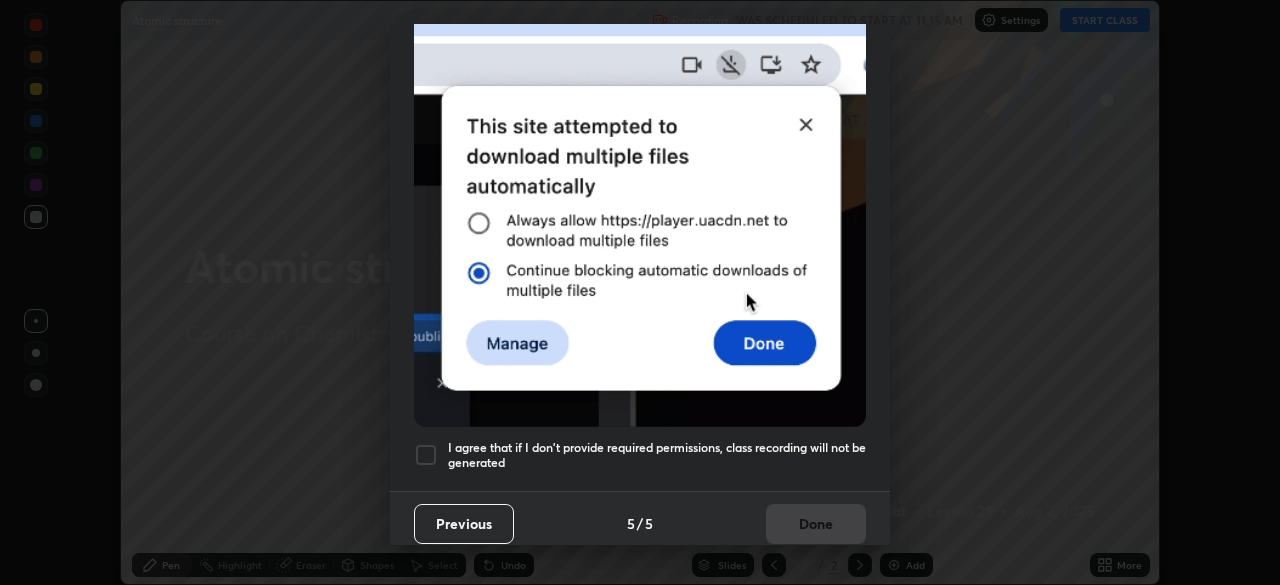 click on "I agree that if I don't provide required permissions, class recording will not be generated" at bounding box center [657, 455] 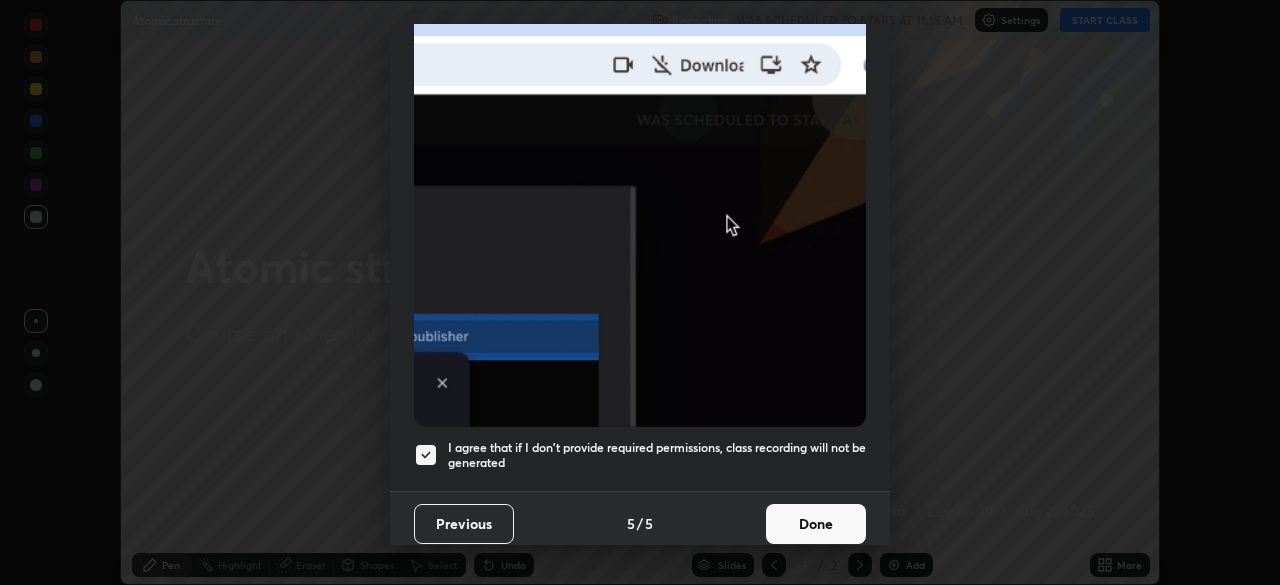 click on "Done" at bounding box center [816, 524] 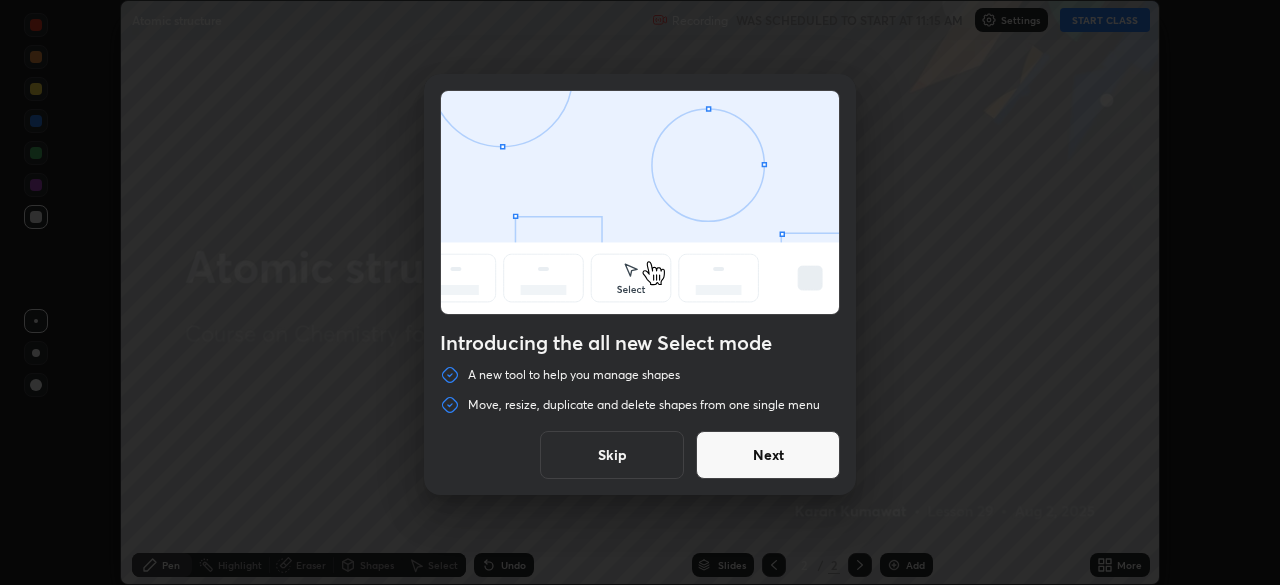 click on "Skip" at bounding box center [612, 455] 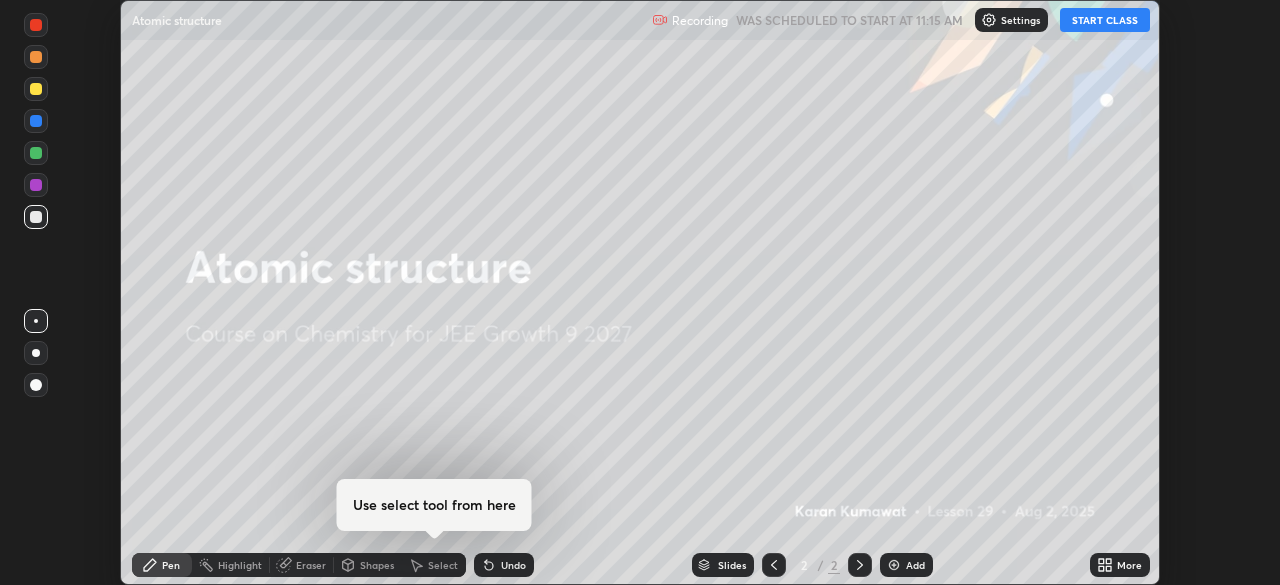 click on "More" at bounding box center (1129, 565) 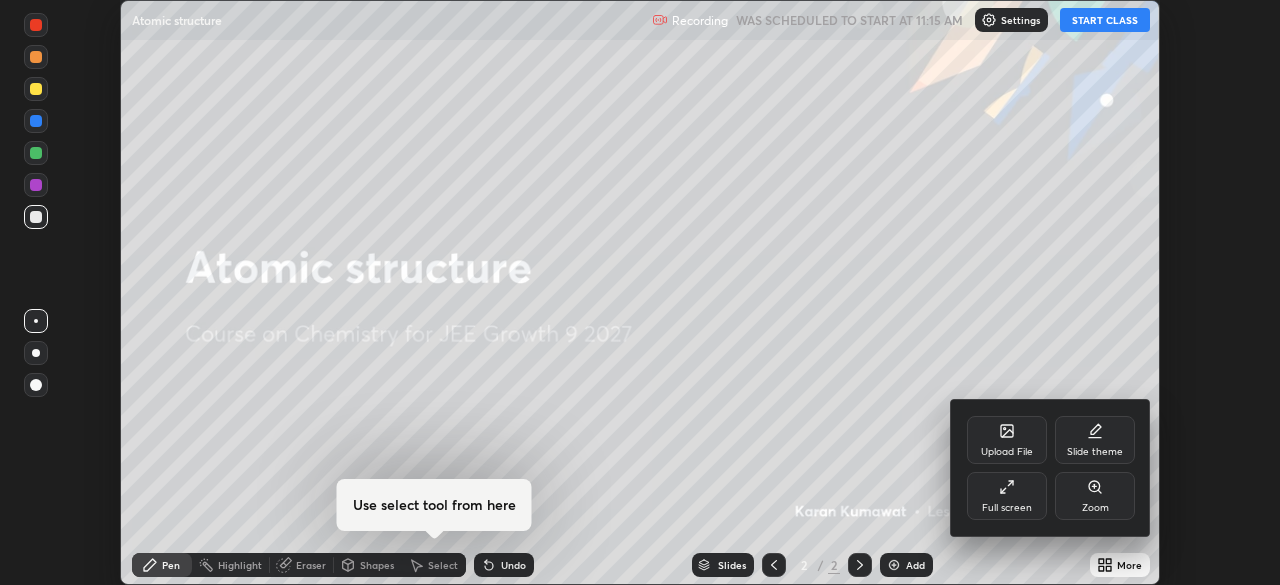 click on "Full screen" at bounding box center [1007, 508] 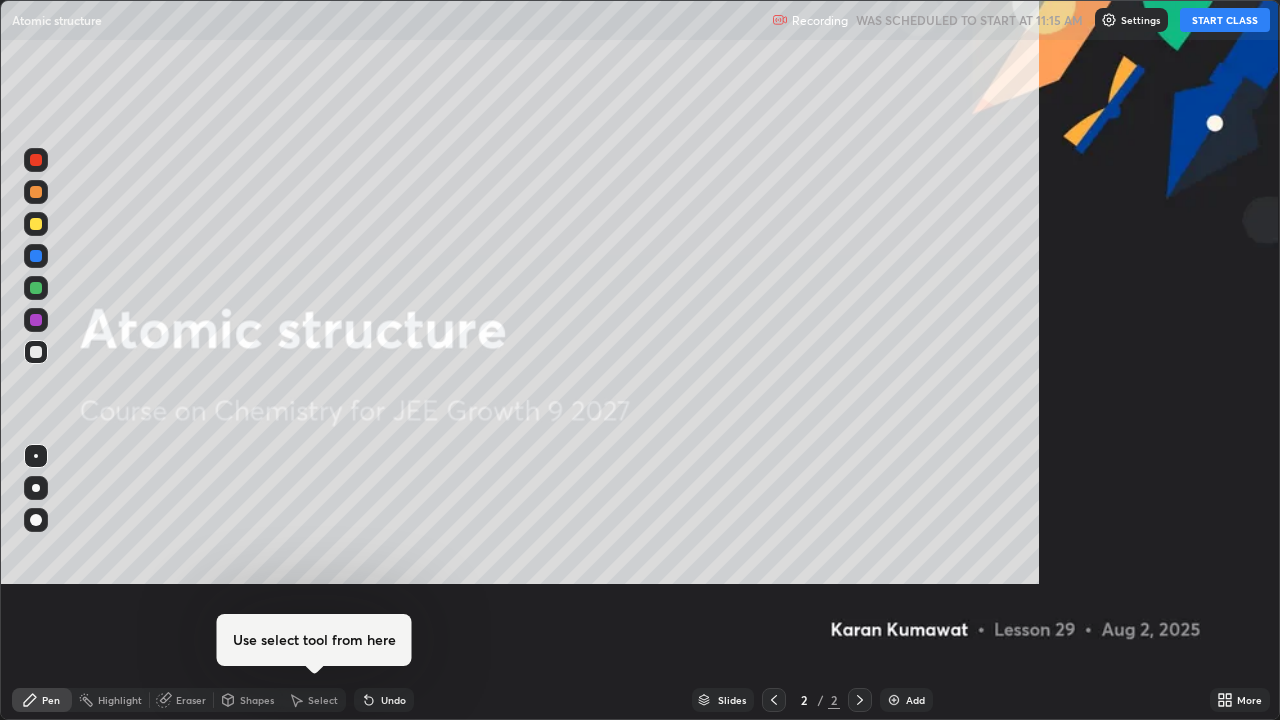 scroll, scrollTop: 99280, scrollLeft: 98720, axis: both 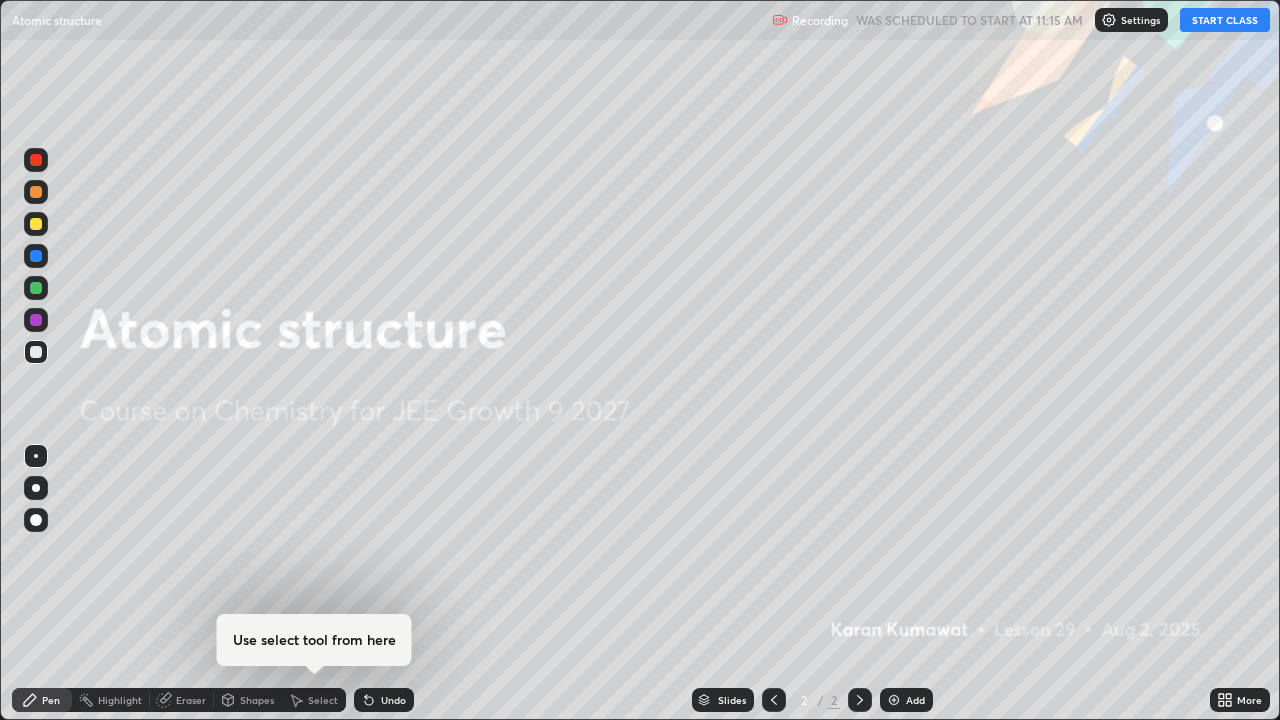 click on "START CLASS" at bounding box center (1225, 20) 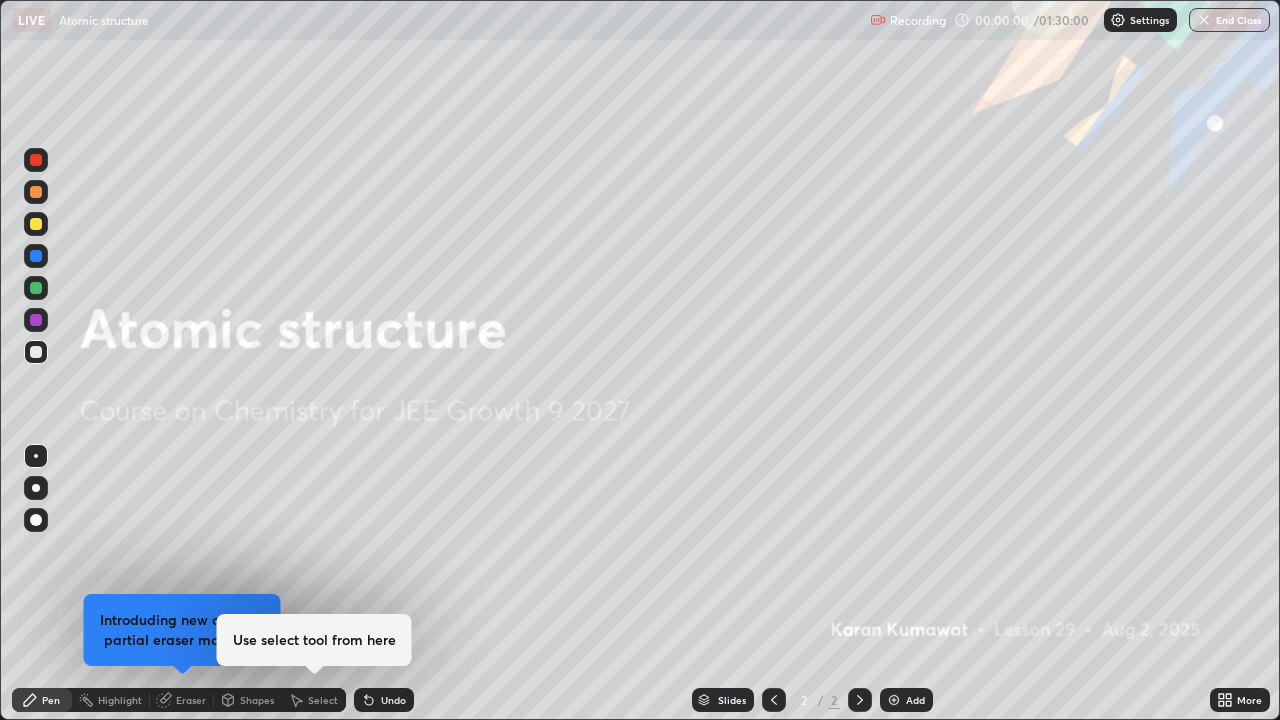 click at bounding box center [36, 488] 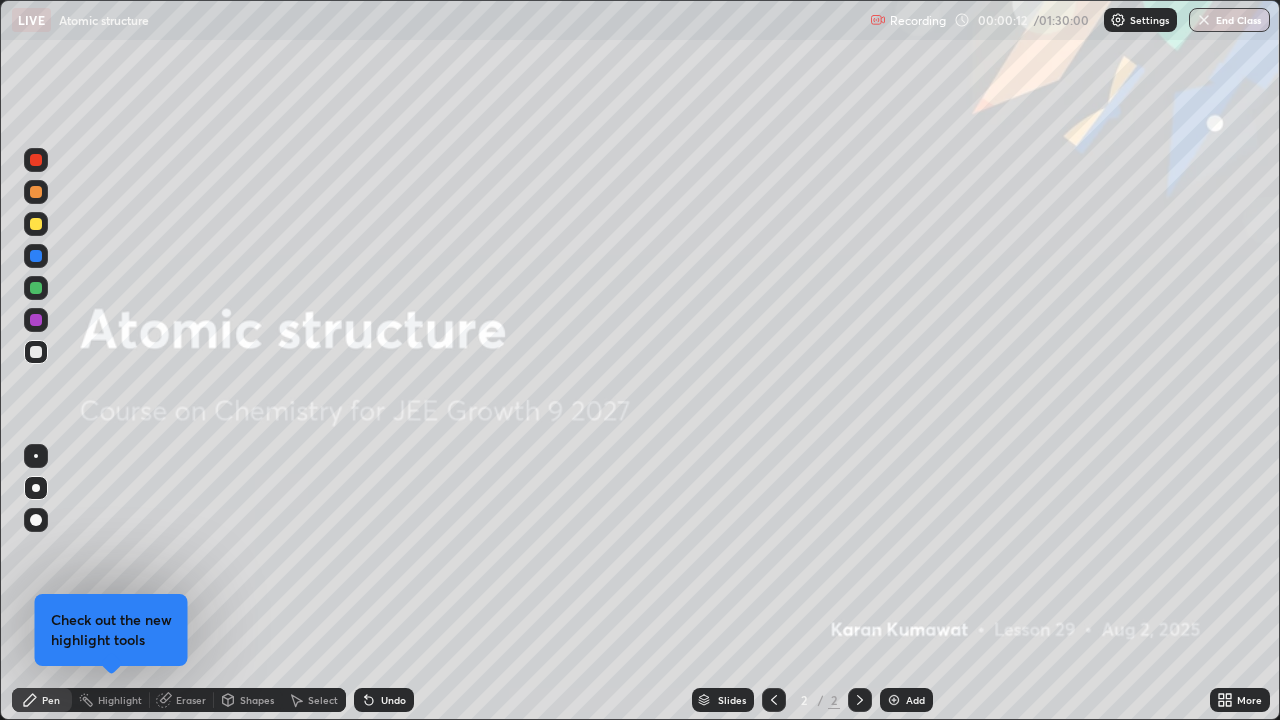click on "Add" at bounding box center (906, 700) 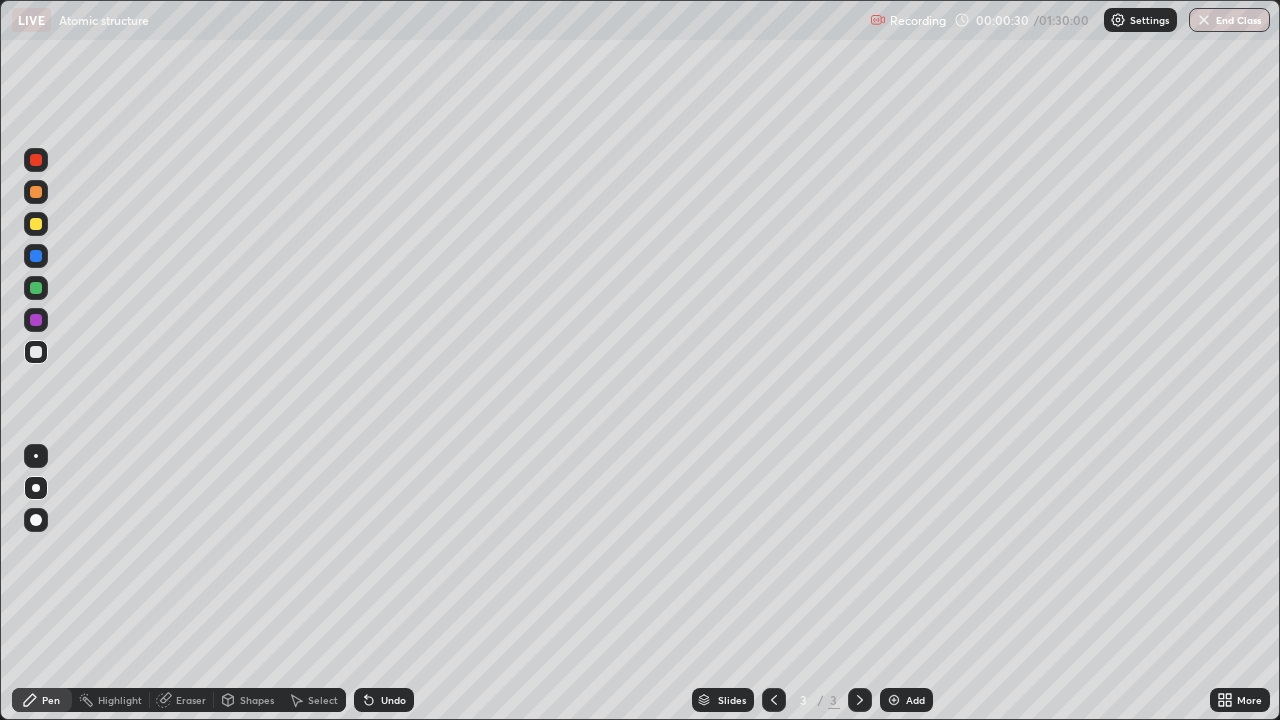 click on "Undo" at bounding box center (393, 700) 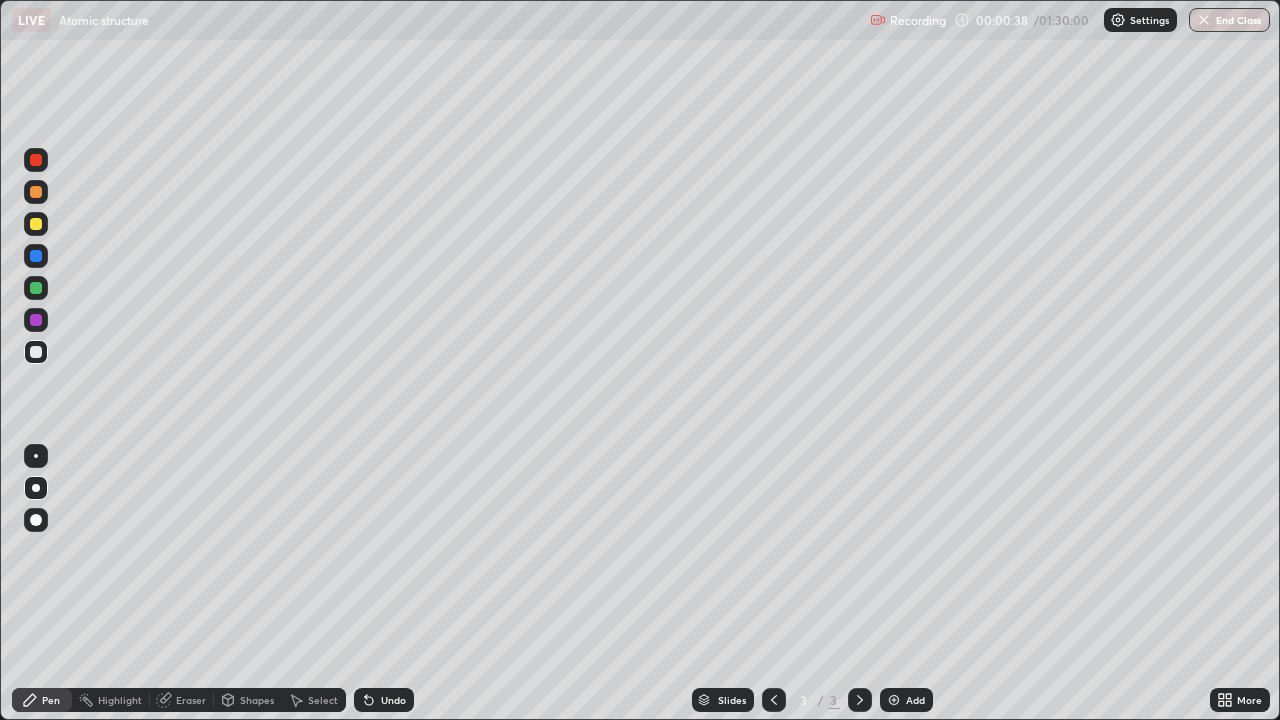 click at bounding box center (36, 488) 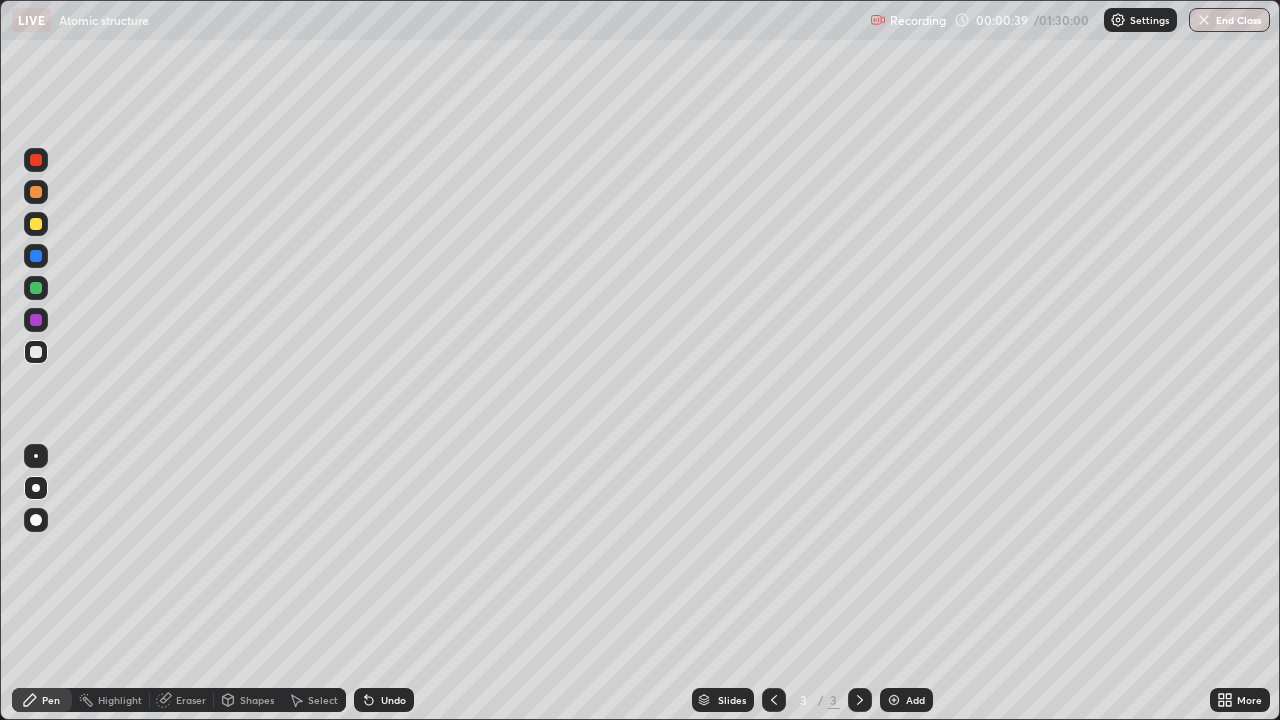 click at bounding box center (36, 160) 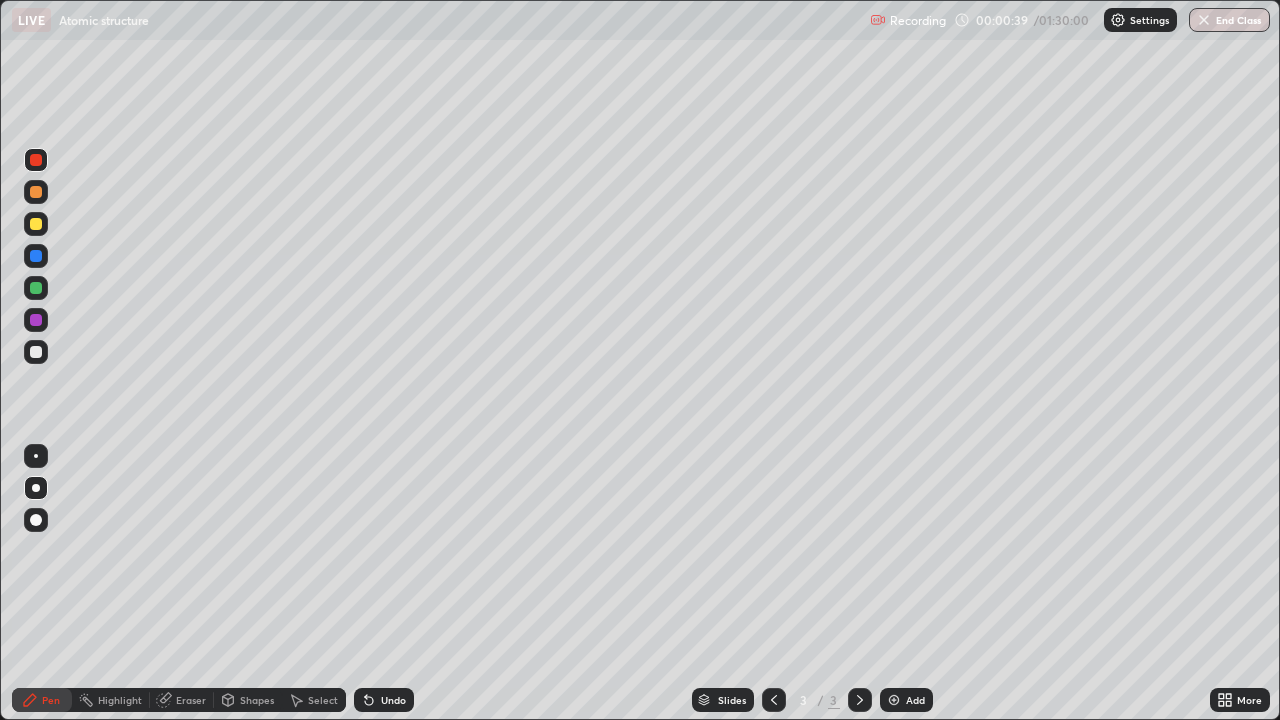 click at bounding box center [36, 160] 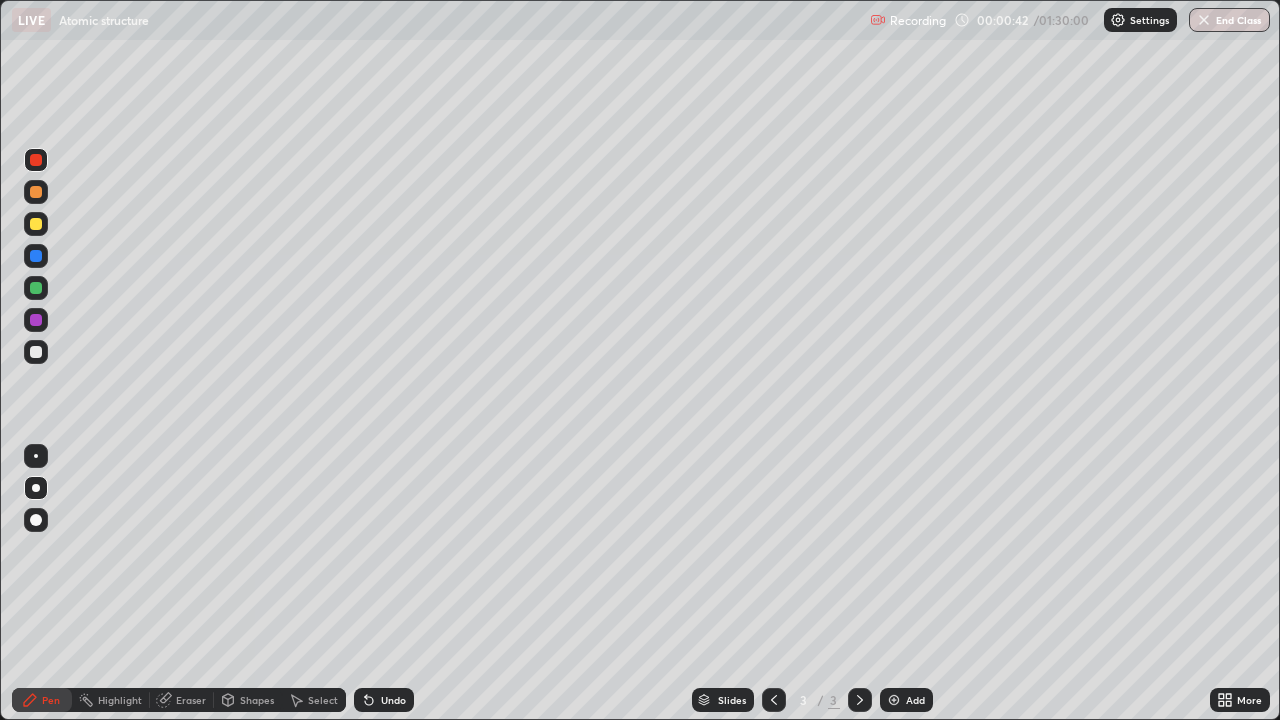 click on "Undo" at bounding box center [393, 700] 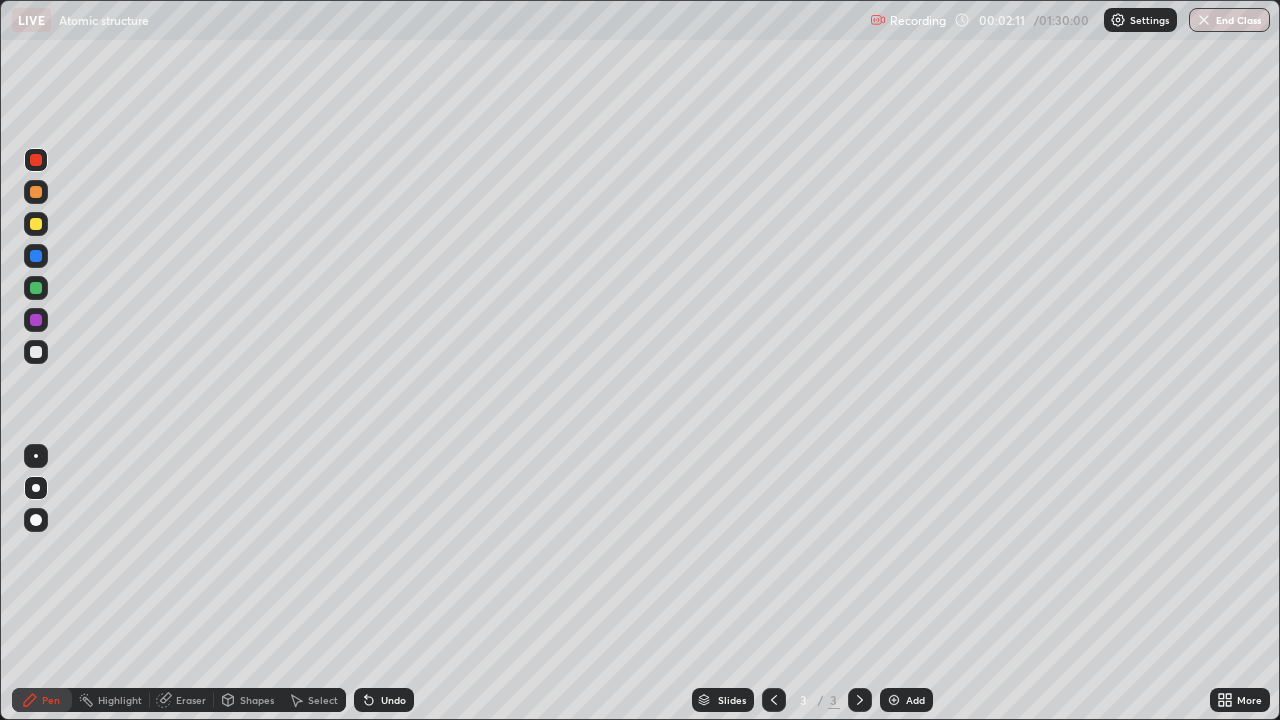click at bounding box center [36, 160] 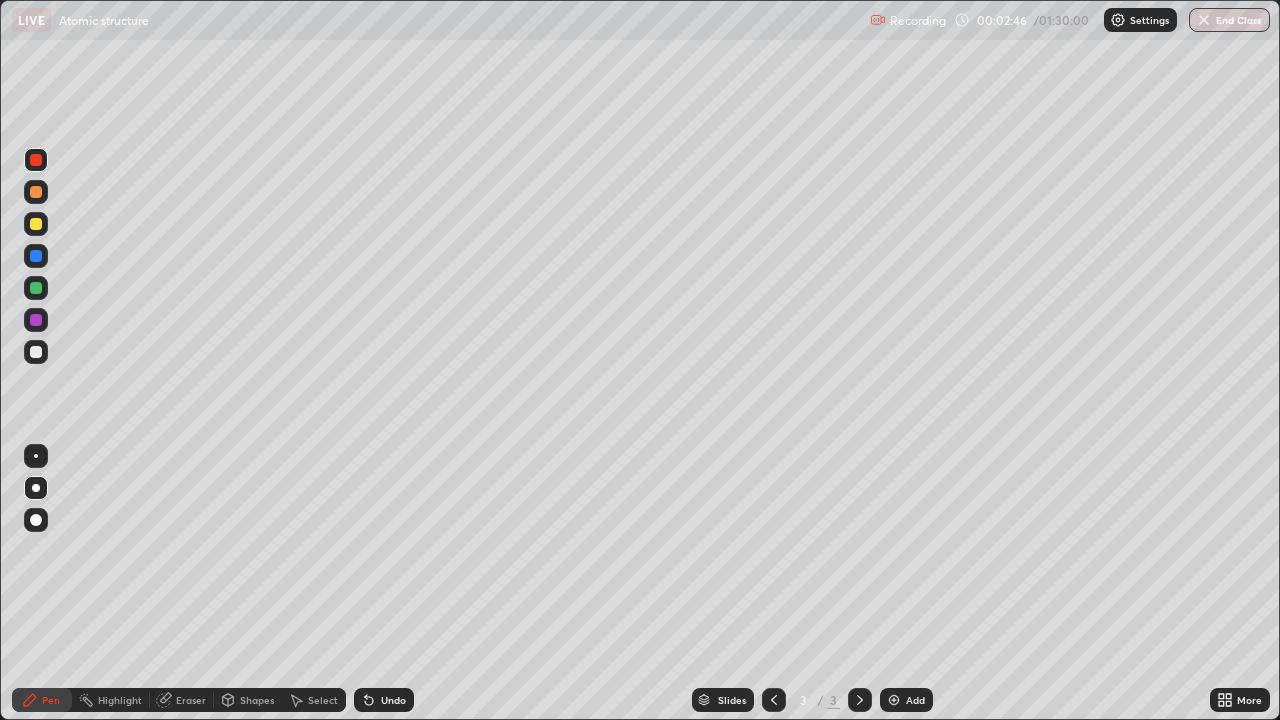 click at bounding box center (36, 352) 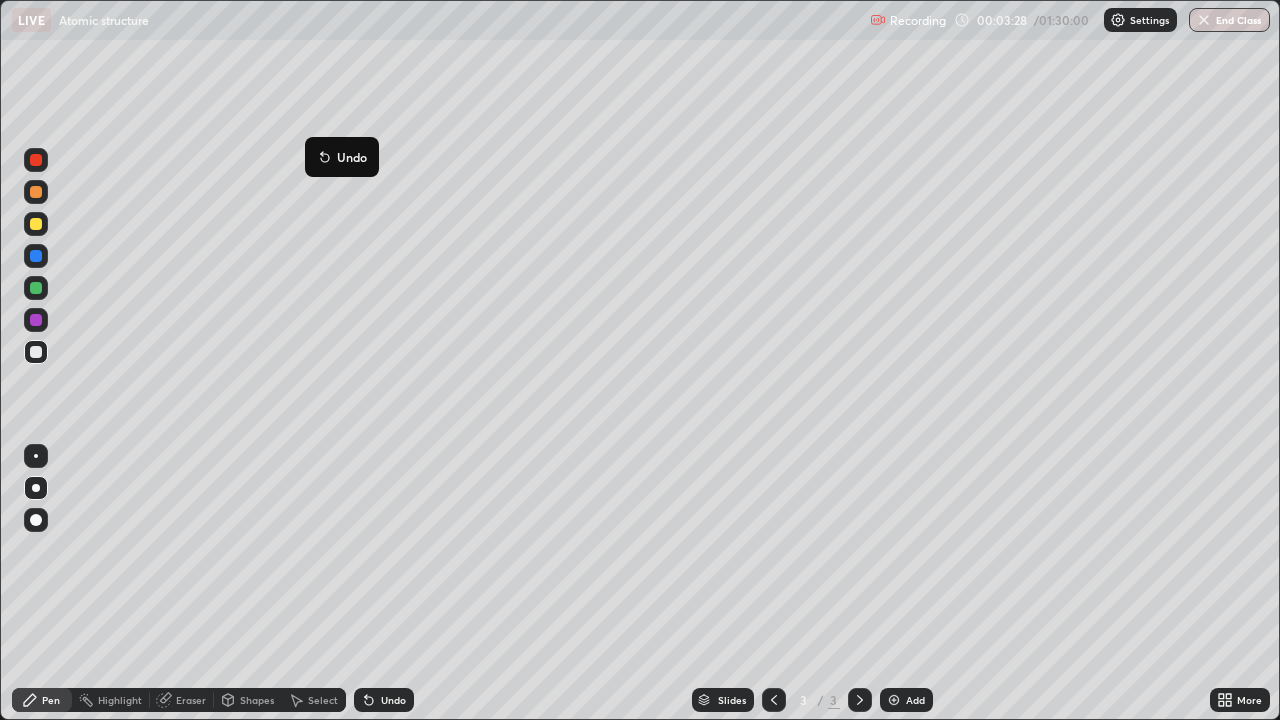 click at bounding box center (36, 352) 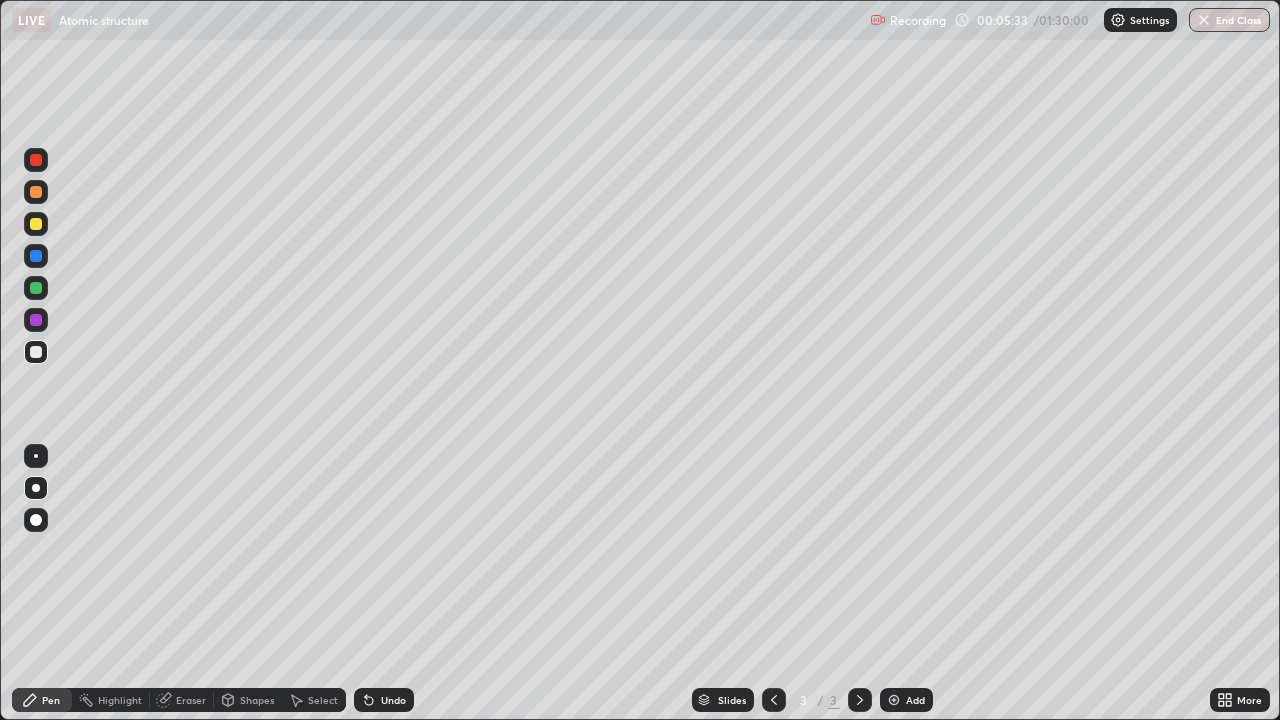 click on "Undo" at bounding box center (393, 700) 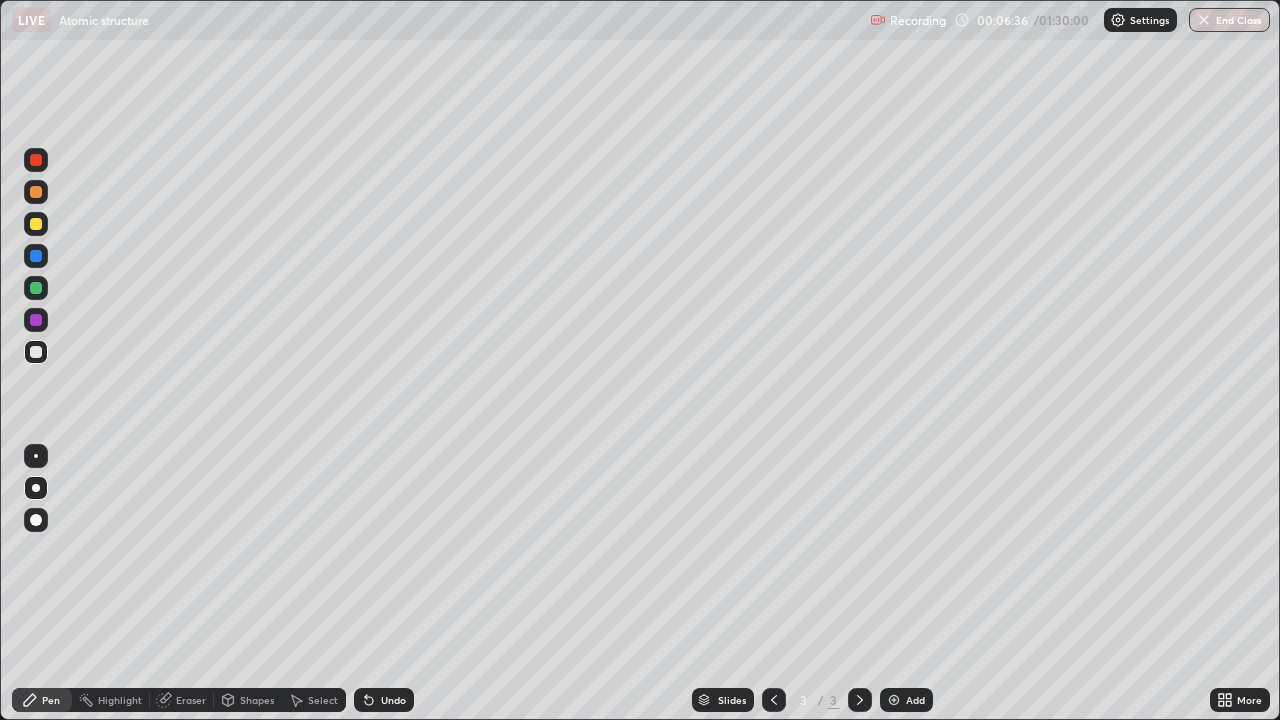 click at bounding box center (36, 352) 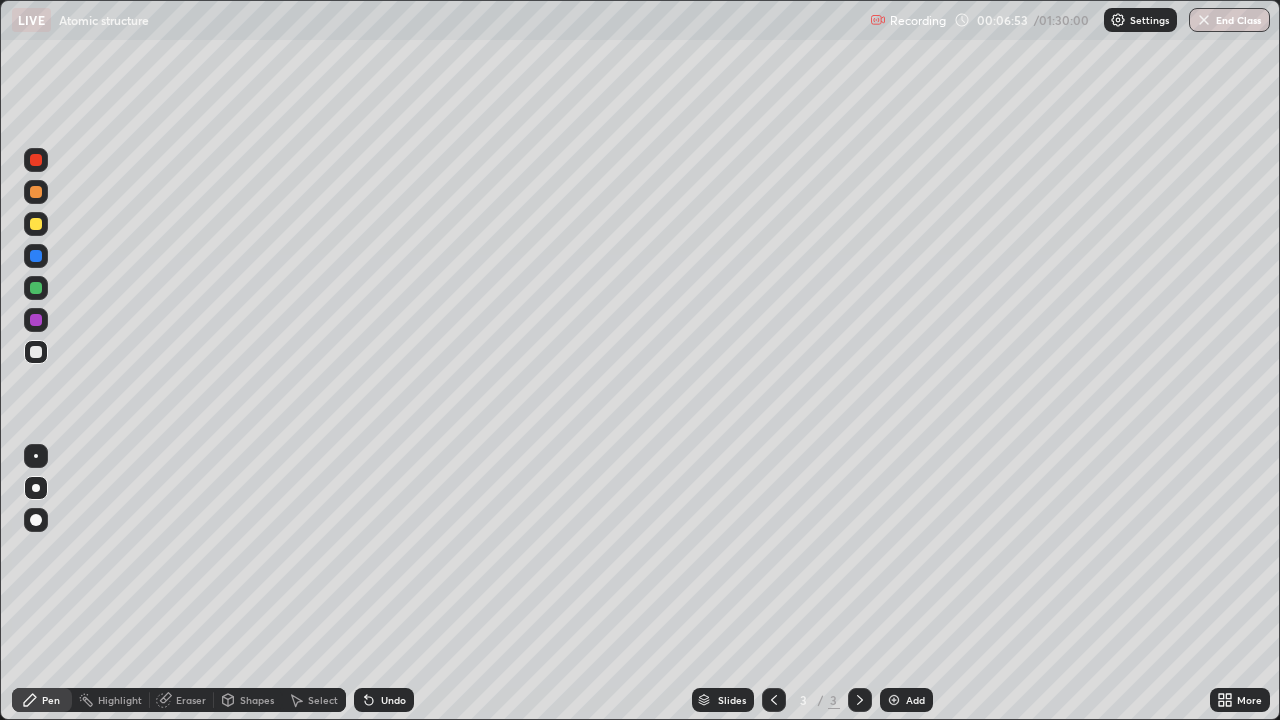 click at bounding box center [36, 160] 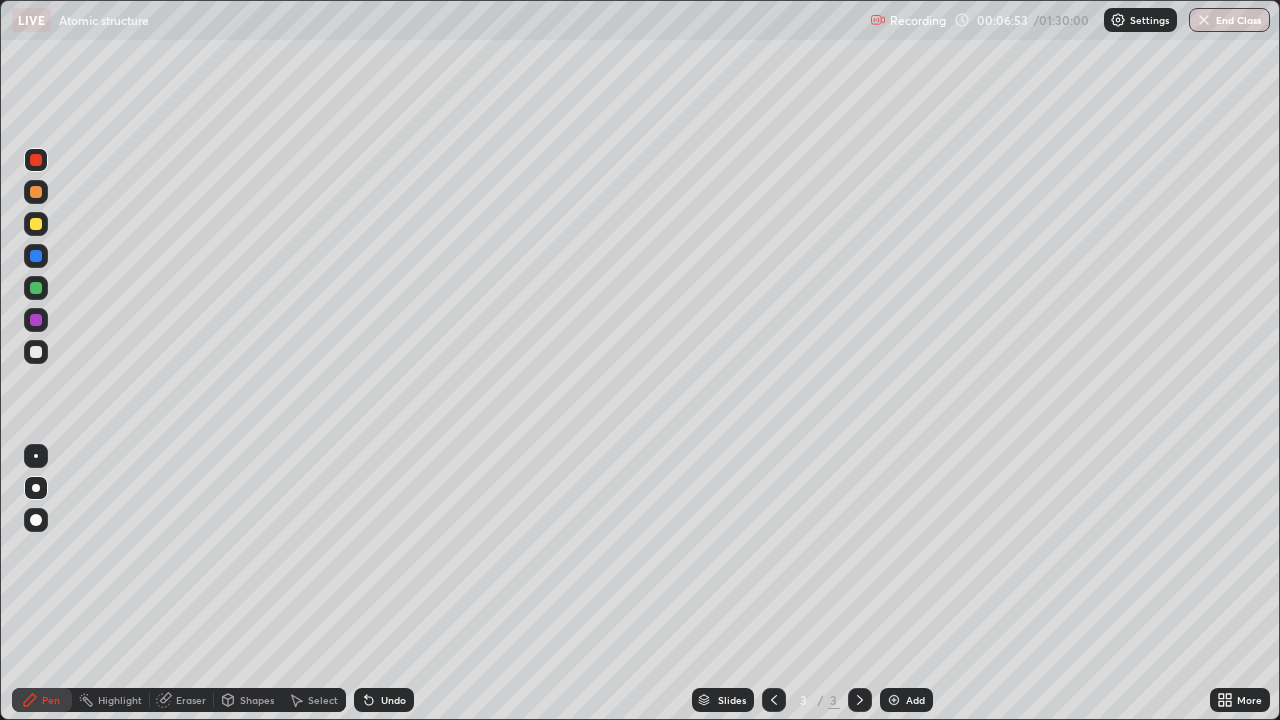 click at bounding box center [36, 160] 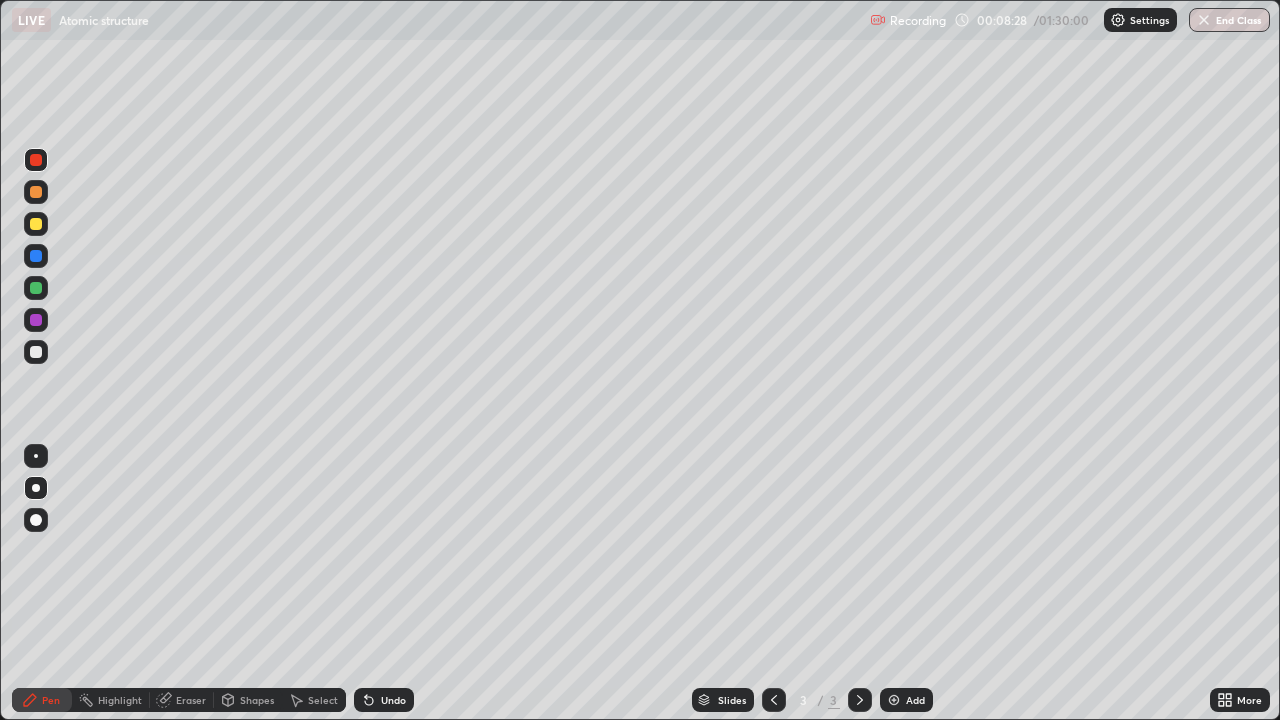 click at bounding box center (36, 352) 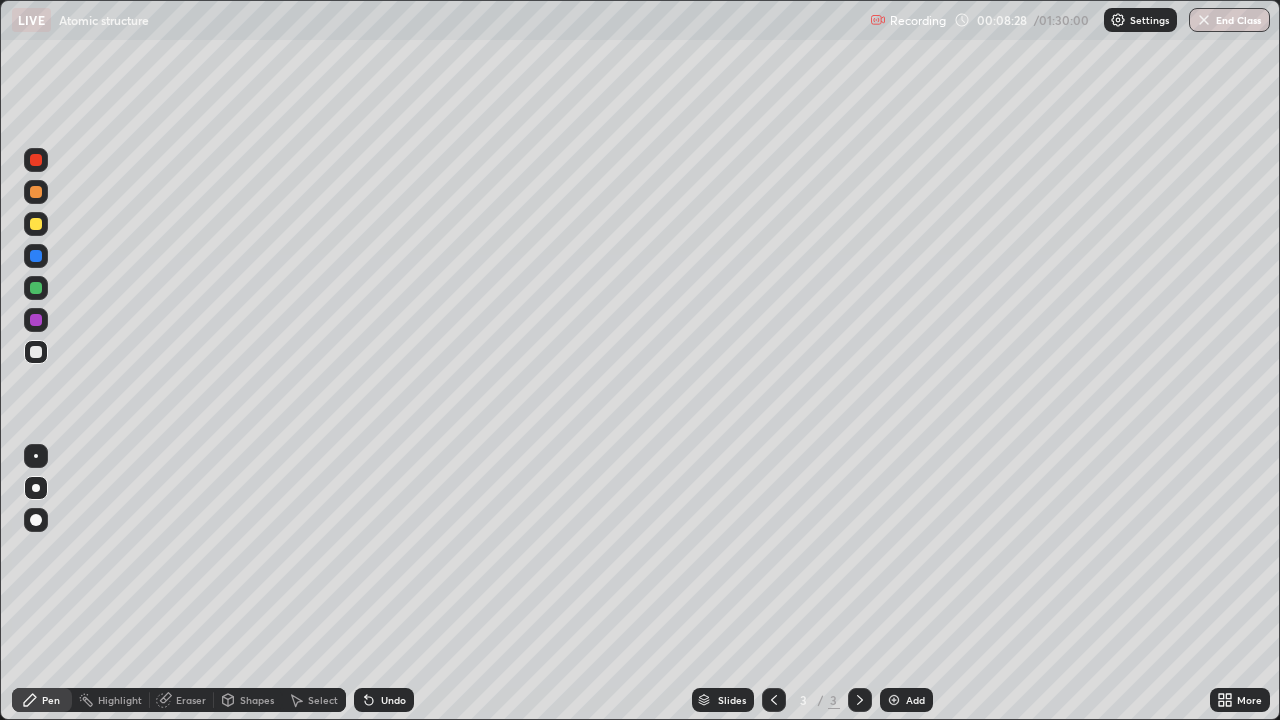 click at bounding box center [36, 352] 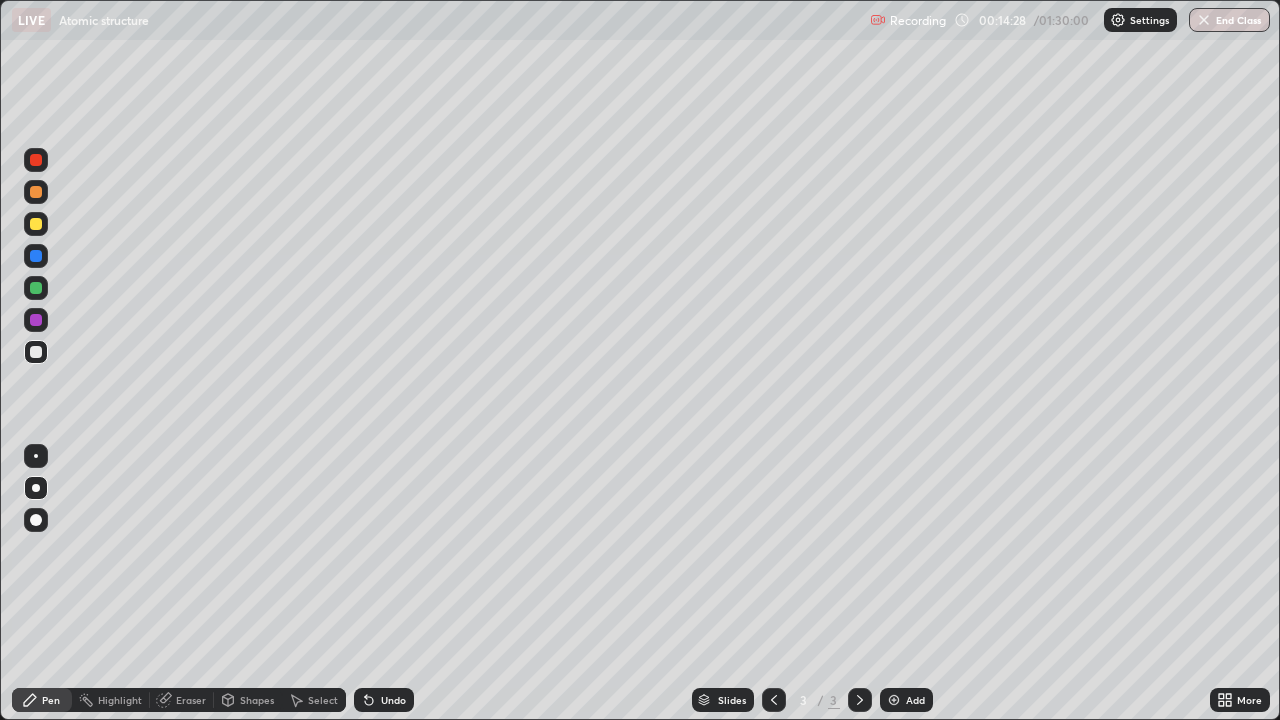 click at bounding box center [36, 352] 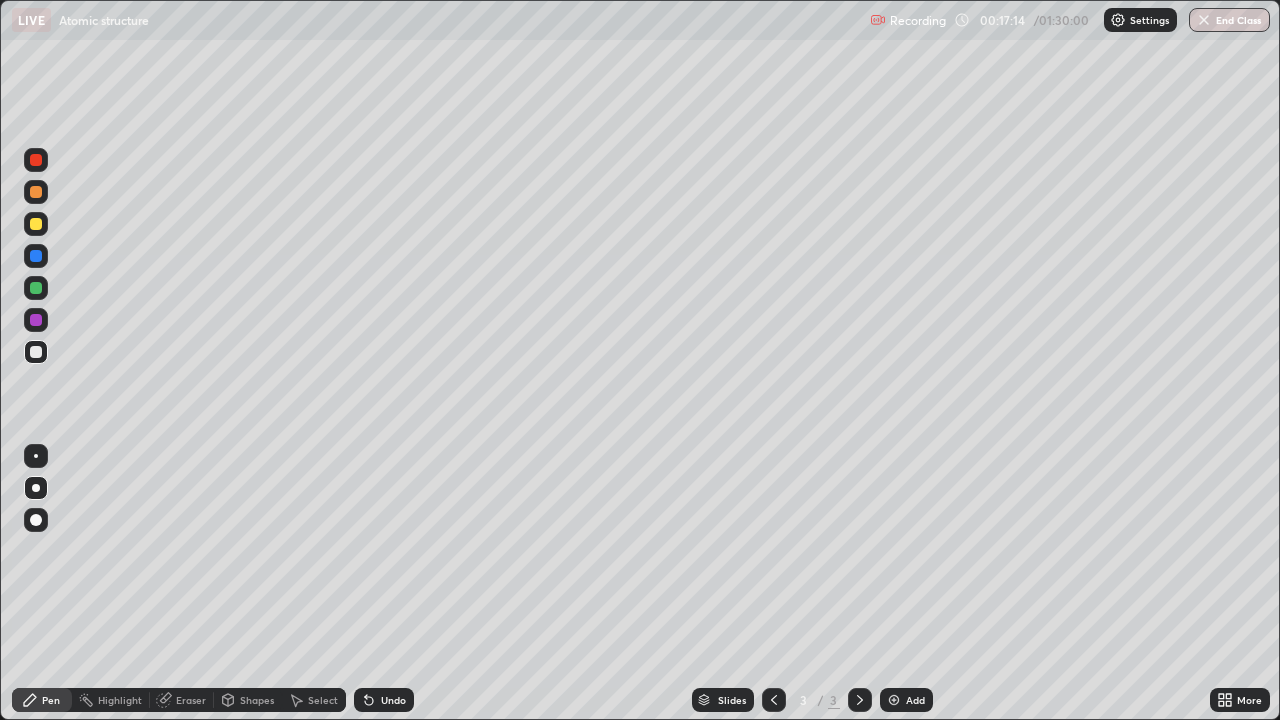 click at bounding box center (36, 352) 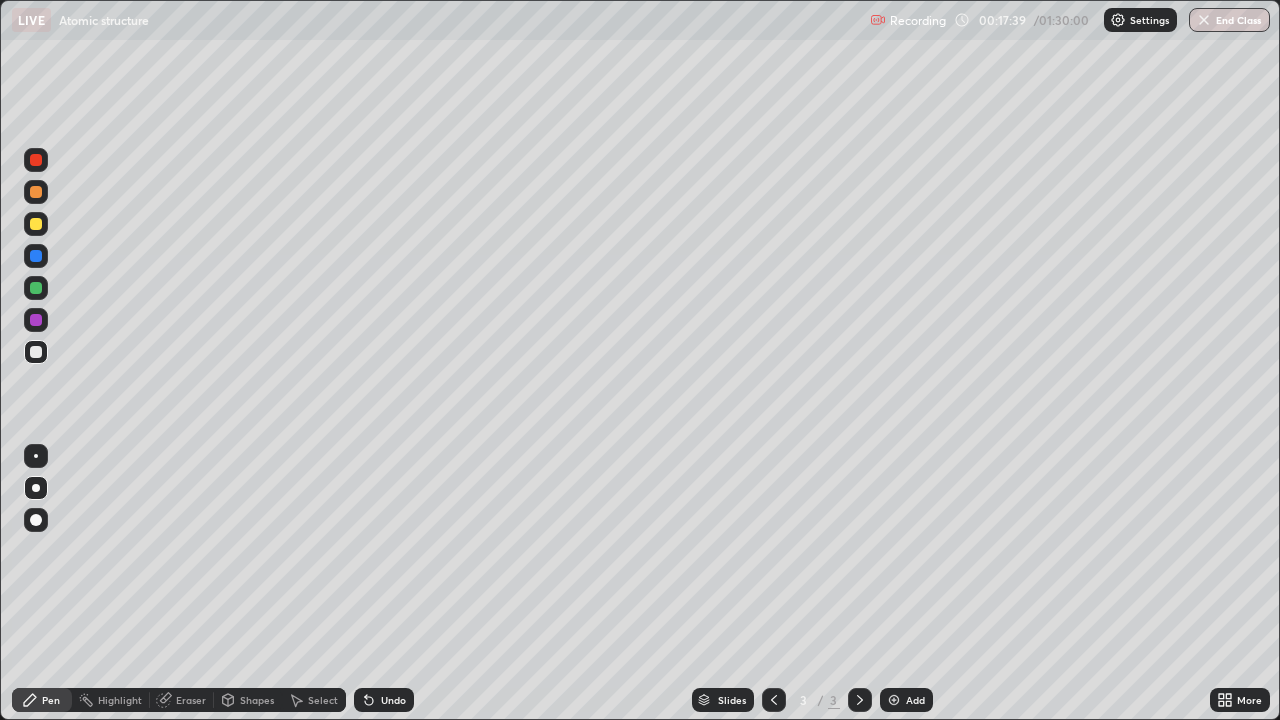 click at bounding box center [36, 352] 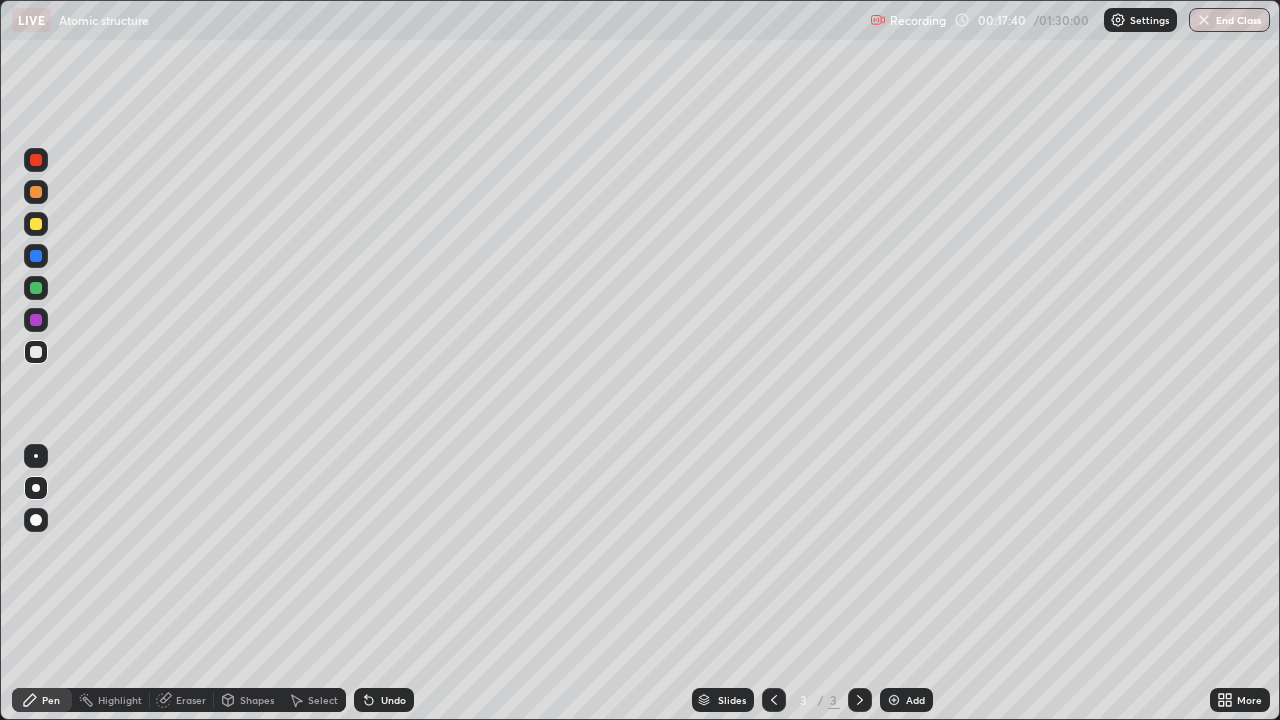 click at bounding box center (36, 352) 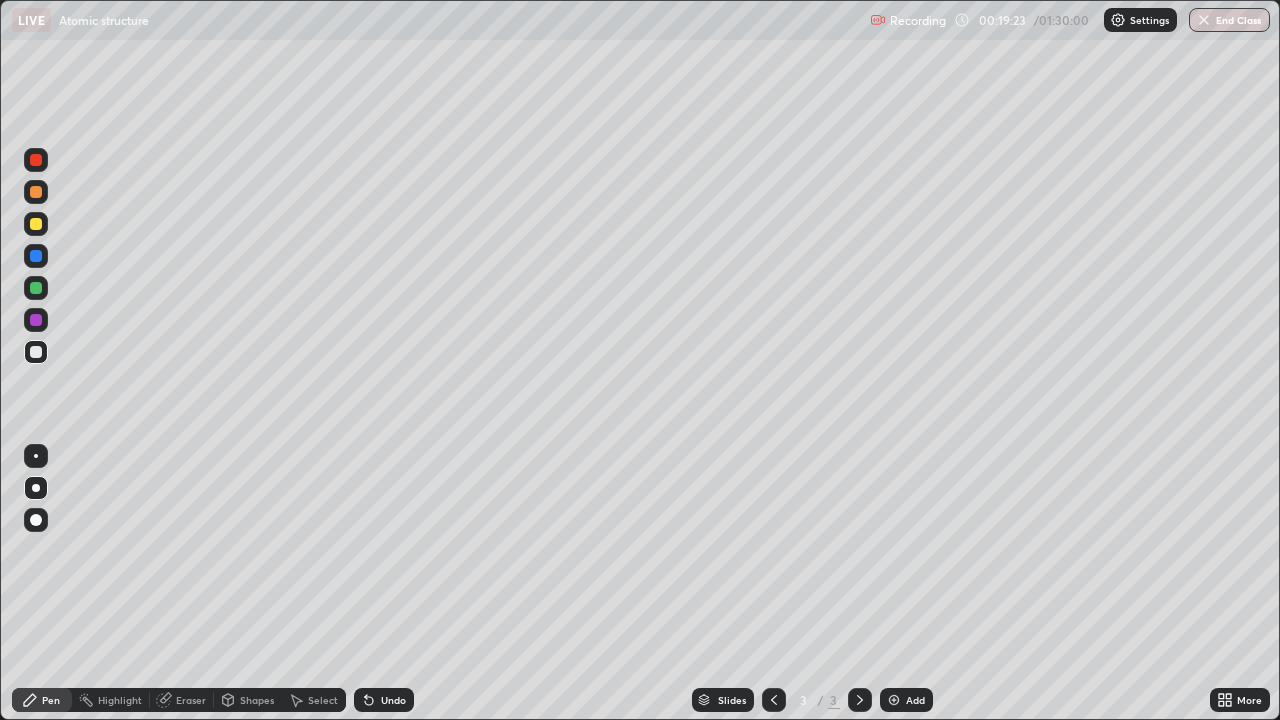 click at bounding box center (36, 160) 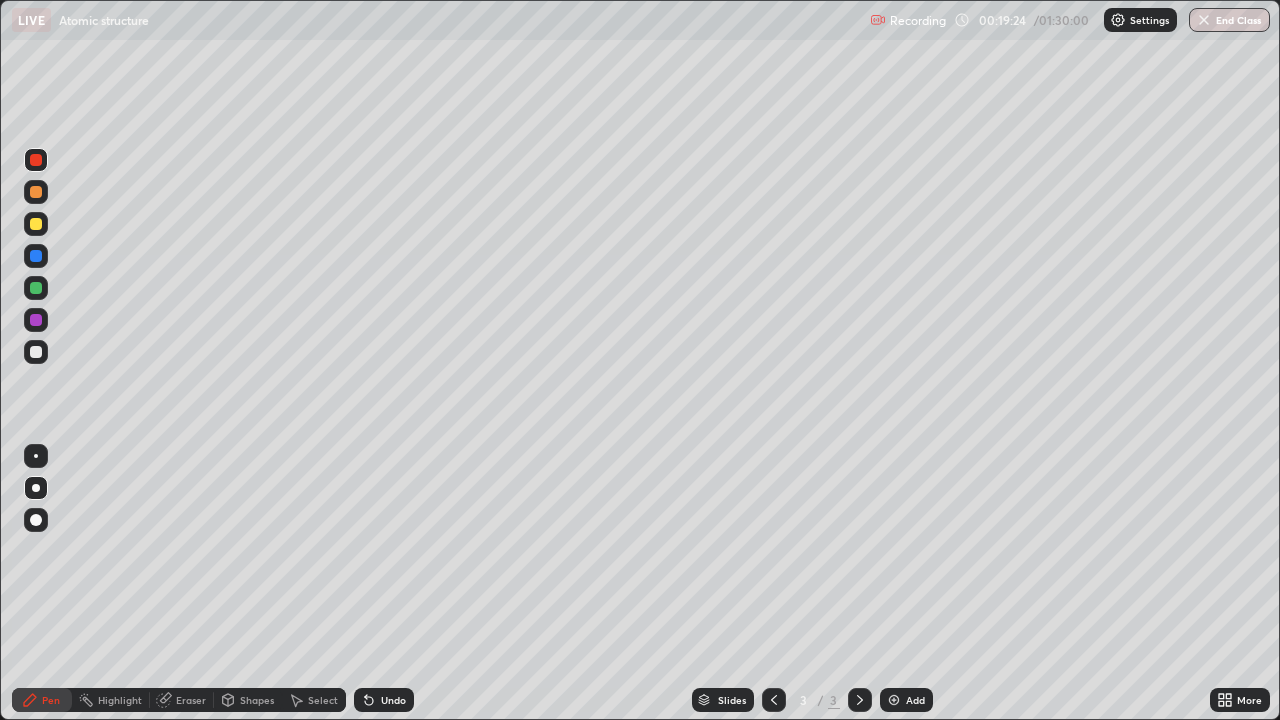 click at bounding box center (36, 160) 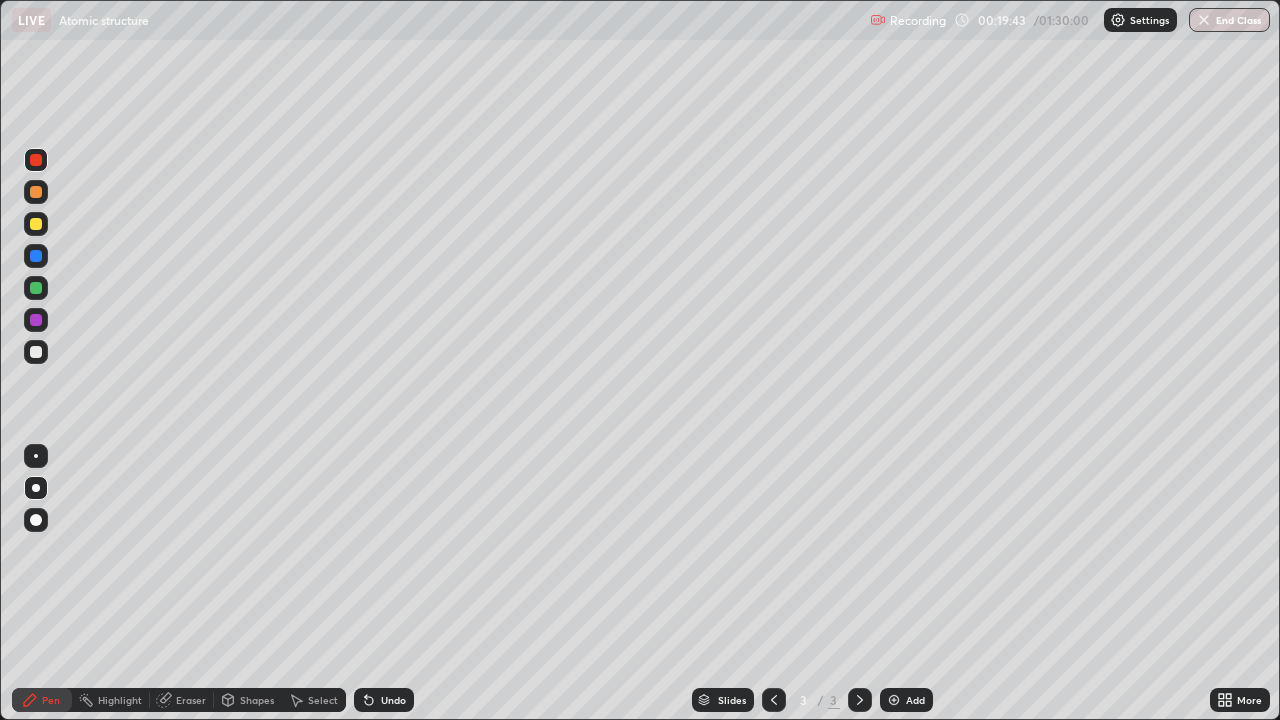 click at bounding box center [894, 700] 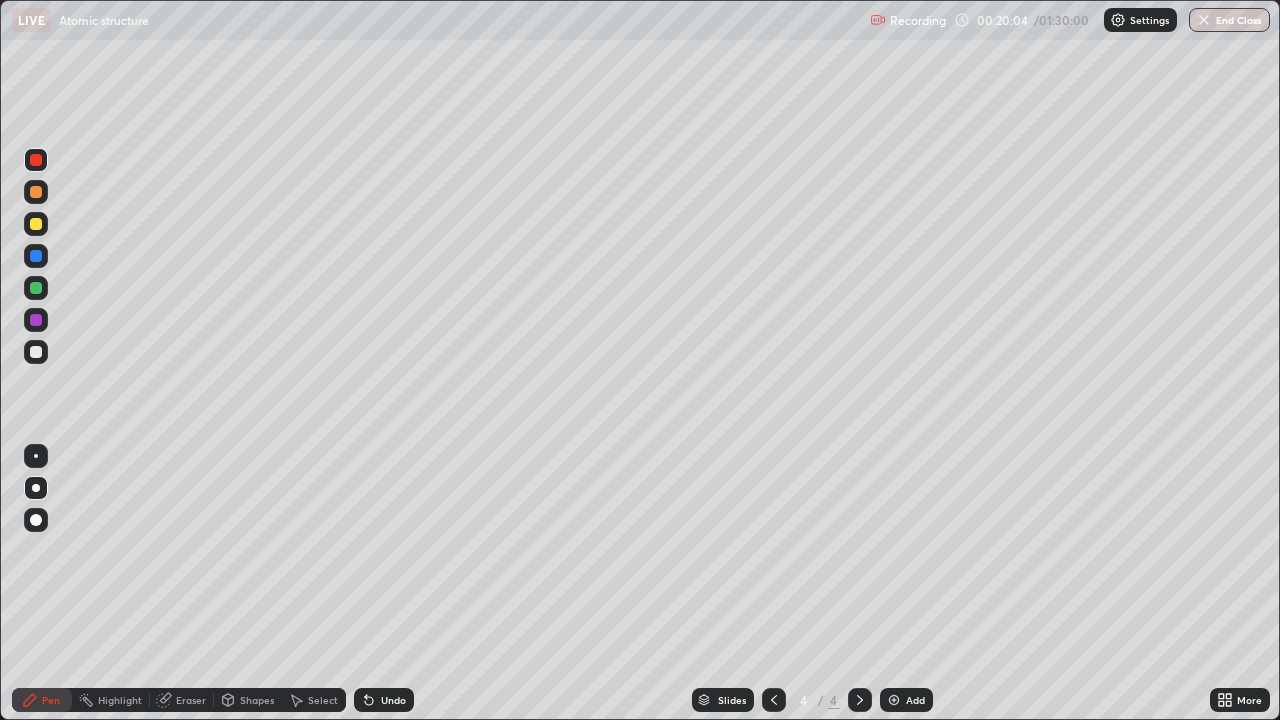 click at bounding box center (36, 352) 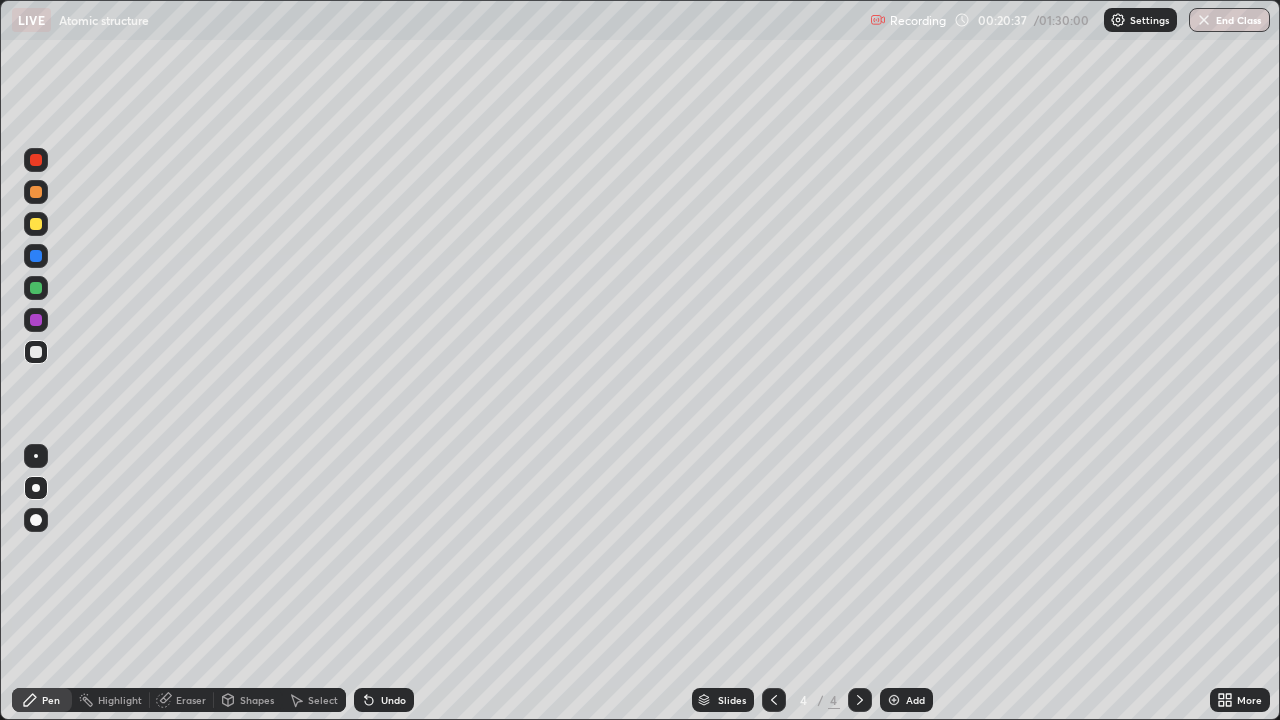 click at bounding box center (36, 352) 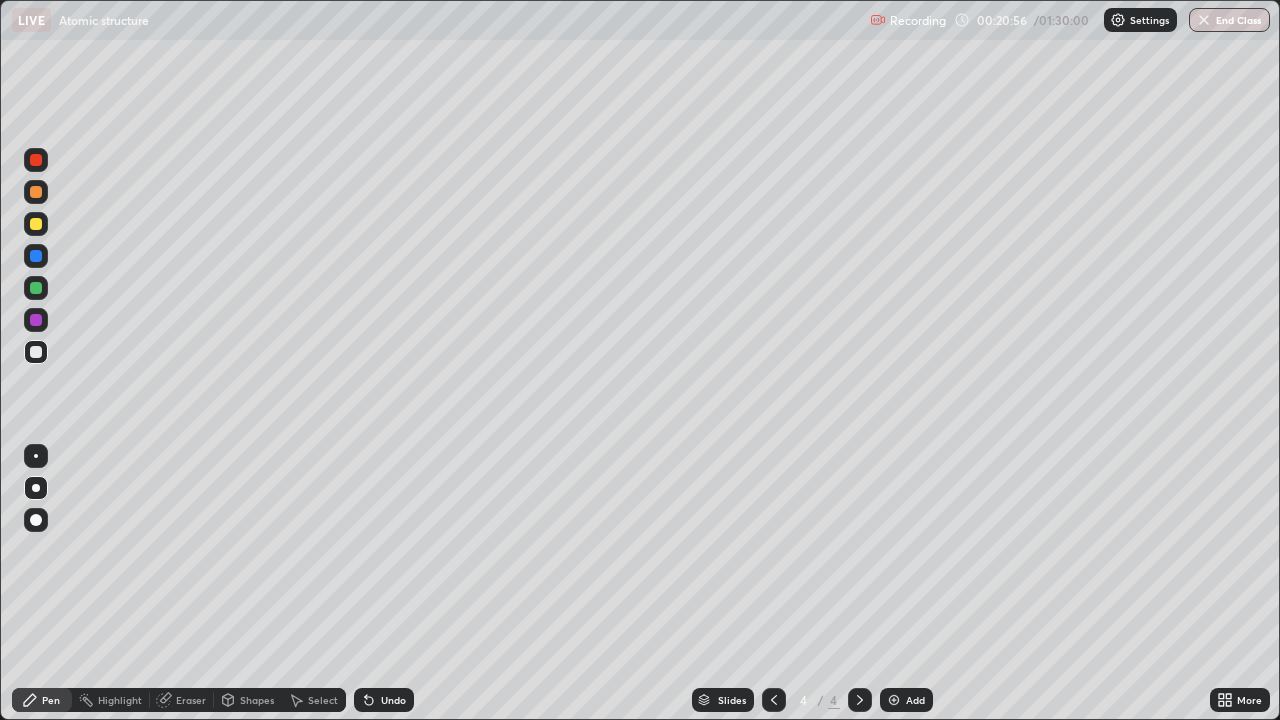 click on "Undo" at bounding box center (384, 700) 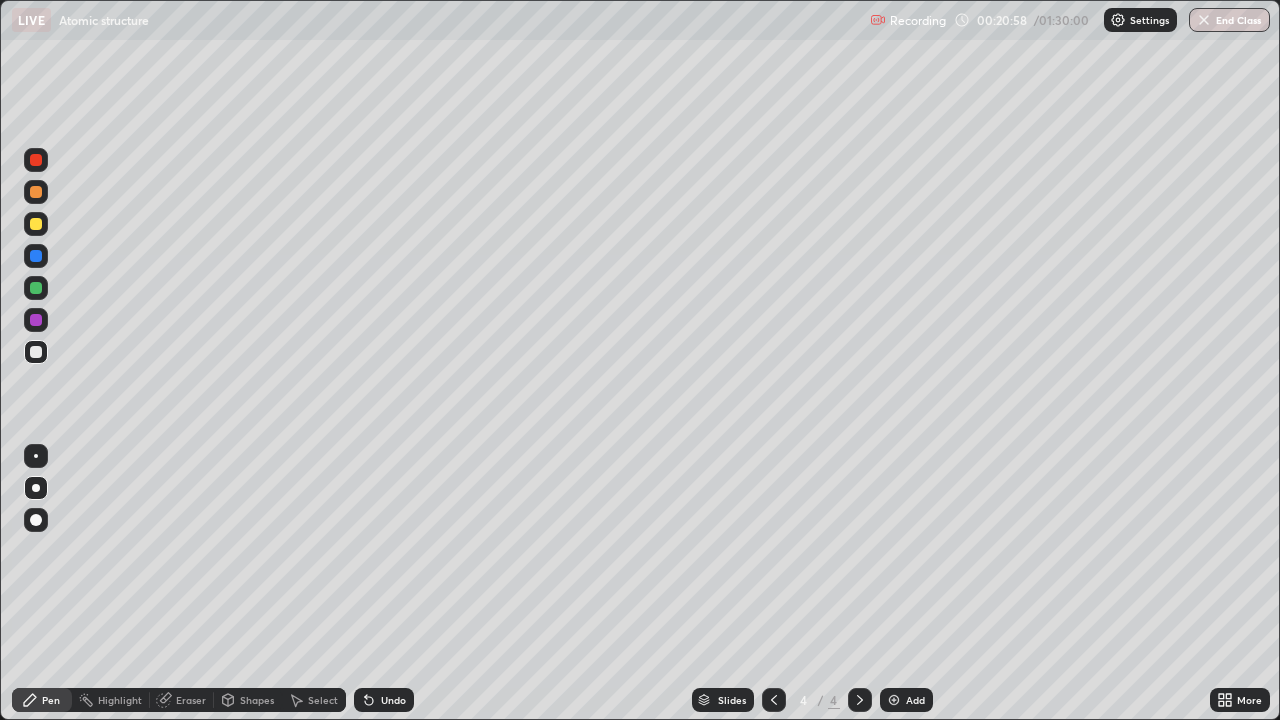 click on "Undo" at bounding box center (393, 700) 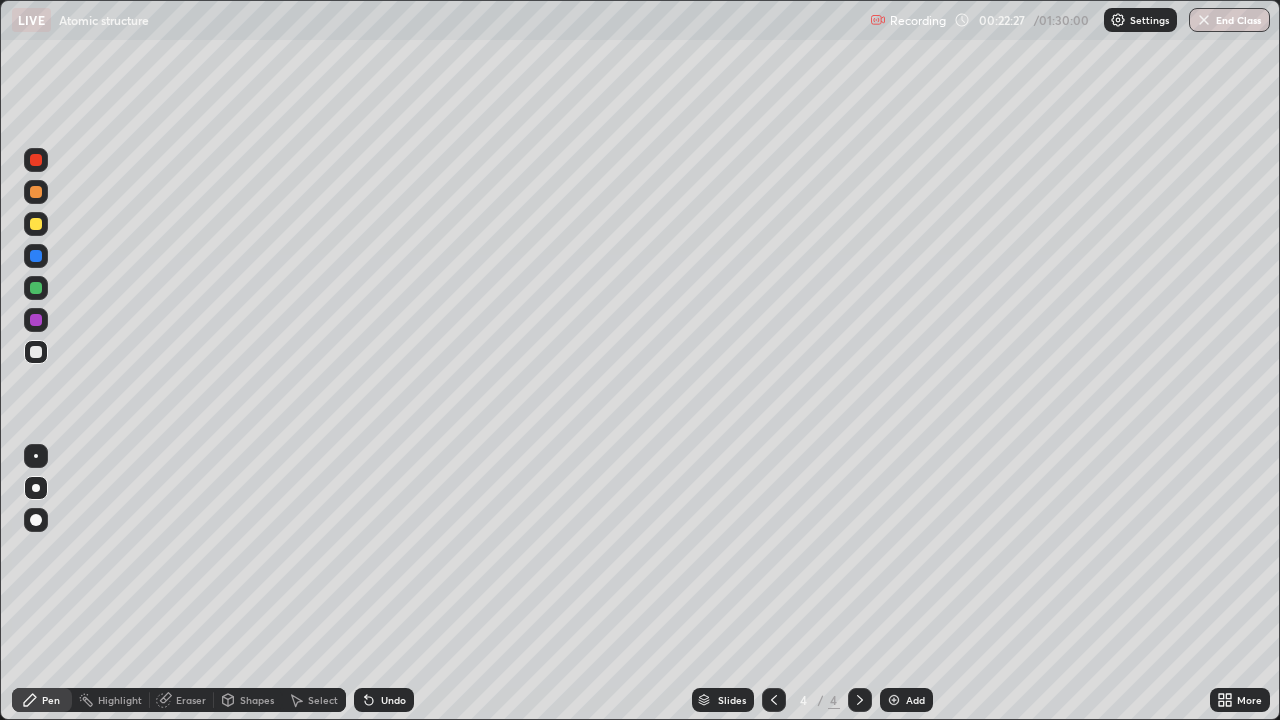 click on "Add" at bounding box center (906, 700) 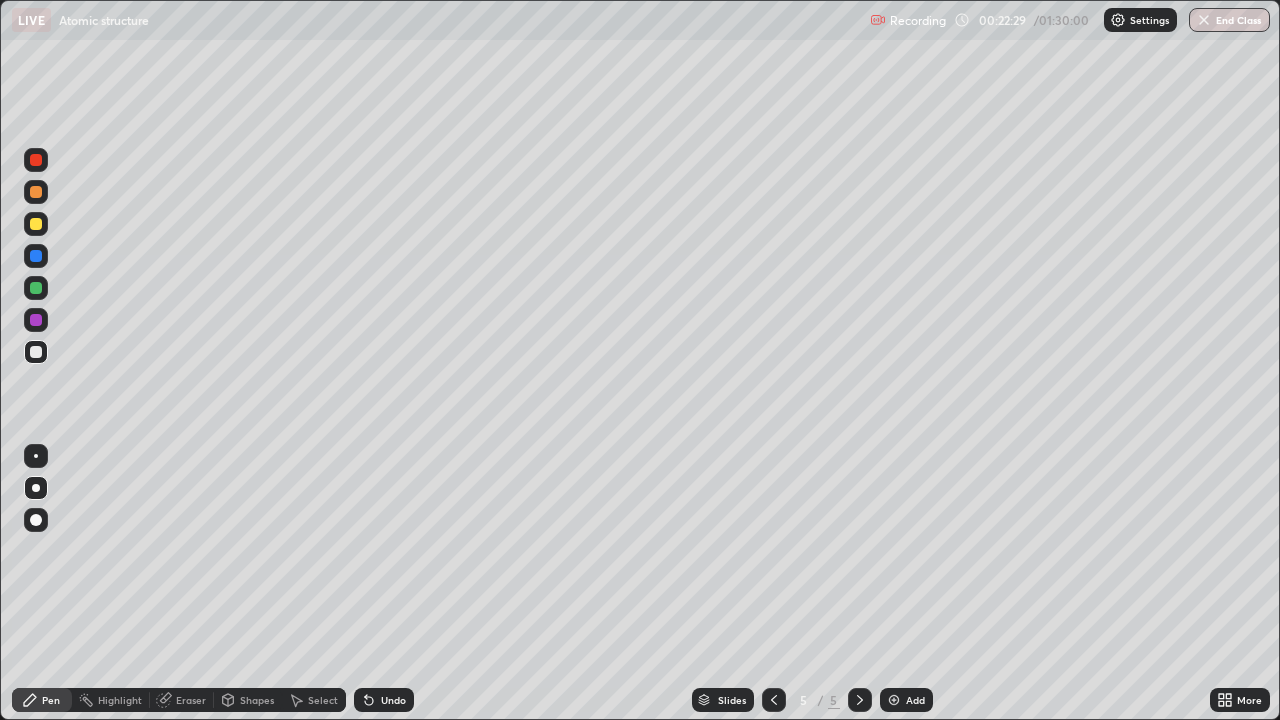 click at bounding box center (36, 160) 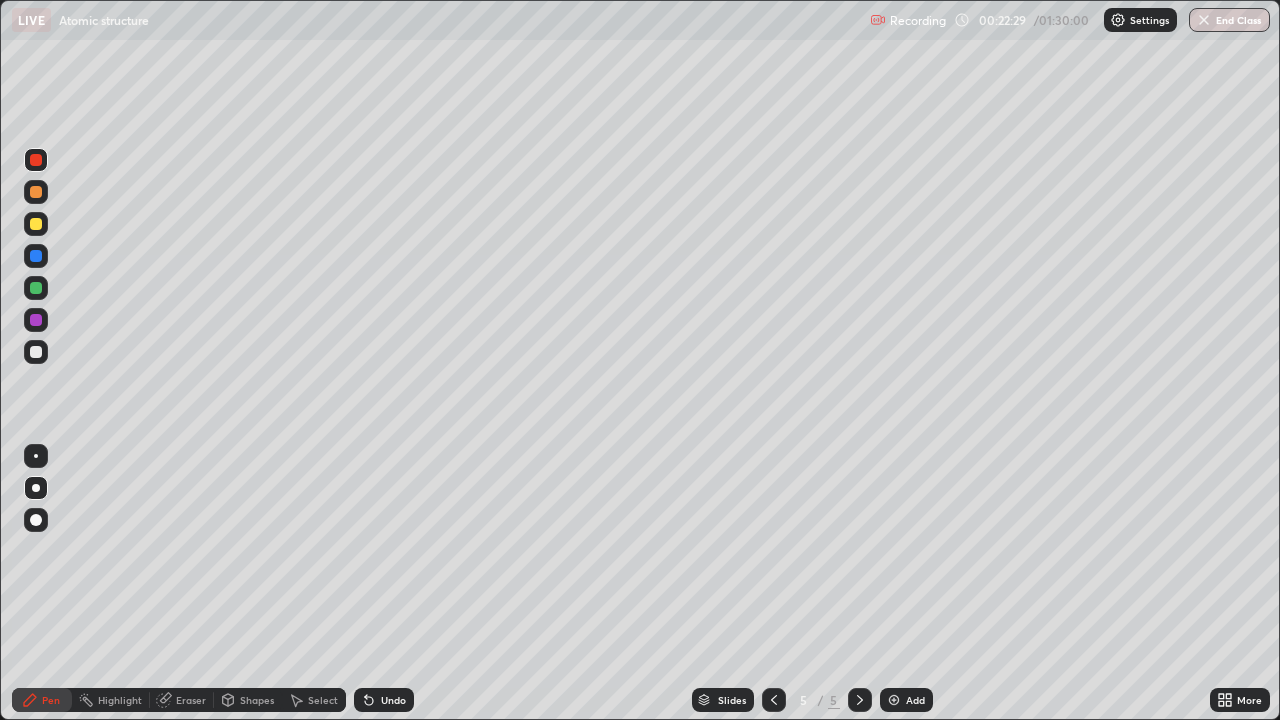 click at bounding box center [36, 160] 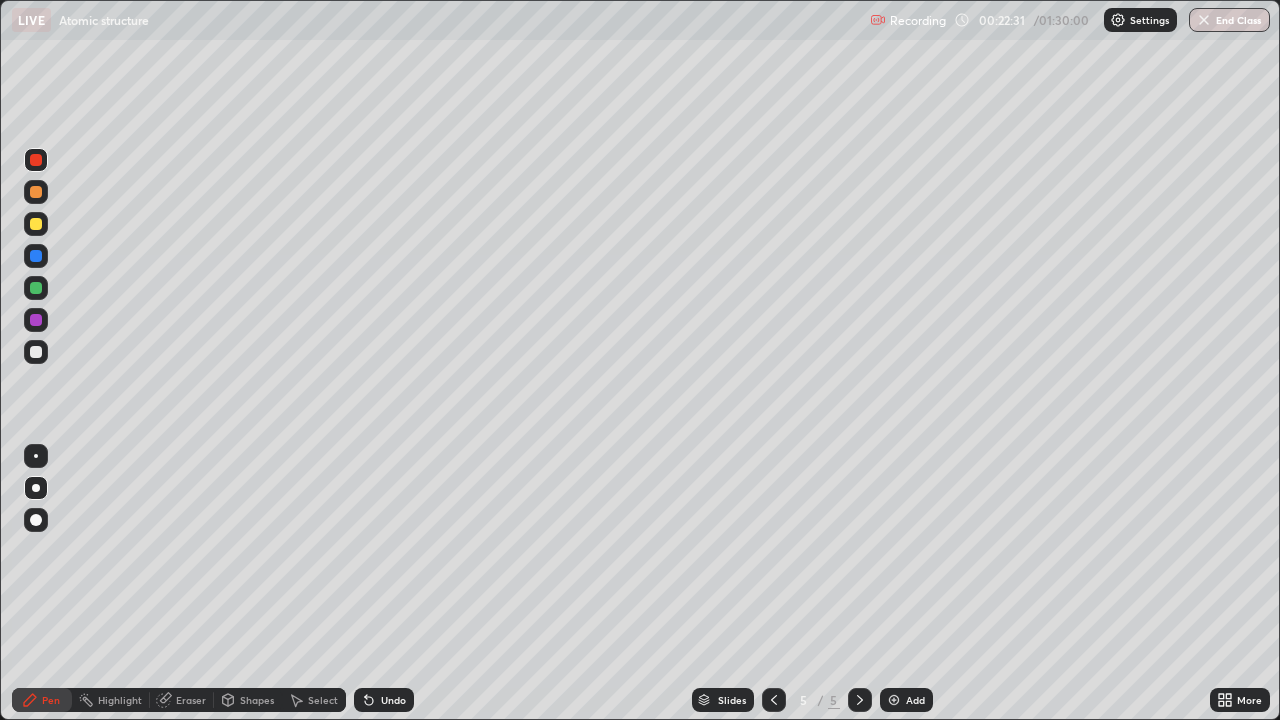 click at bounding box center [36, 160] 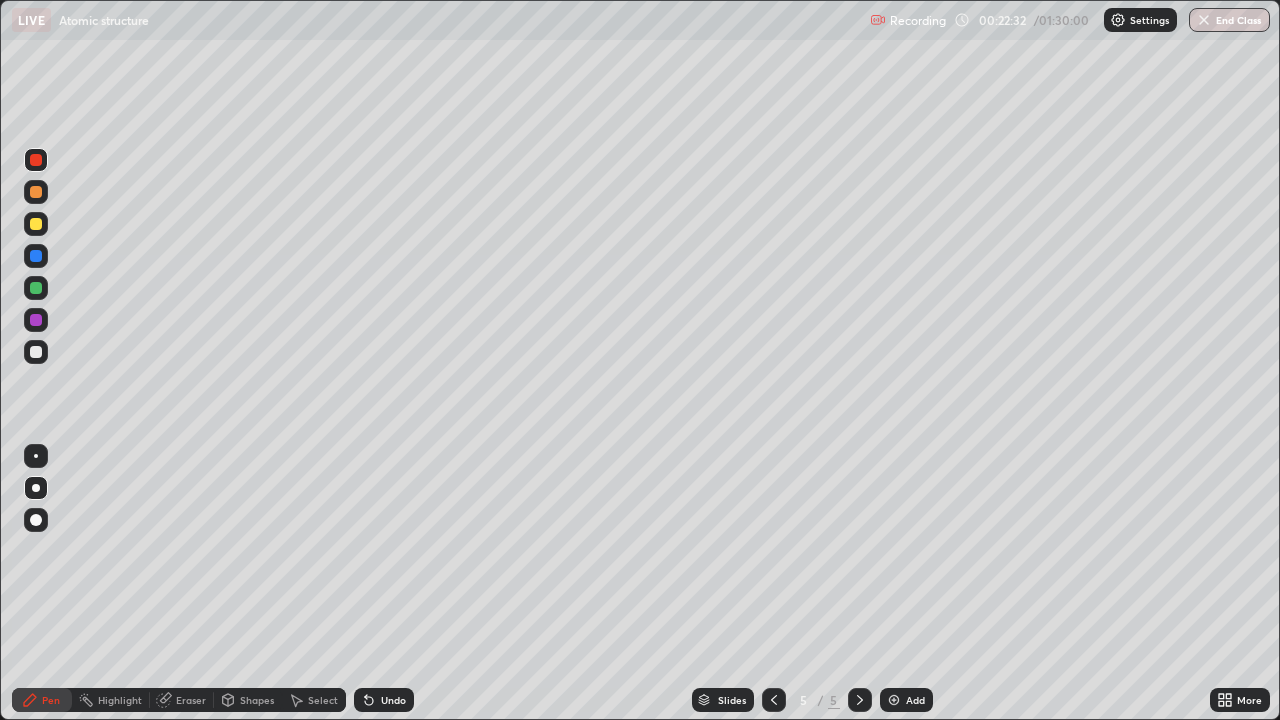 click at bounding box center (36, 160) 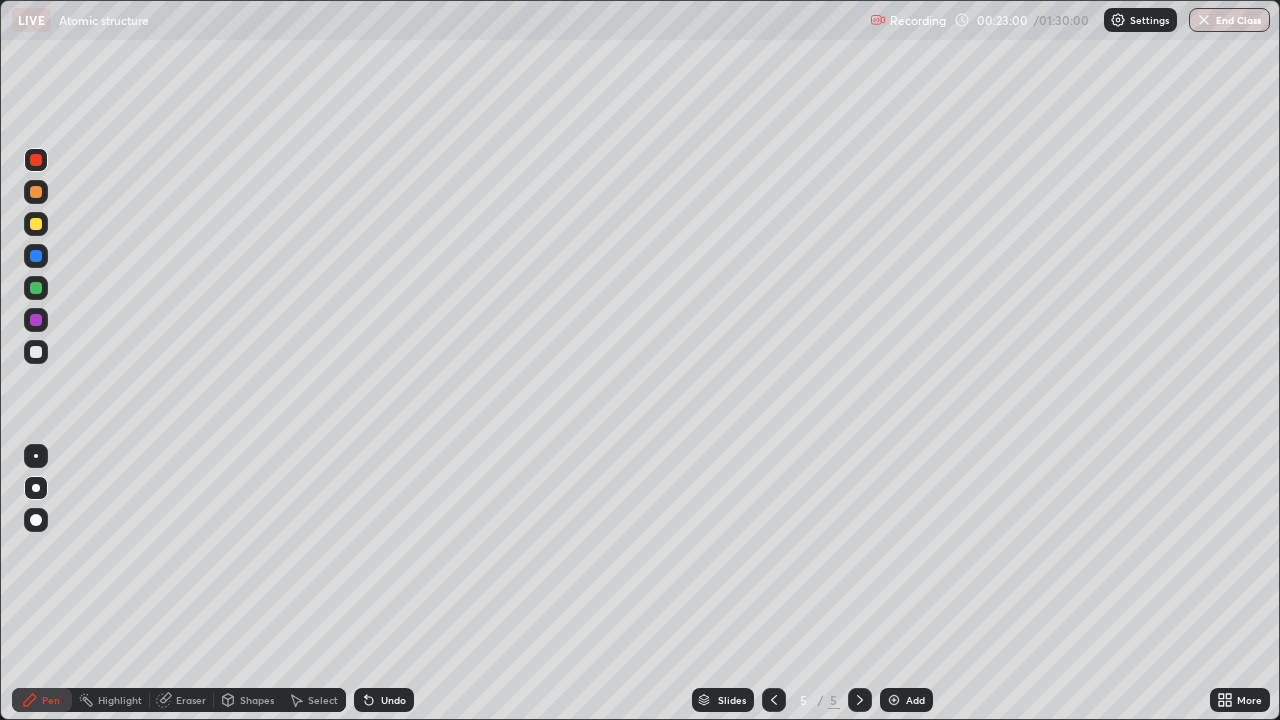 click at bounding box center (36, 352) 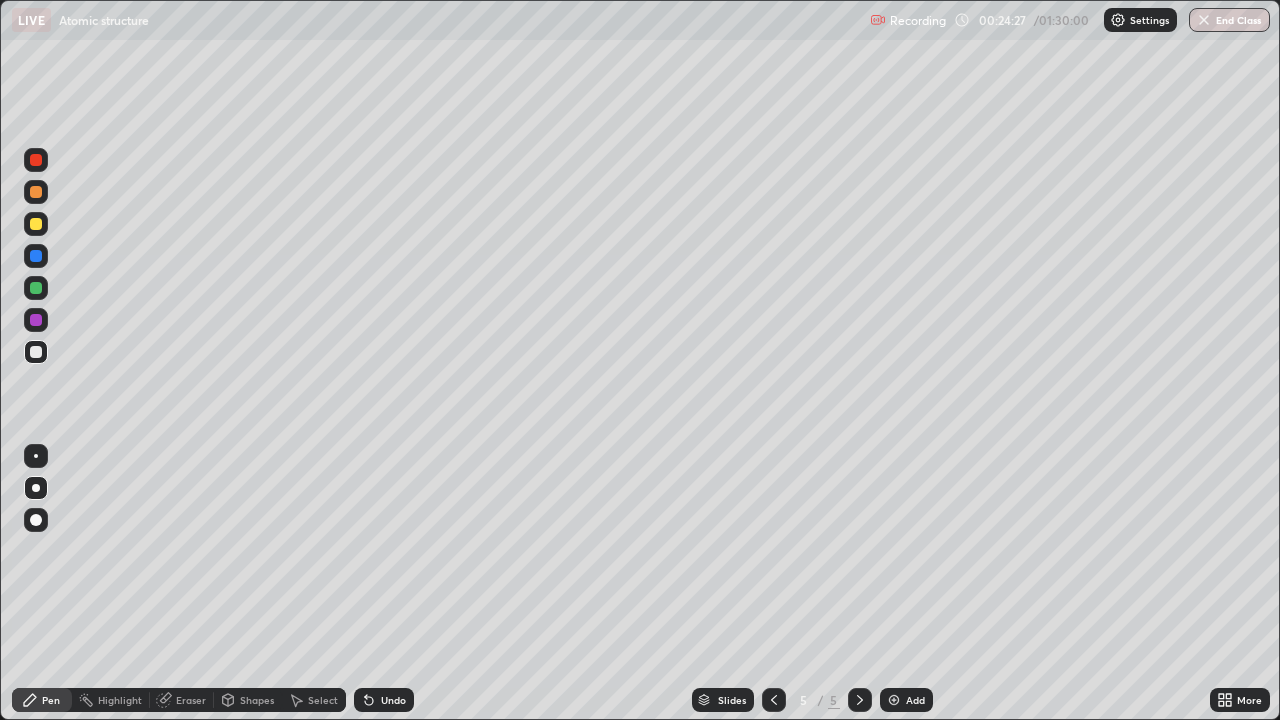 click at bounding box center [36, 352] 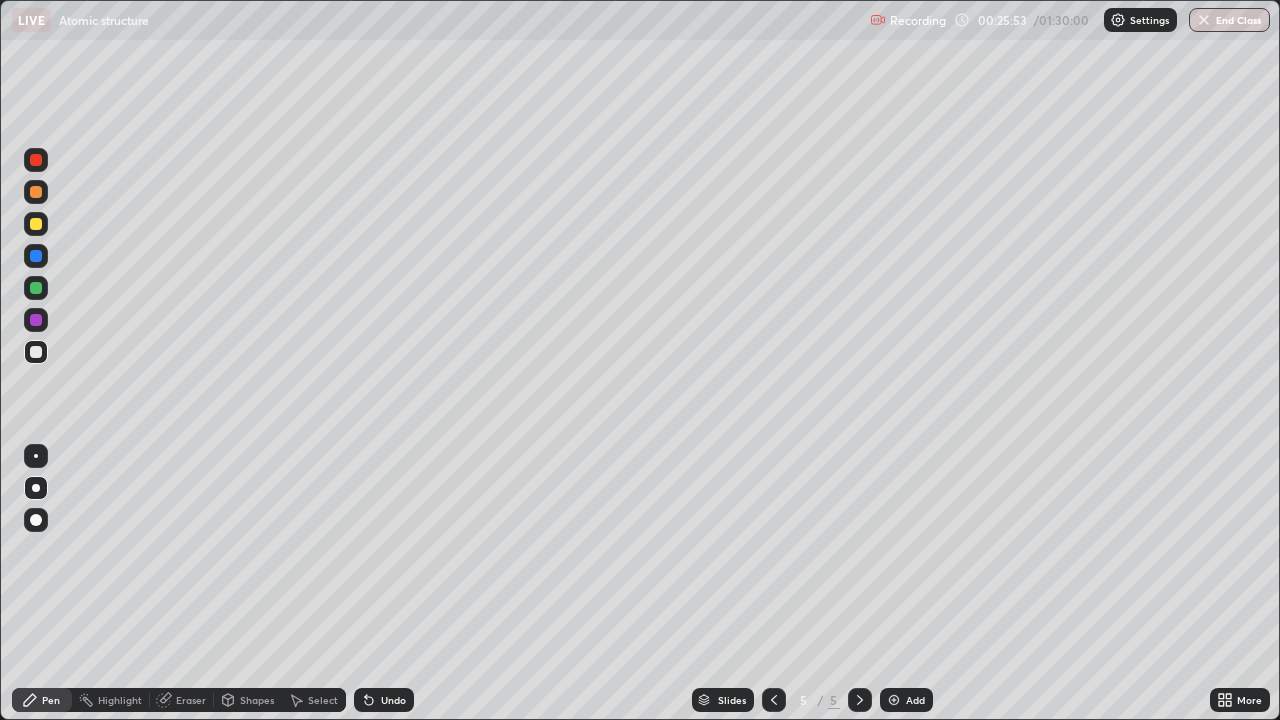click at bounding box center [36, 160] 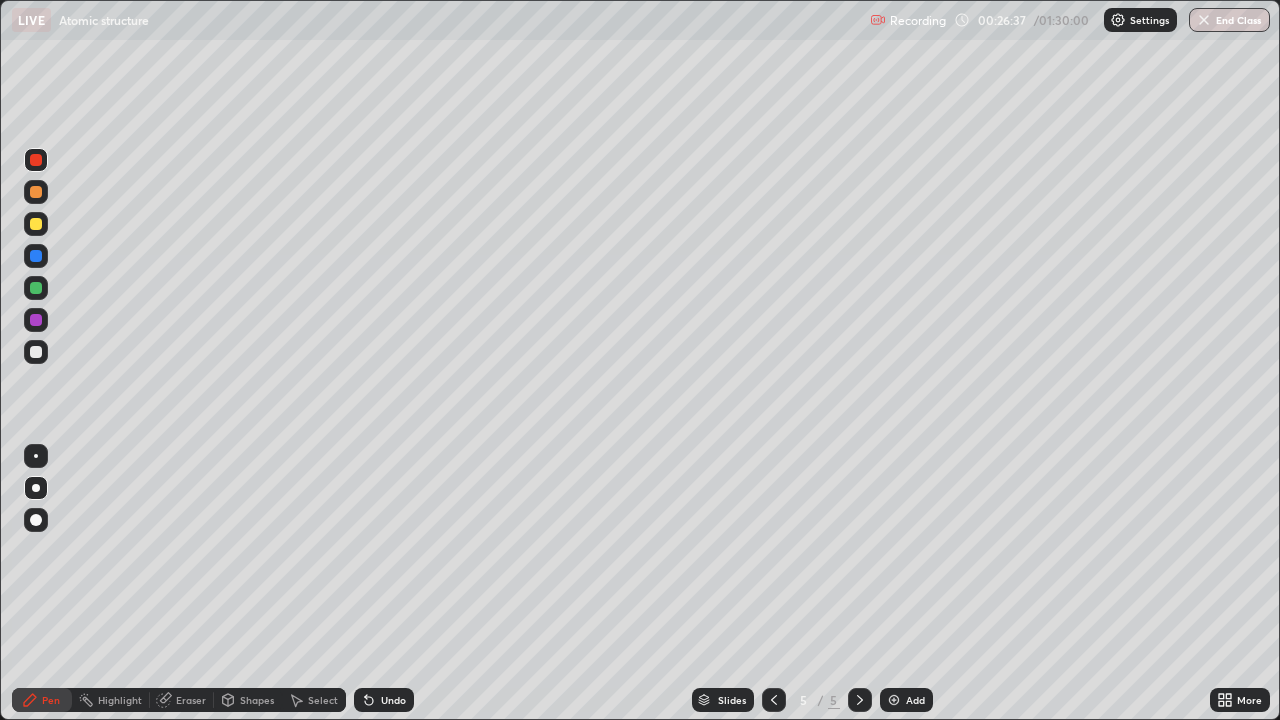 click on "Add" at bounding box center [915, 700] 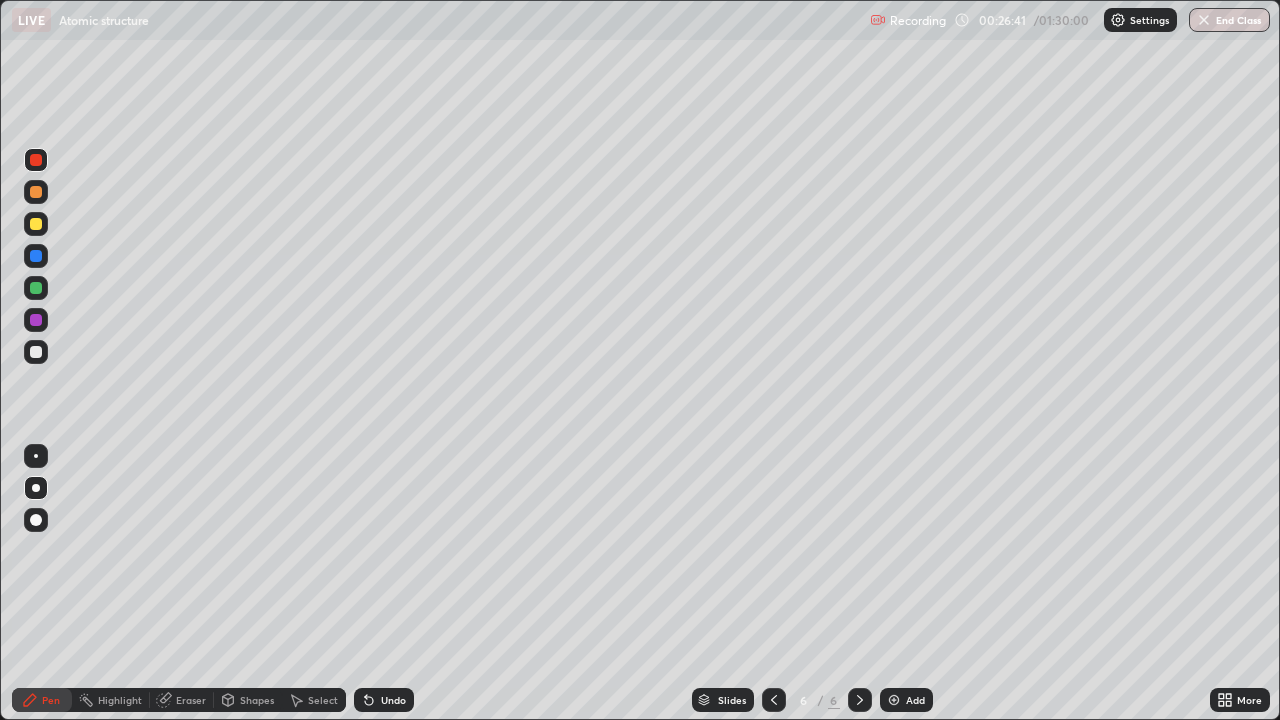 click at bounding box center [36, 160] 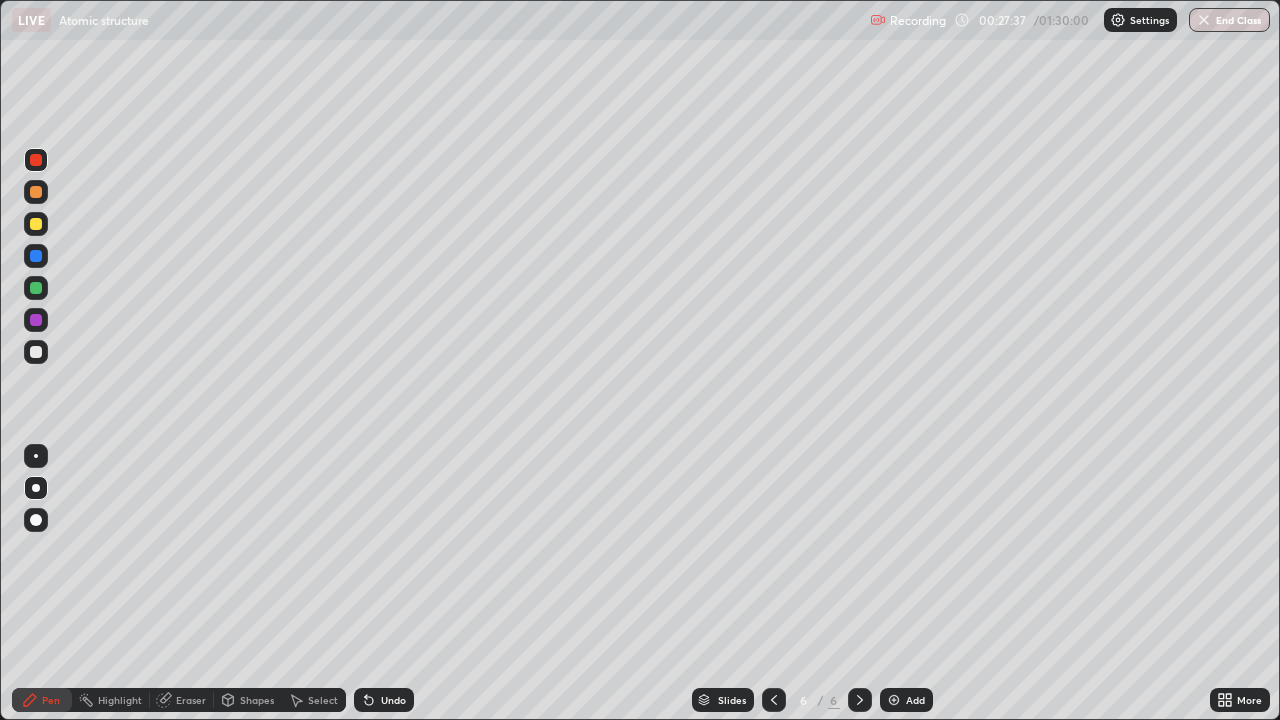 click at bounding box center (36, 352) 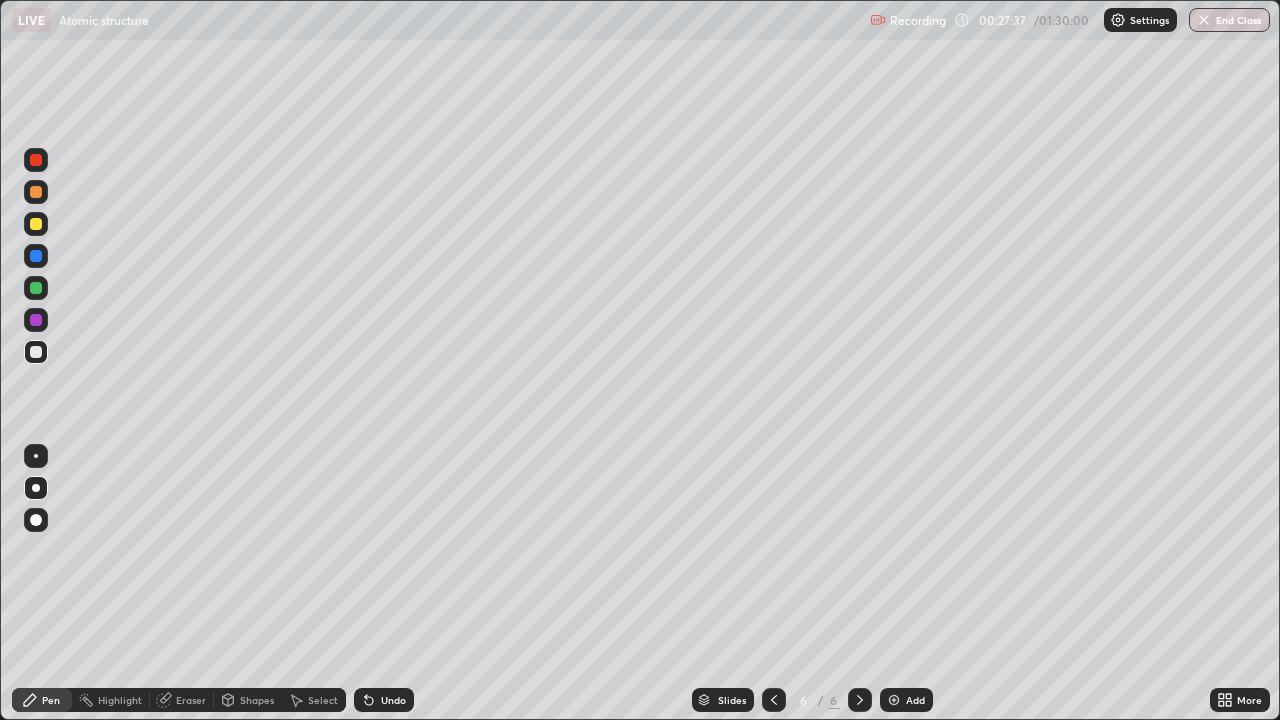 click at bounding box center [36, 352] 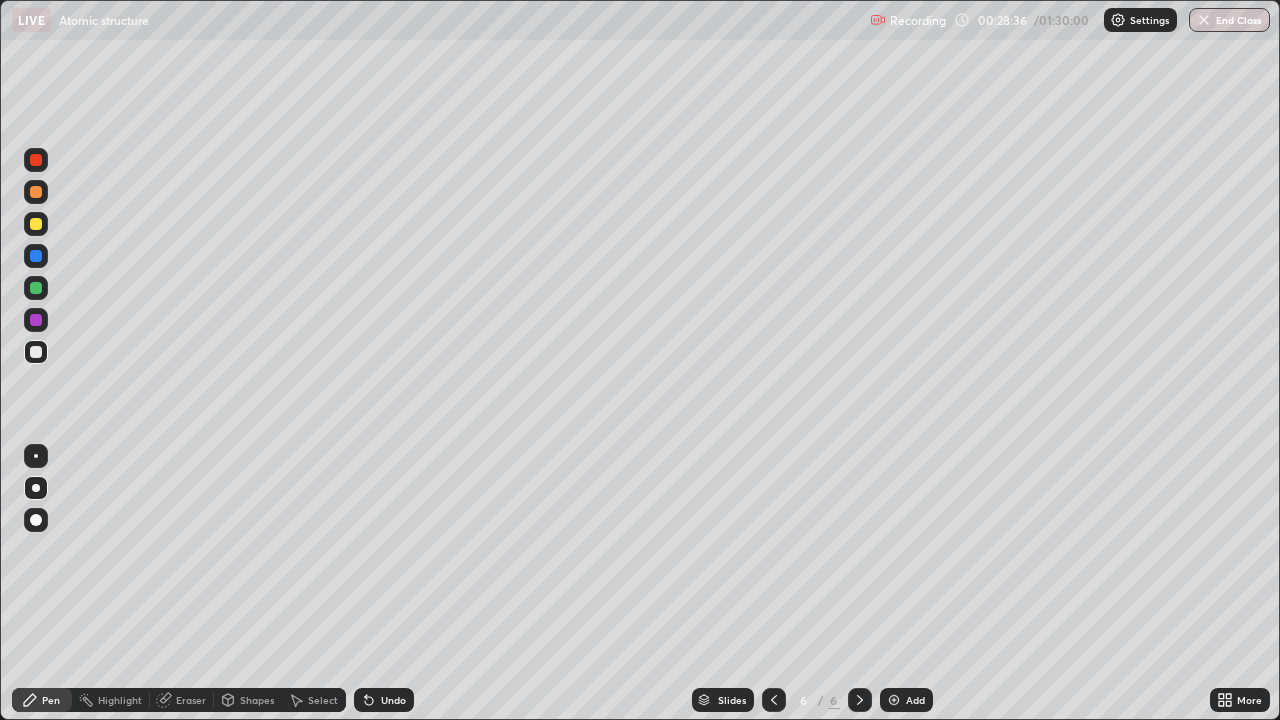 click at bounding box center (36, 224) 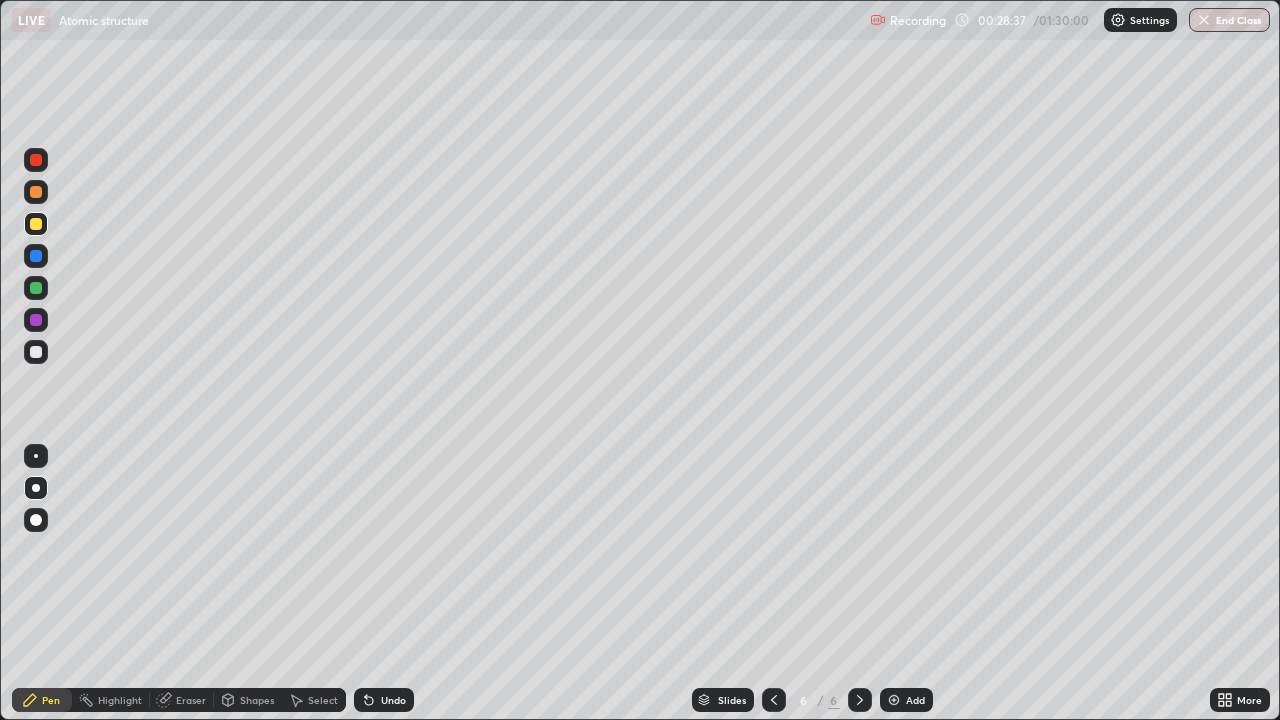 click at bounding box center [36, 224] 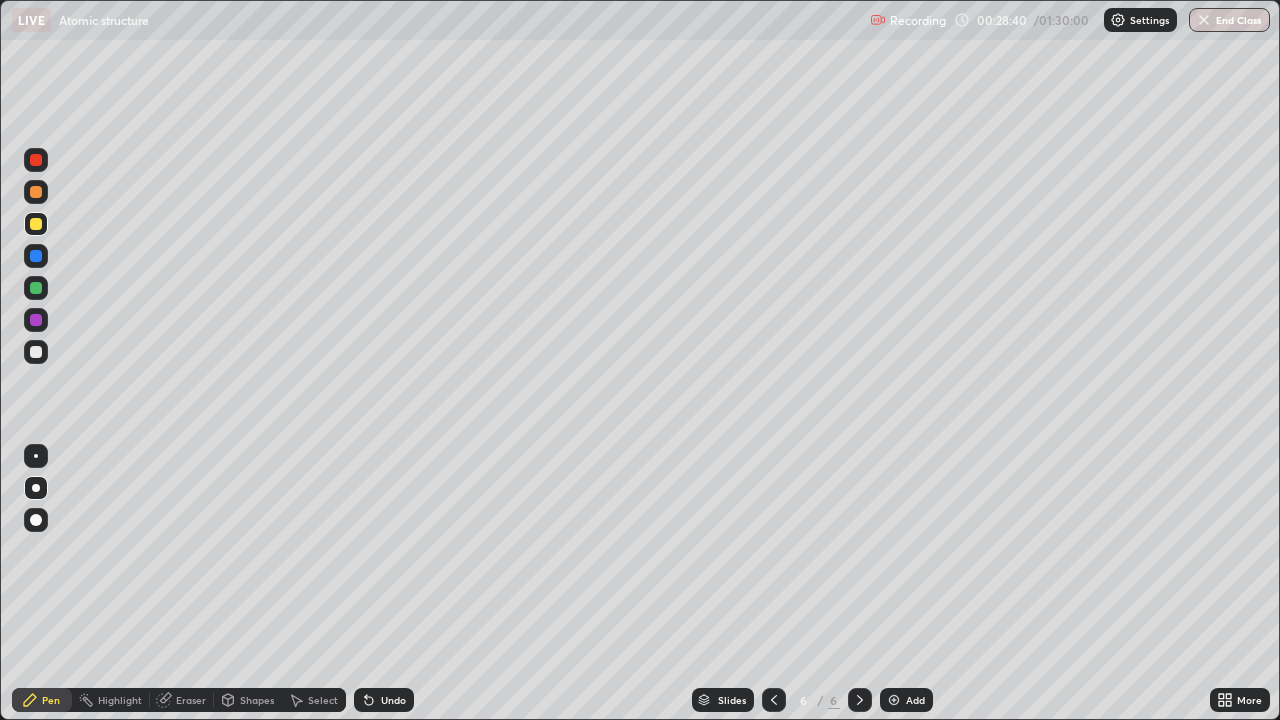 click at bounding box center (36, 352) 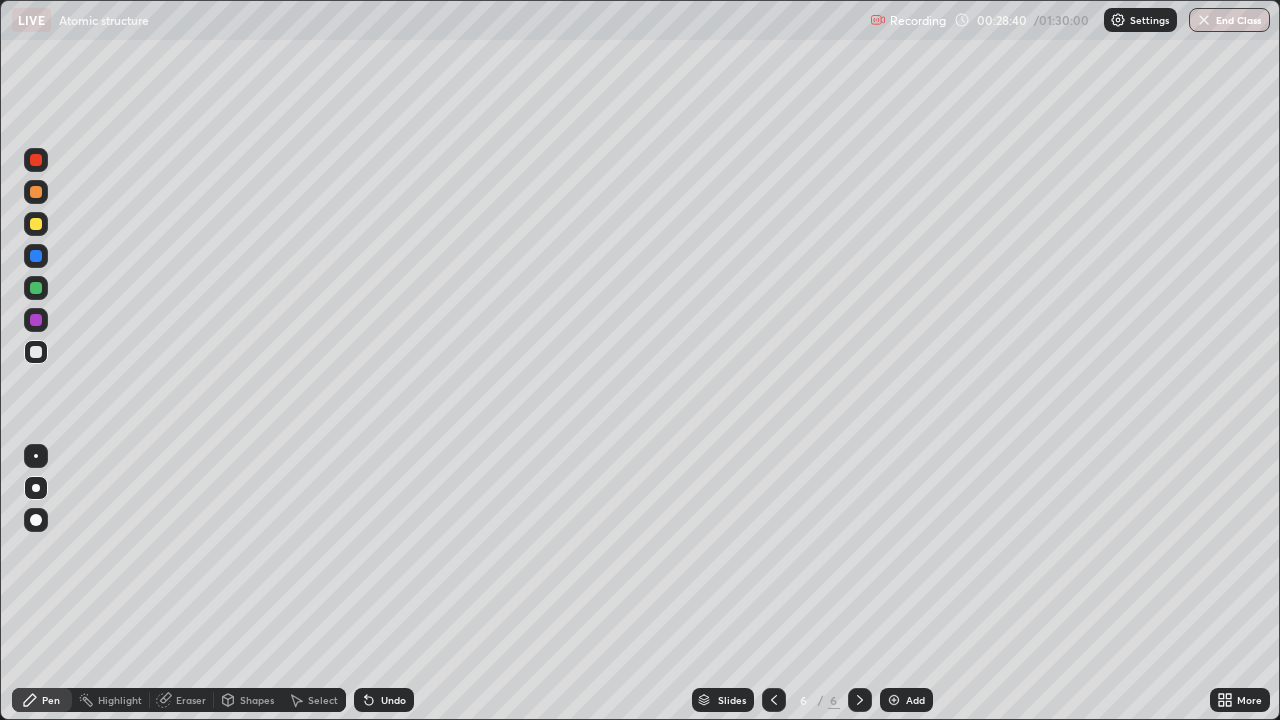 click at bounding box center [36, 352] 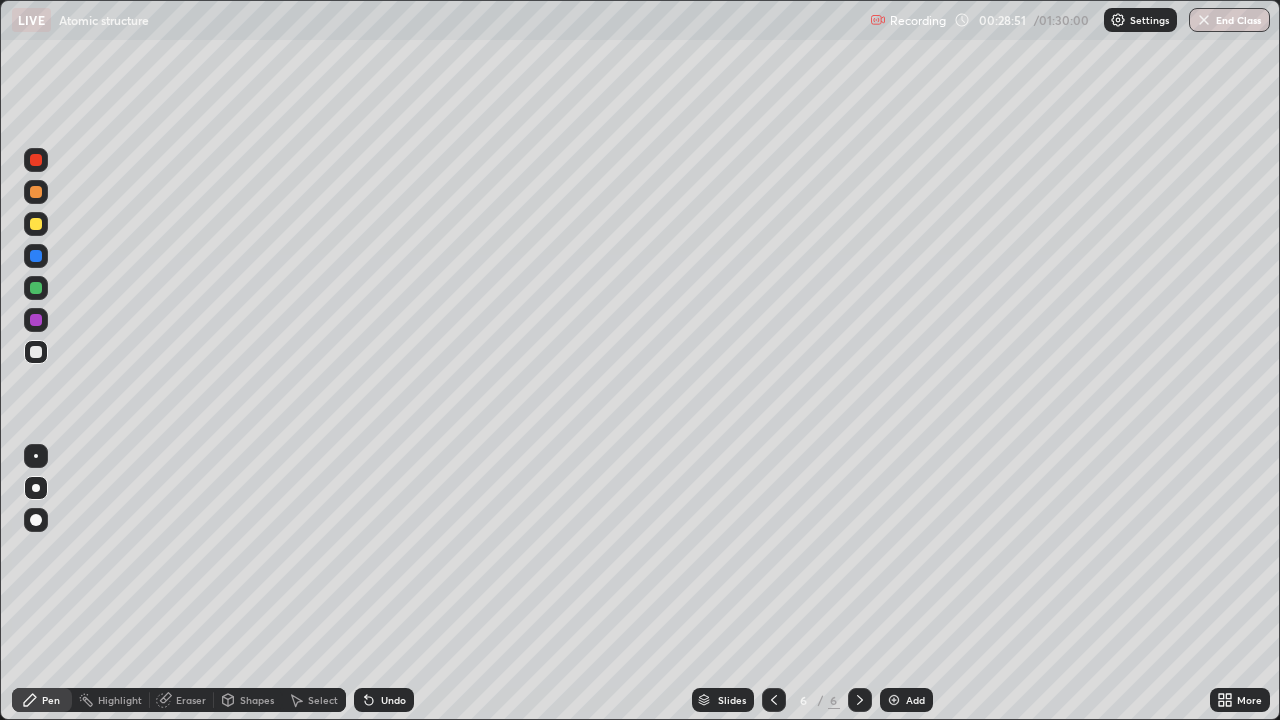 click at bounding box center [36, 352] 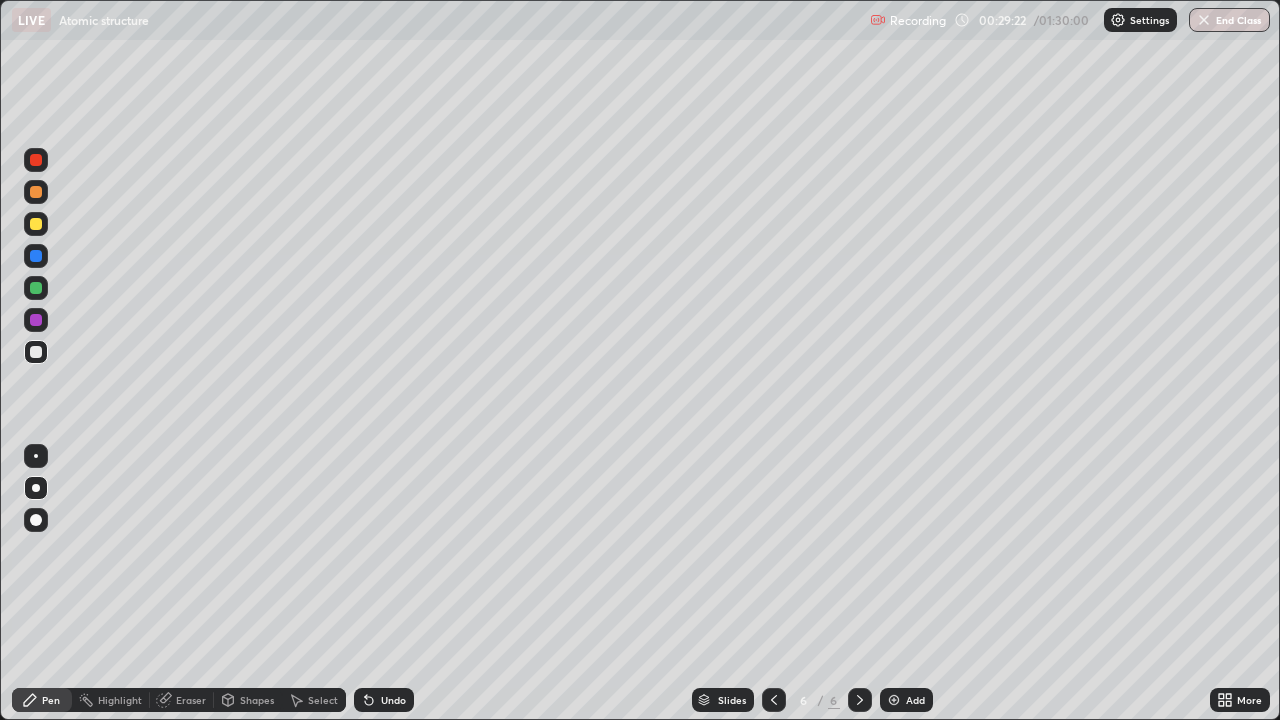 click on "Eraser" at bounding box center (191, 700) 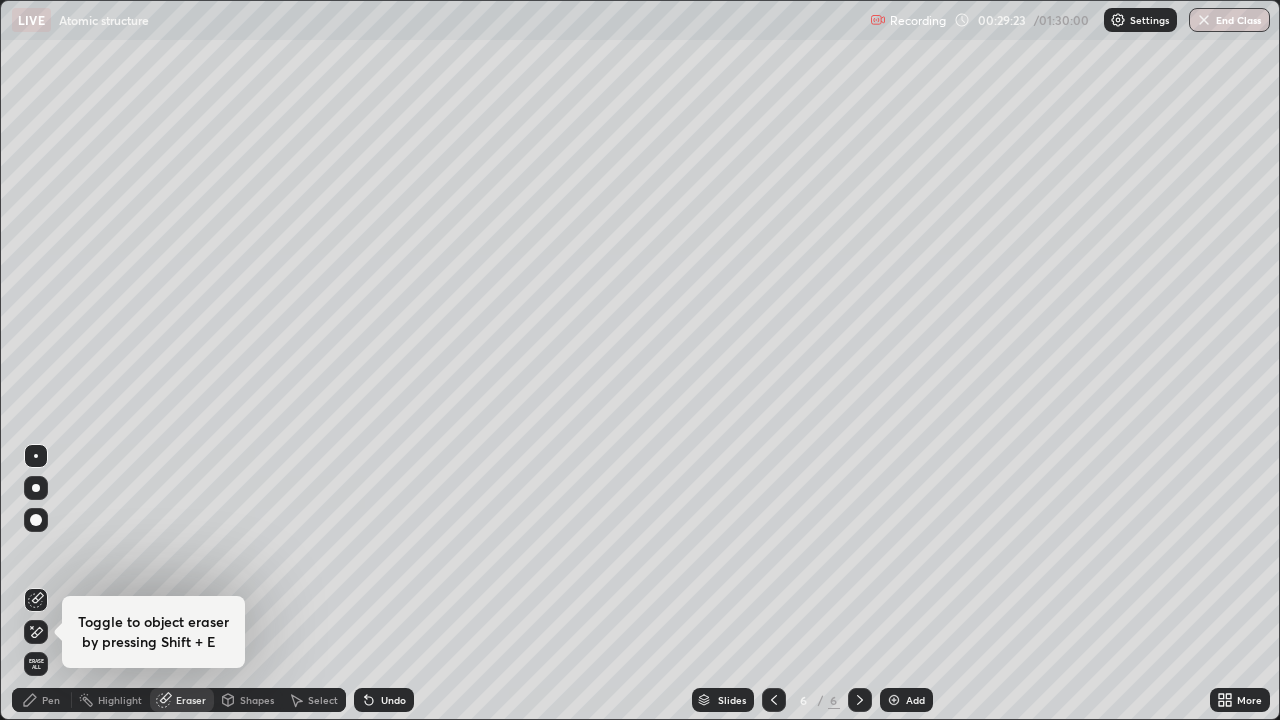click 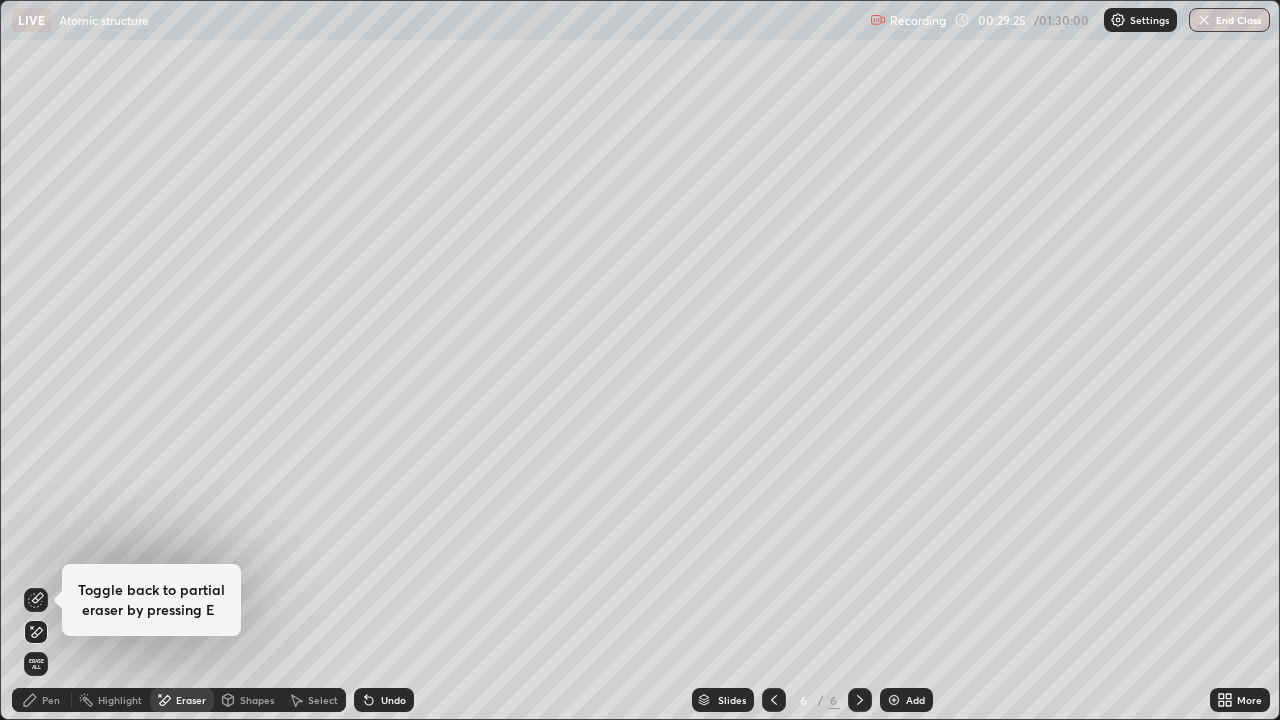 click on "Pen" at bounding box center [51, 700] 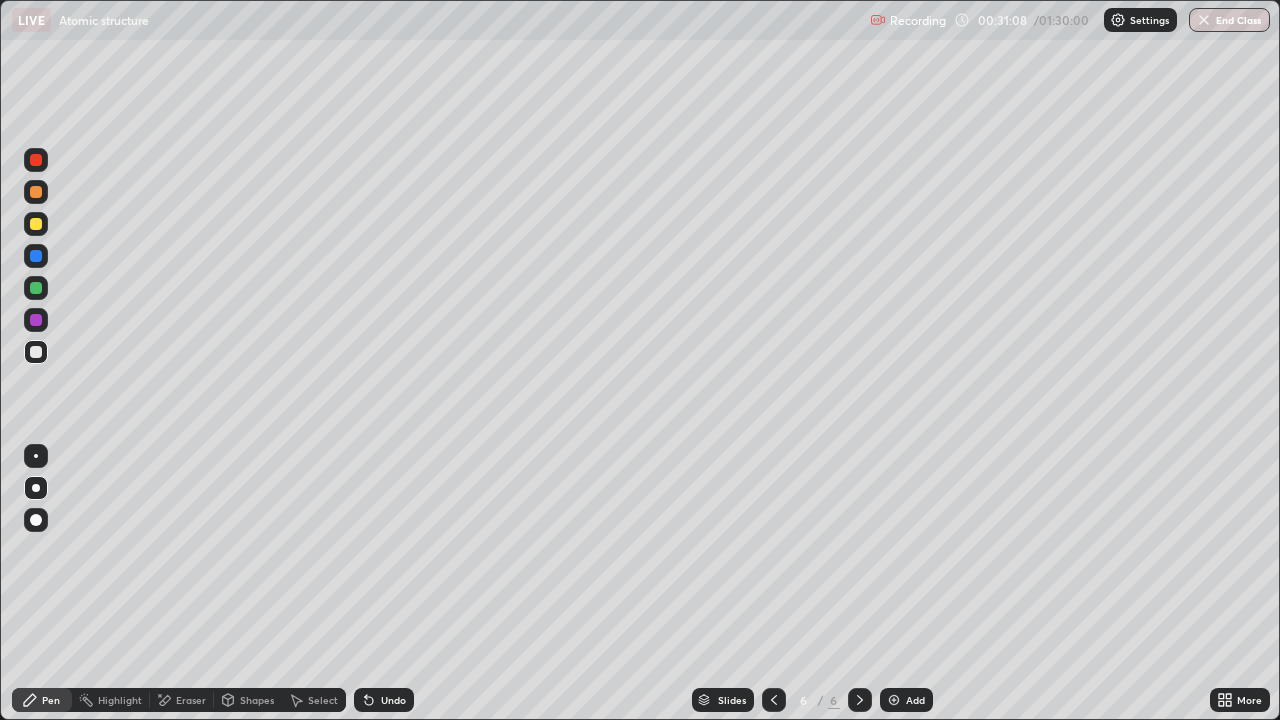 click at bounding box center [36, 352] 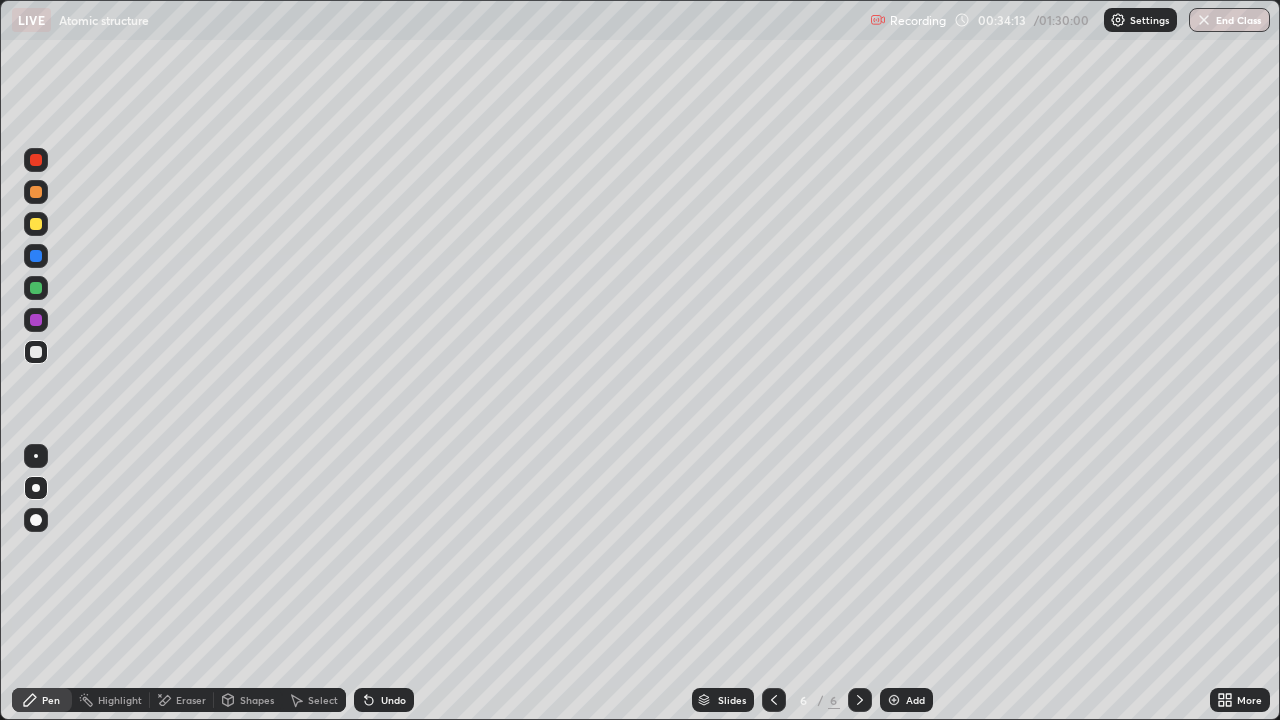 click on "Add" at bounding box center (906, 700) 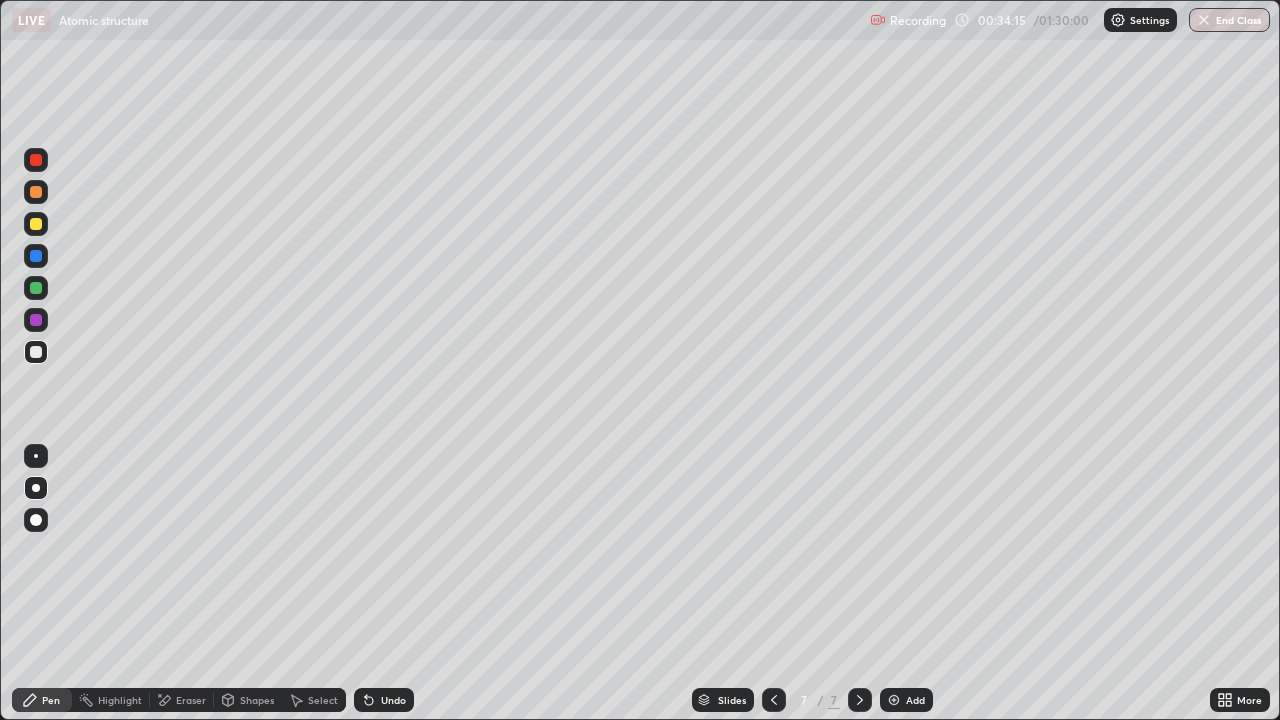 click at bounding box center (36, 160) 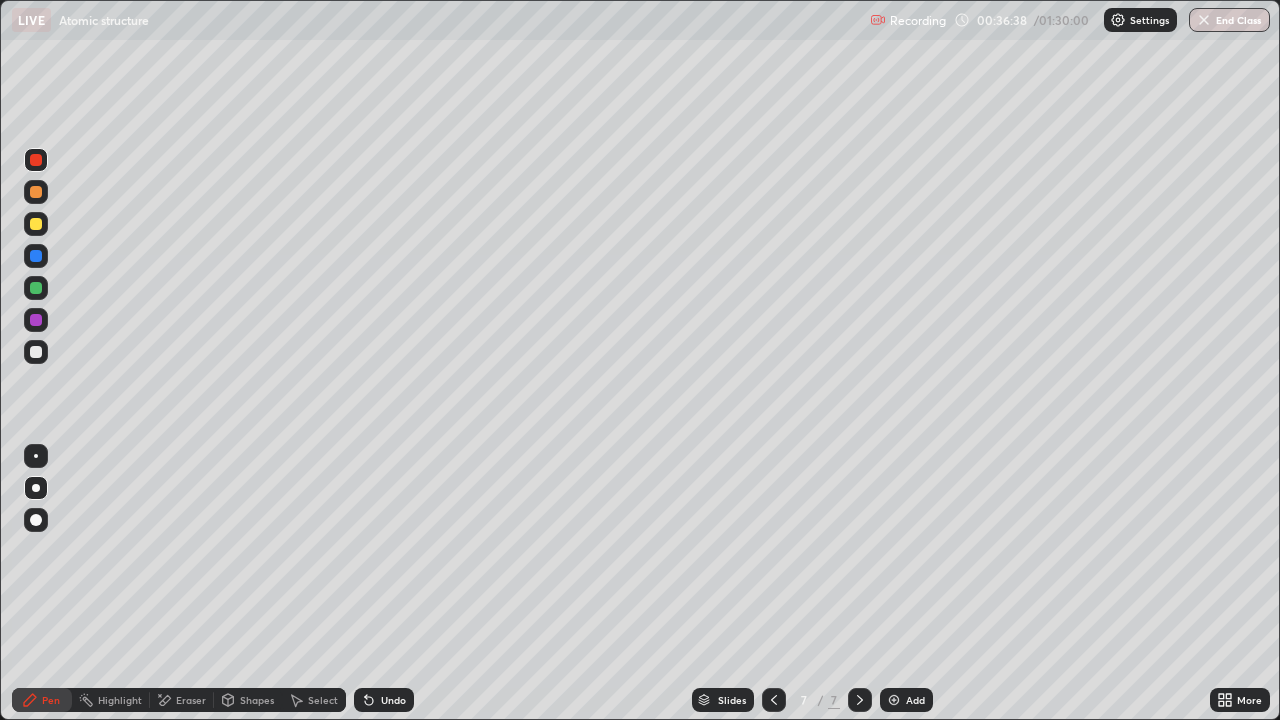 click at bounding box center (36, 352) 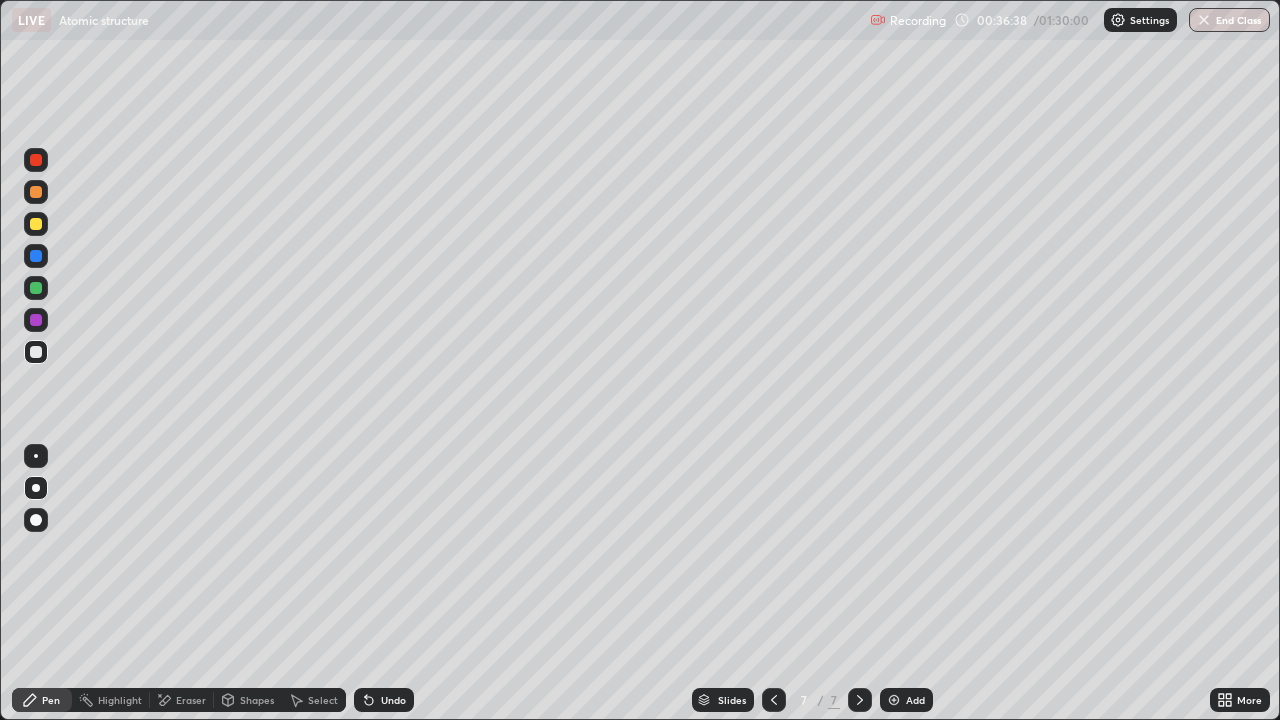 click at bounding box center (36, 352) 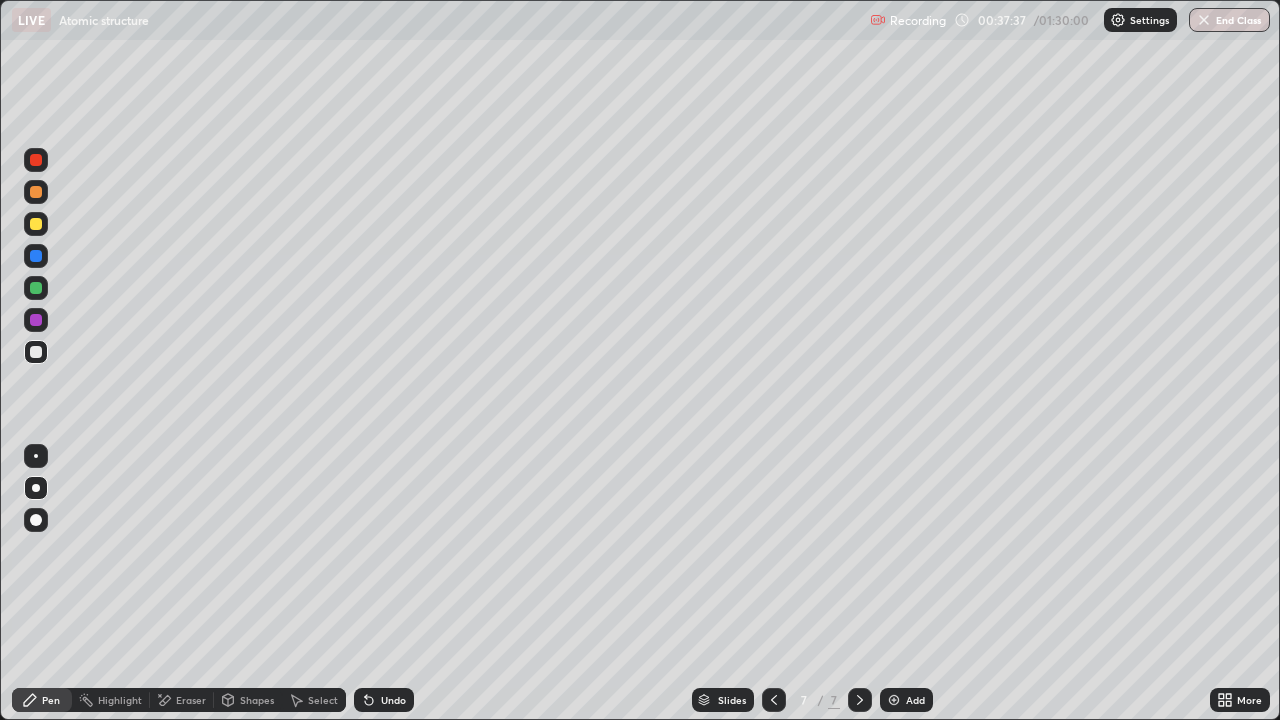 click at bounding box center (36, 352) 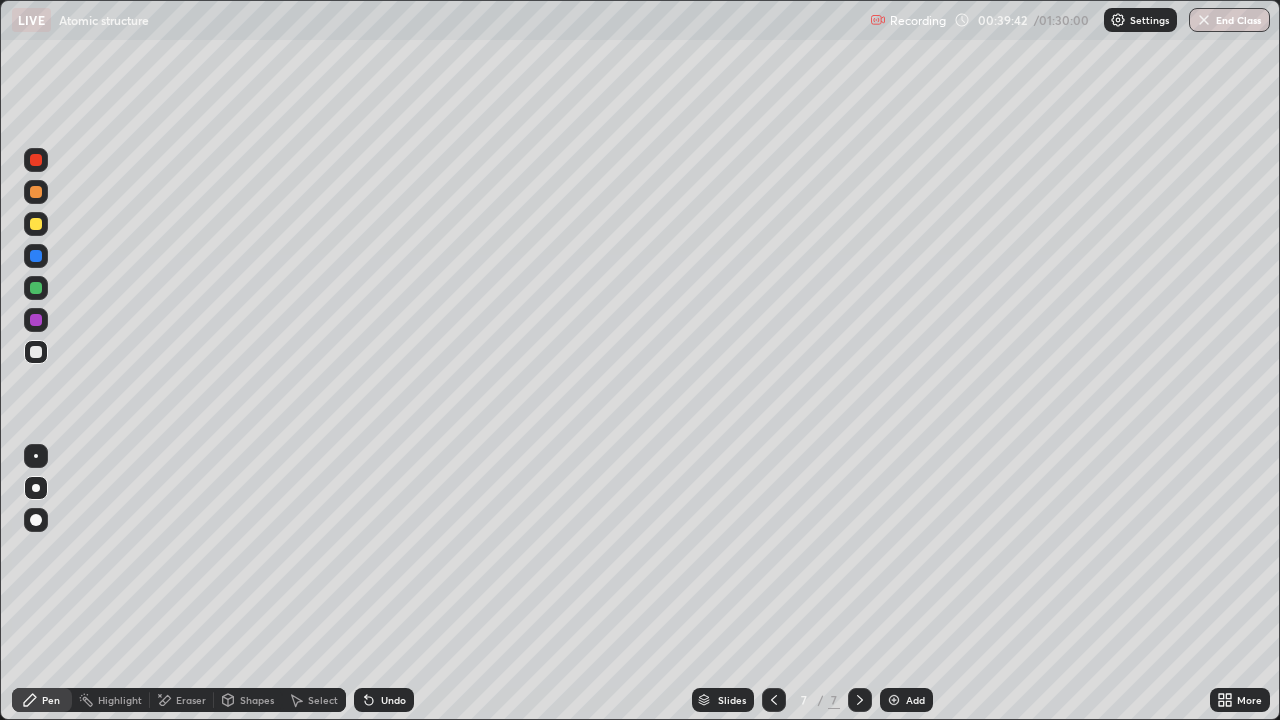 click at bounding box center (36, 160) 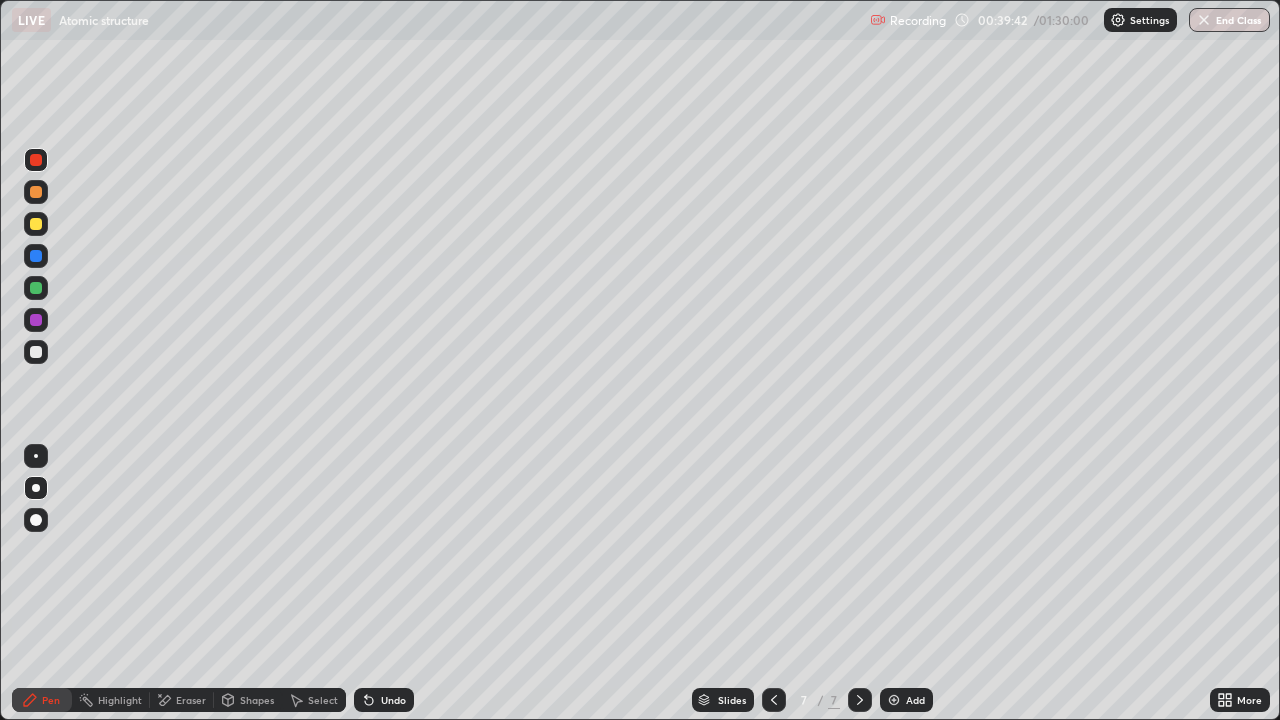 click at bounding box center (36, 160) 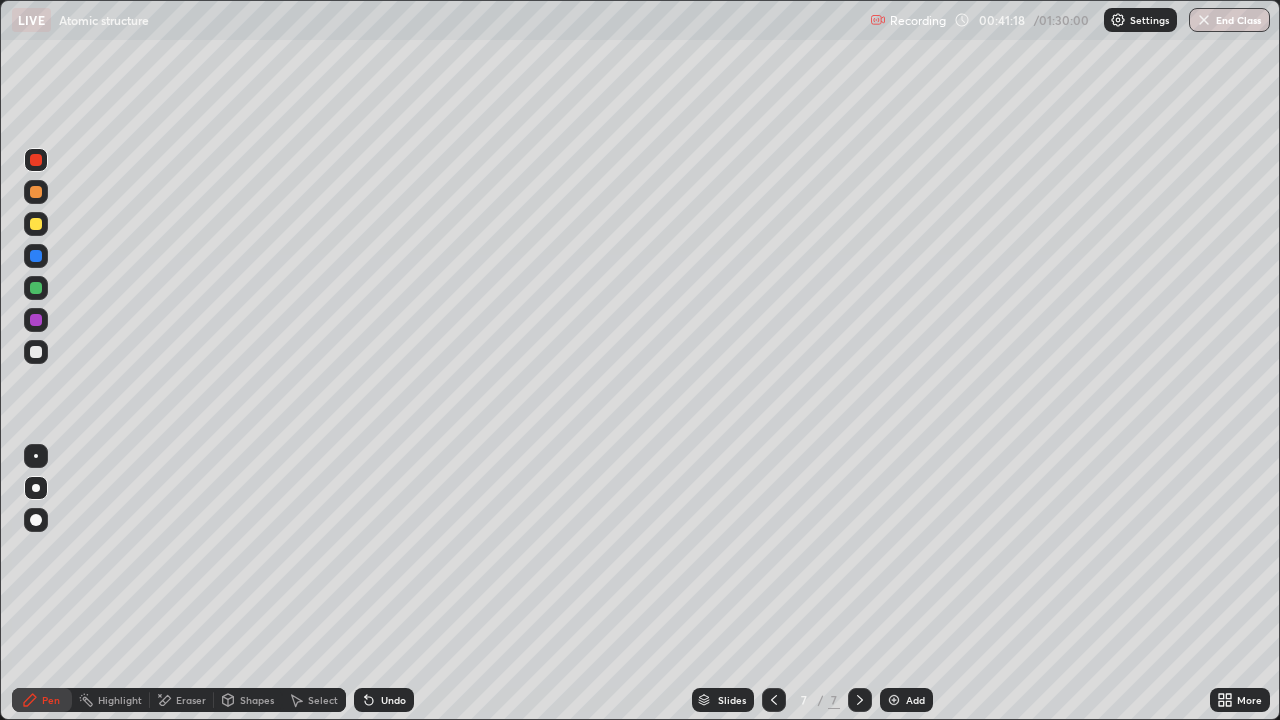 click on "Add" at bounding box center [915, 700] 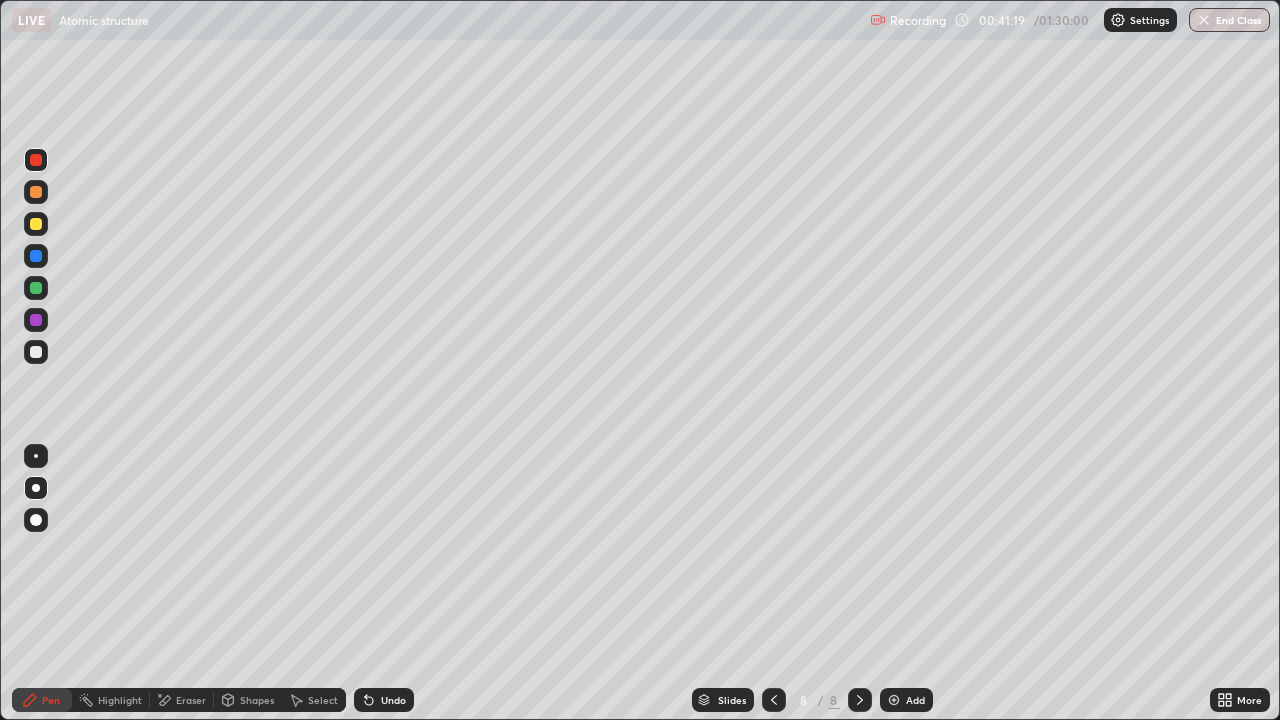 click at bounding box center (36, 160) 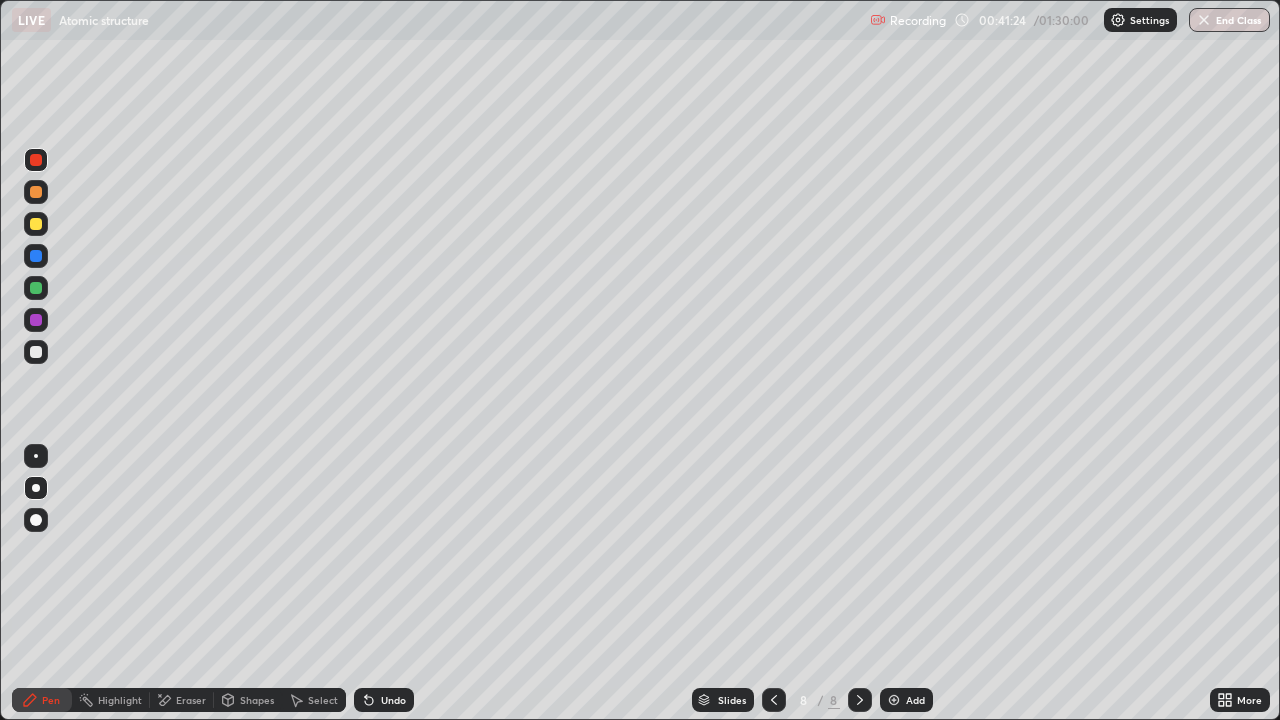 click at bounding box center (36, 352) 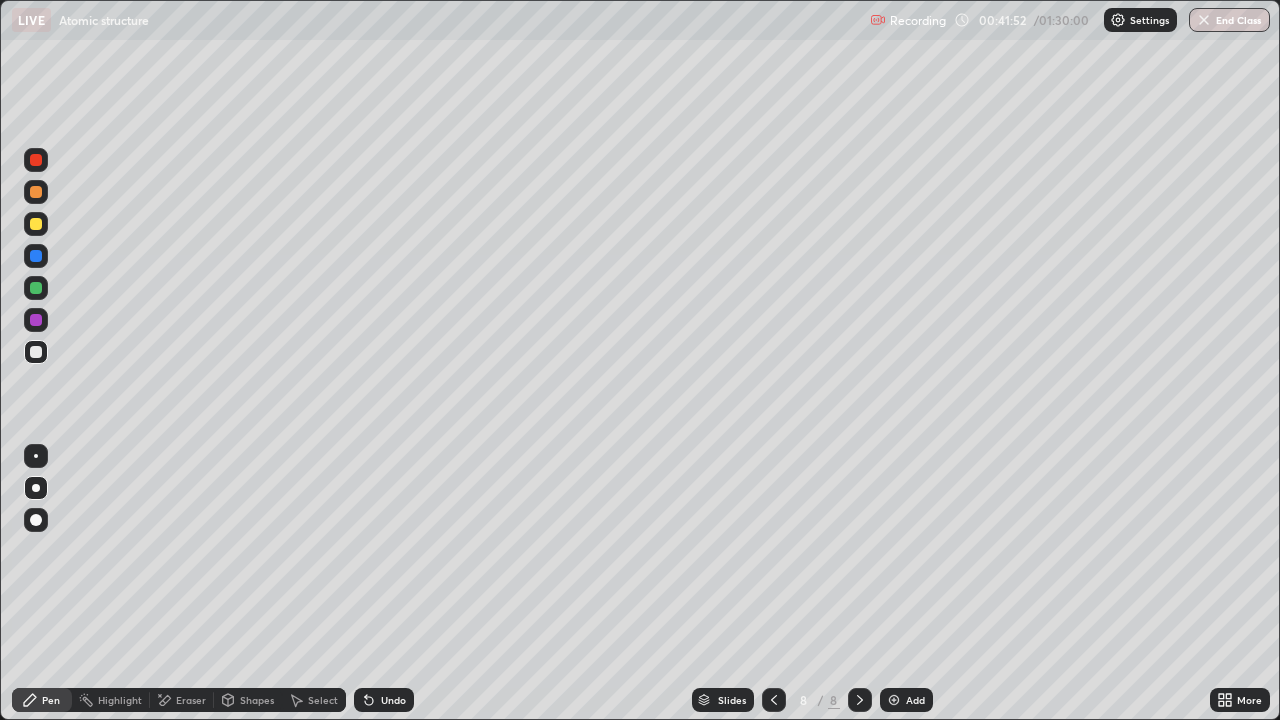 click at bounding box center (36, 352) 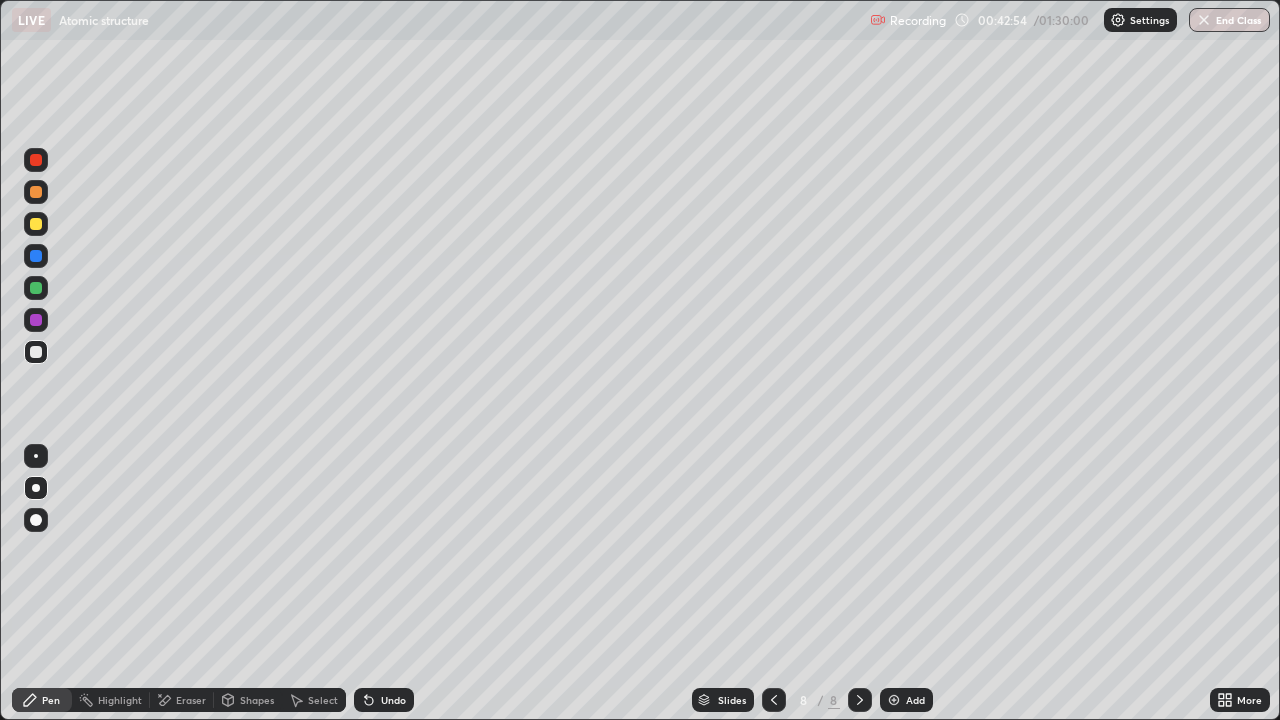 click at bounding box center (36, 224) 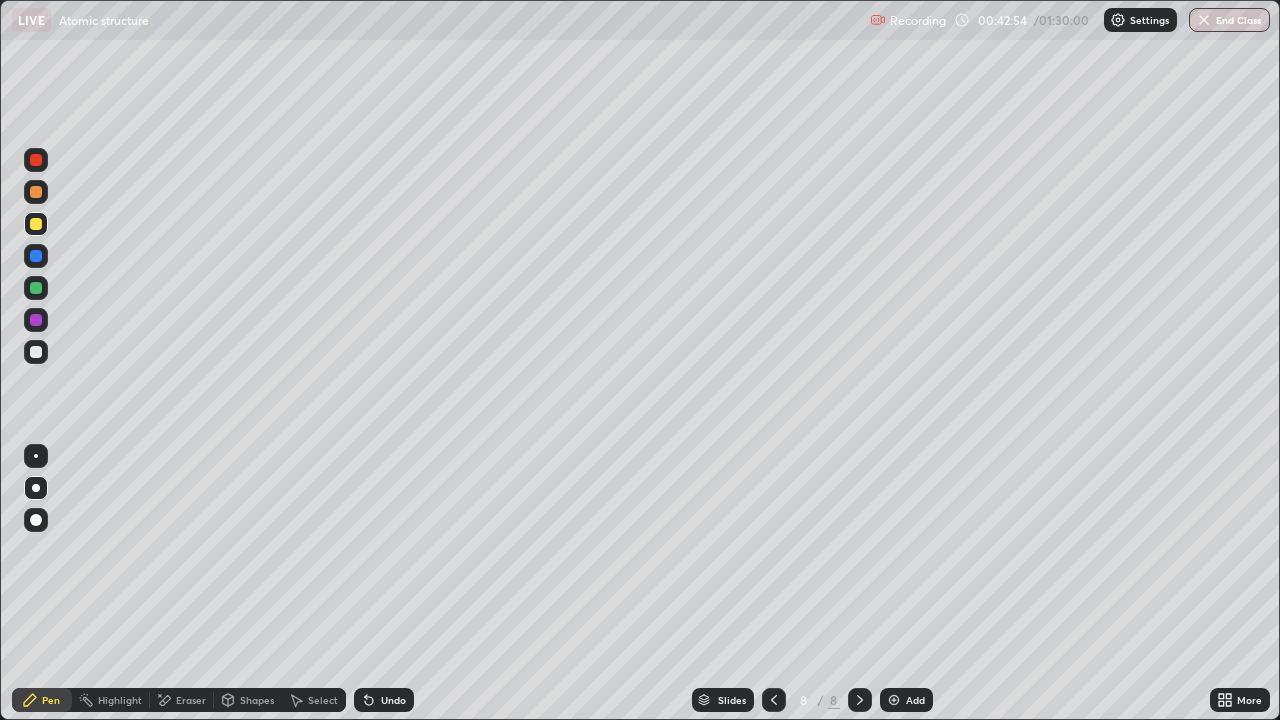 click at bounding box center [36, 224] 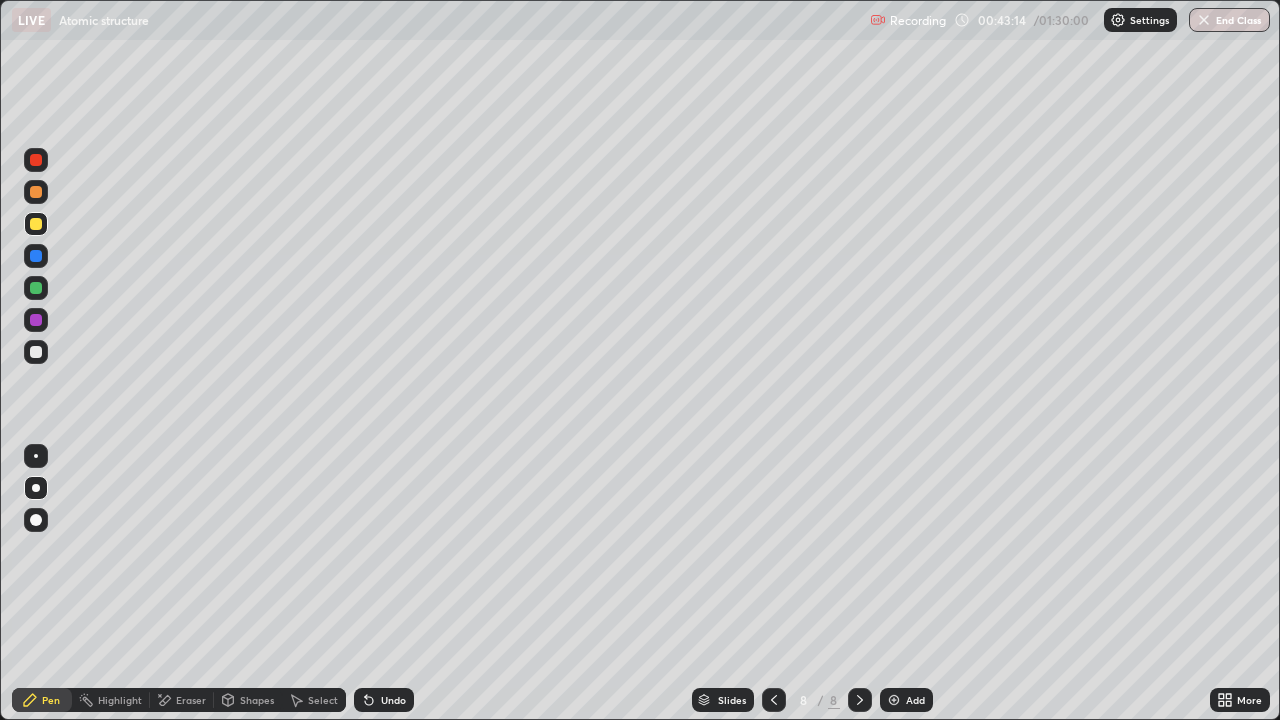 click at bounding box center (36, 352) 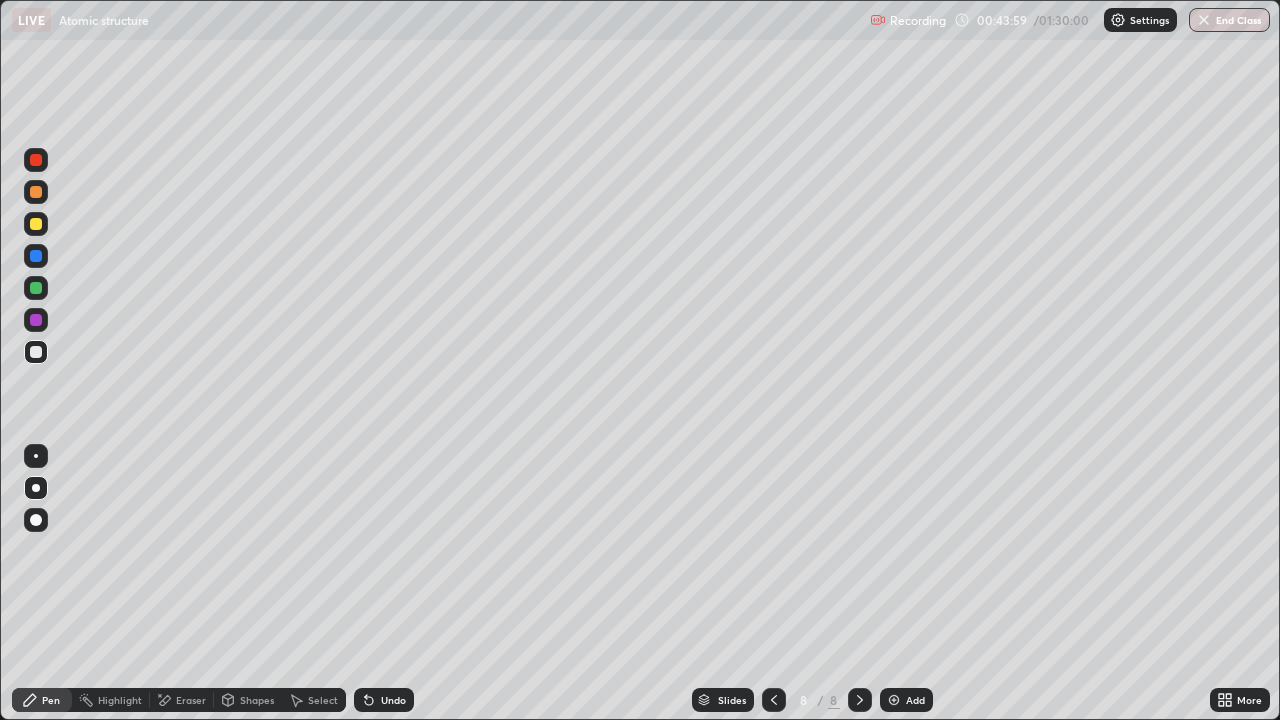 click on "Add" at bounding box center (915, 700) 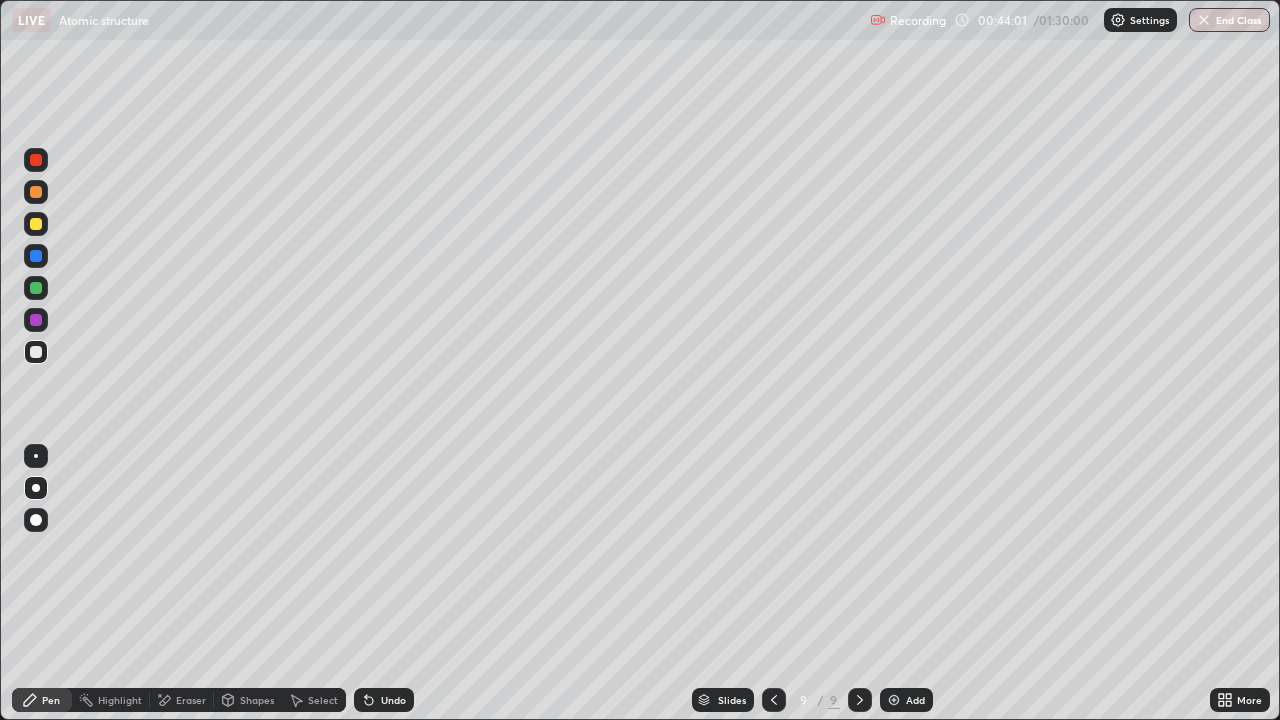 click at bounding box center (36, 160) 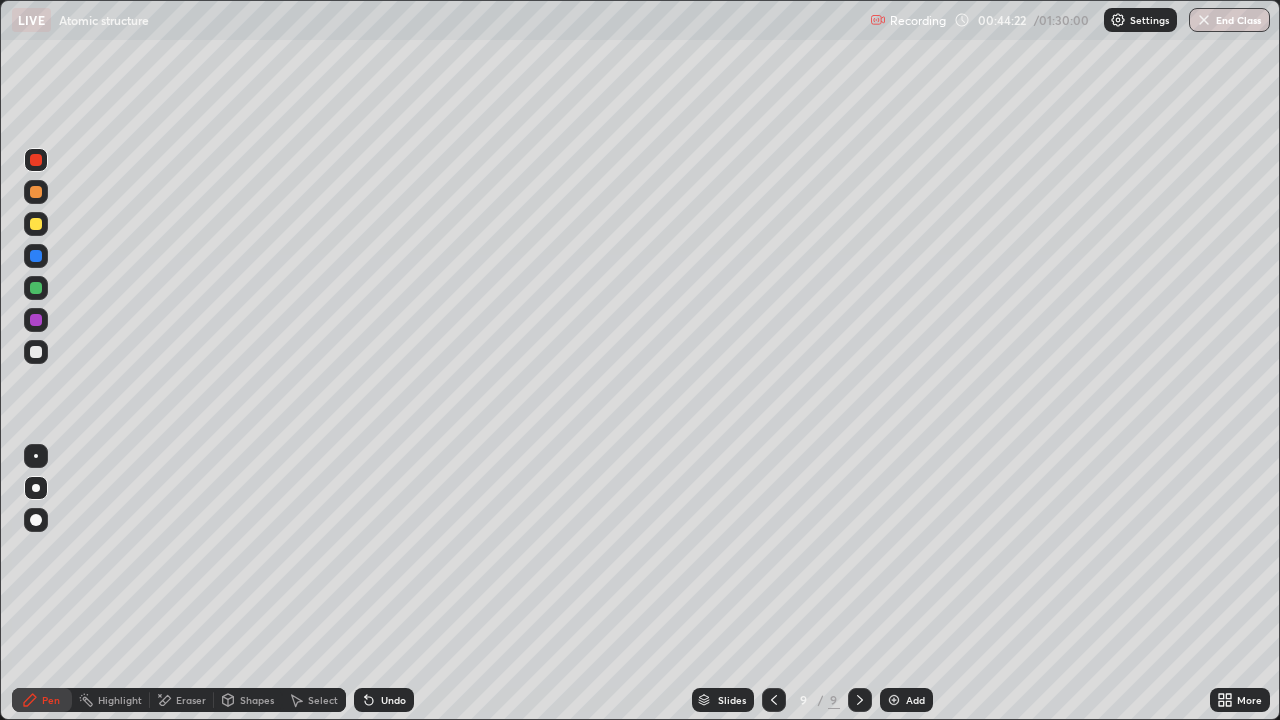 click at bounding box center (36, 352) 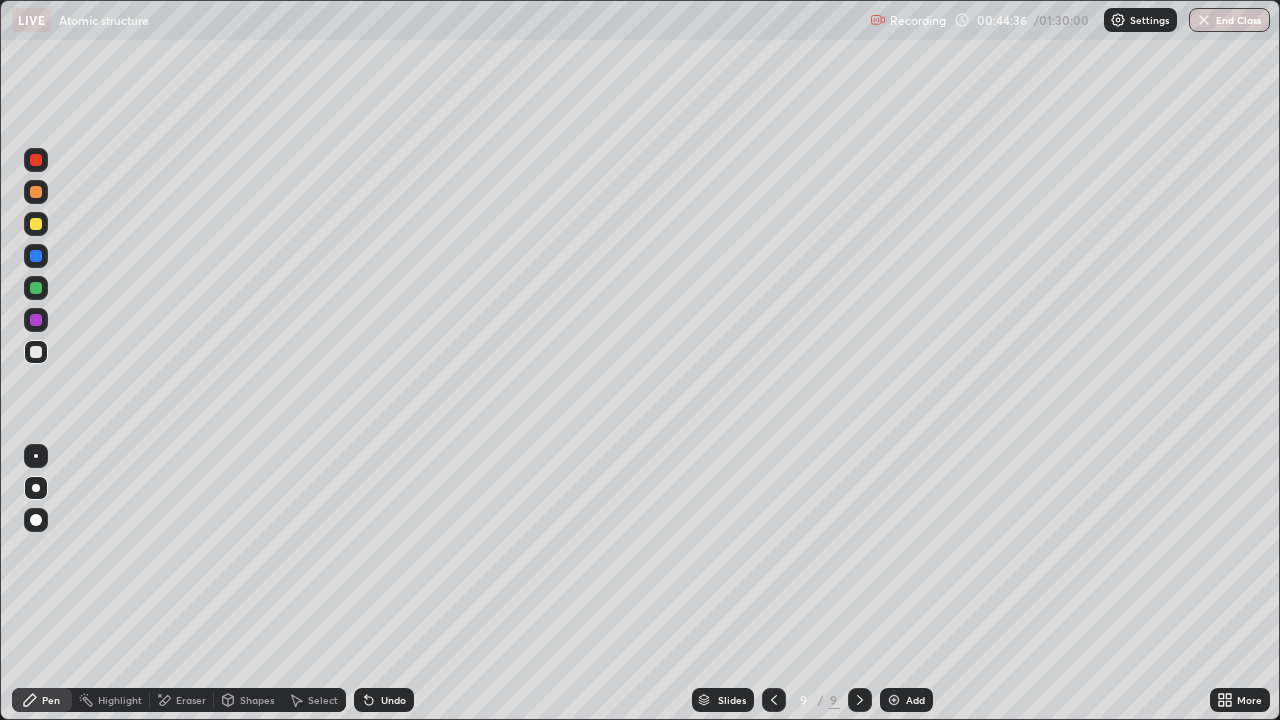click at bounding box center (36, 352) 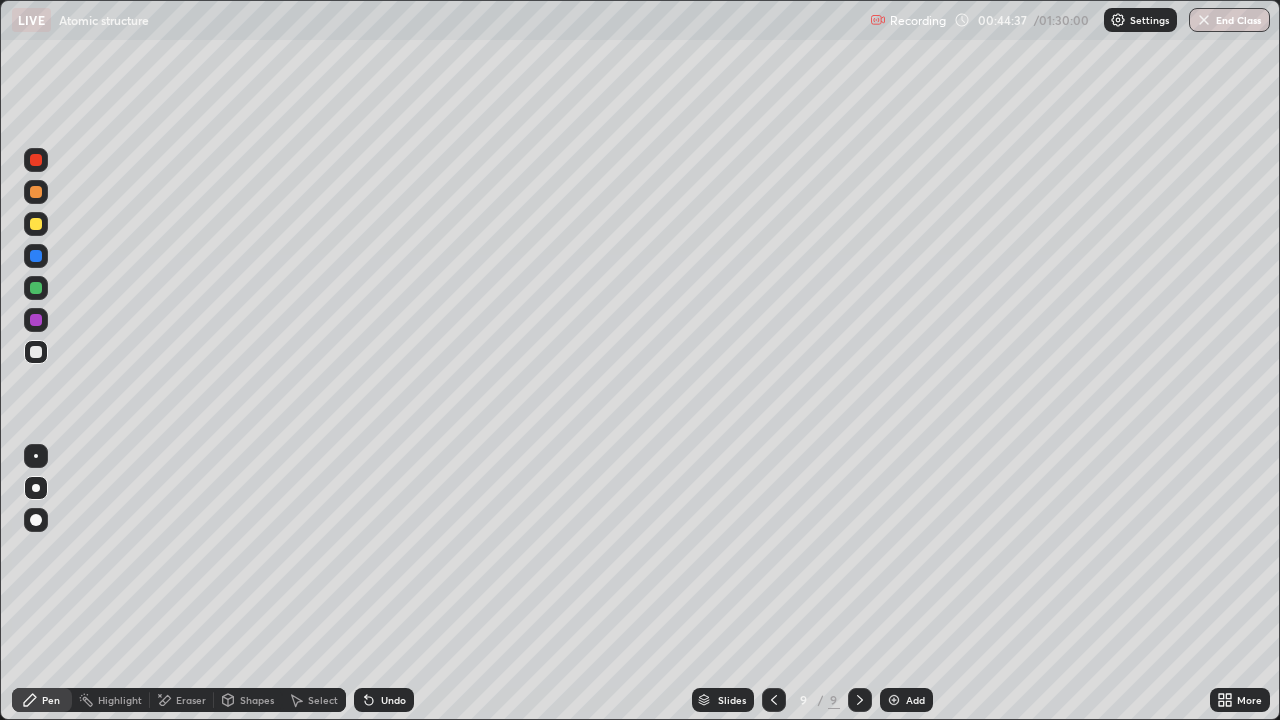click at bounding box center (36, 352) 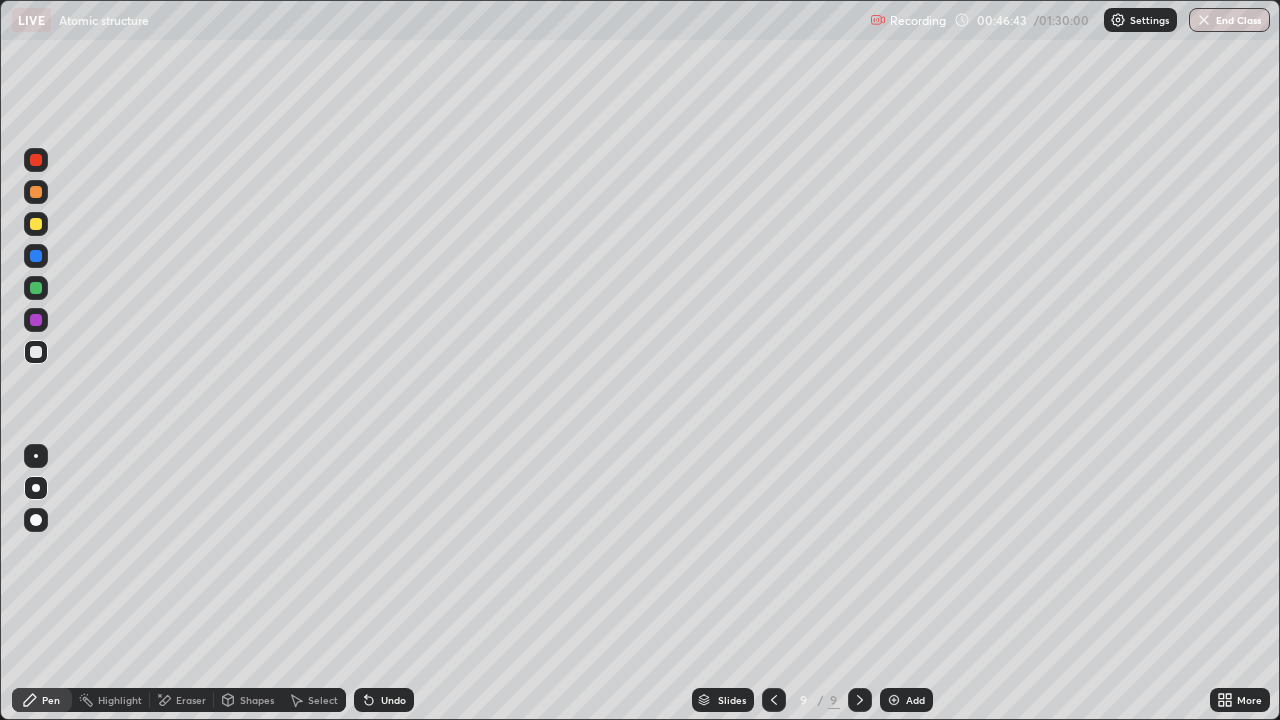 click at bounding box center (36, 224) 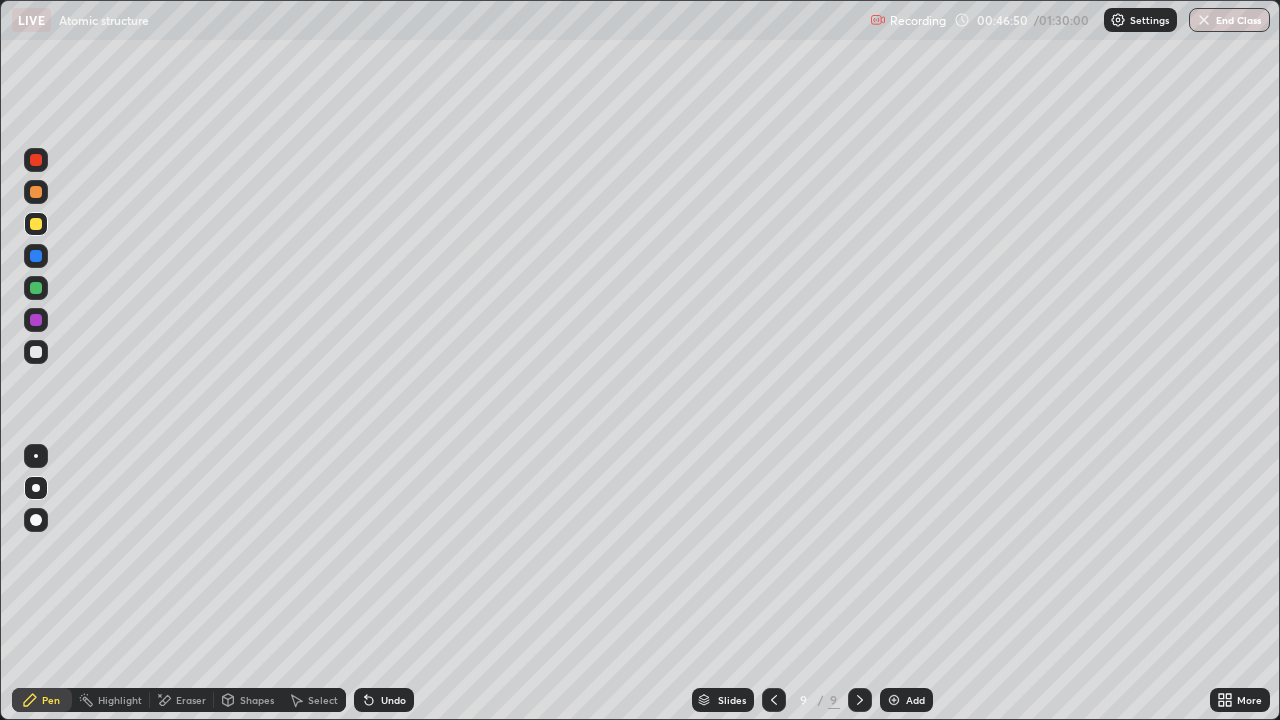 click on "Add" at bounding box center [915, 700] 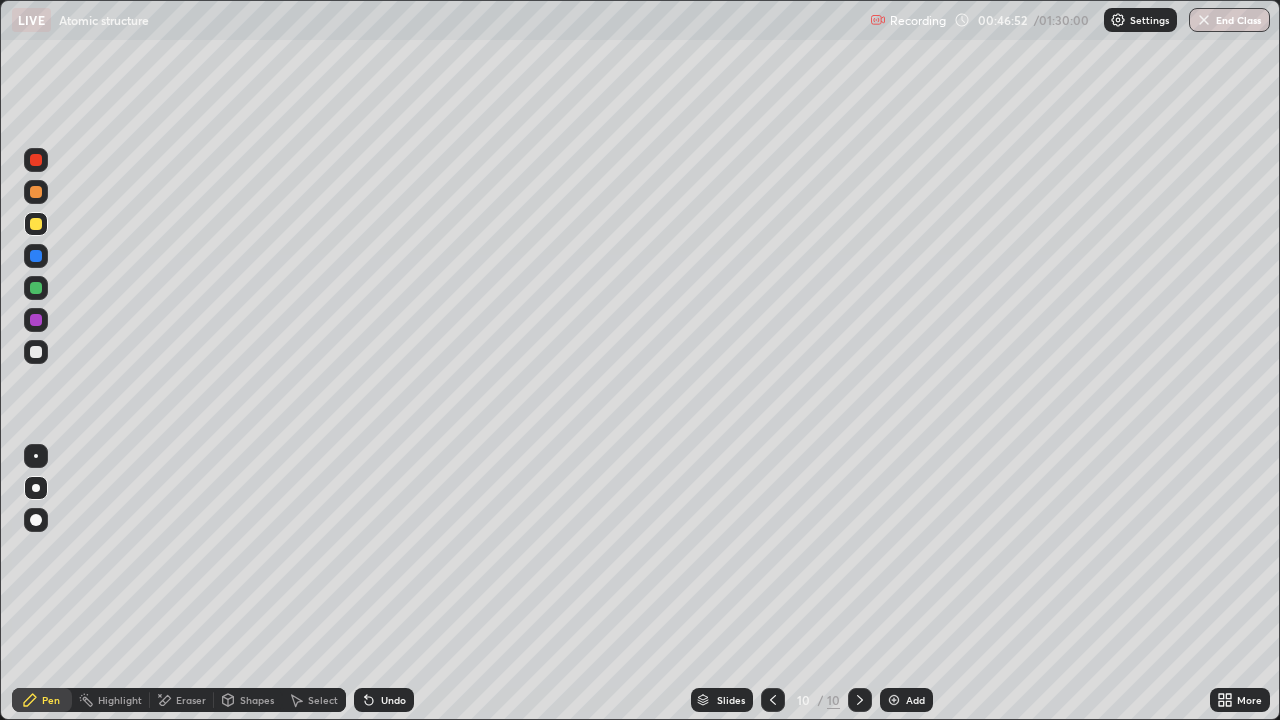 click at bounding box center (36, 224) 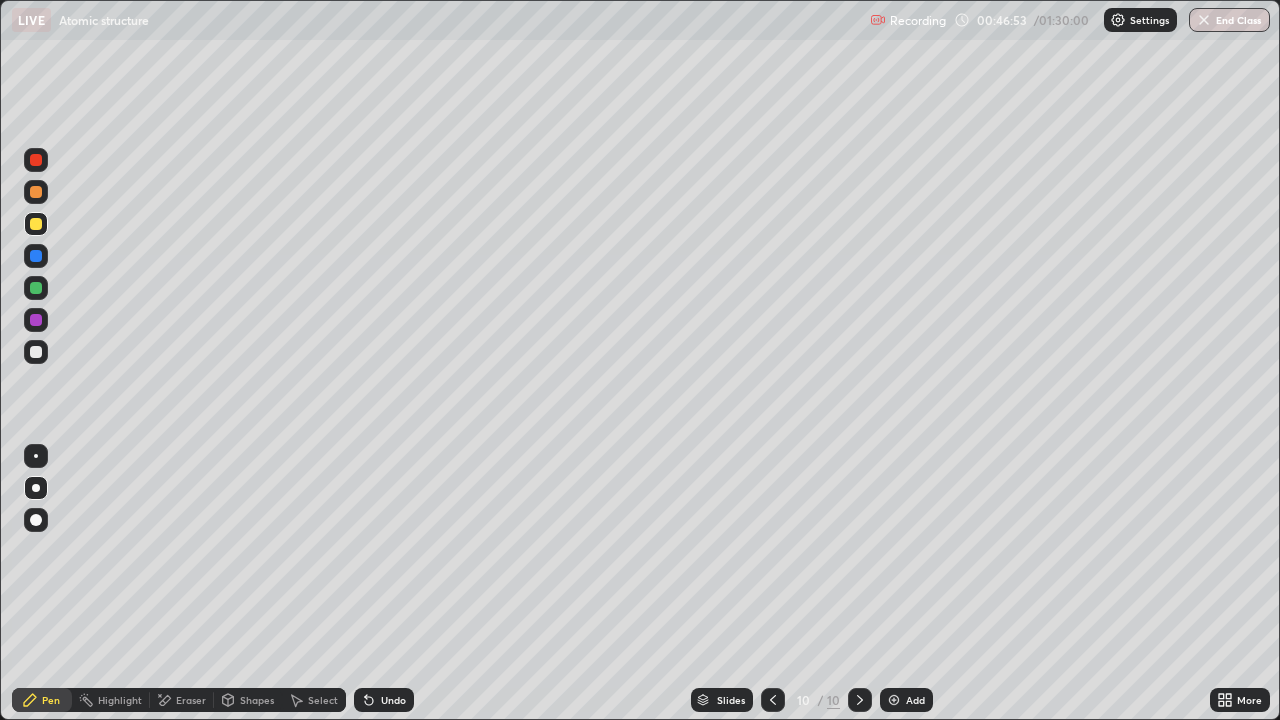 click at bounding box center [36, 224] 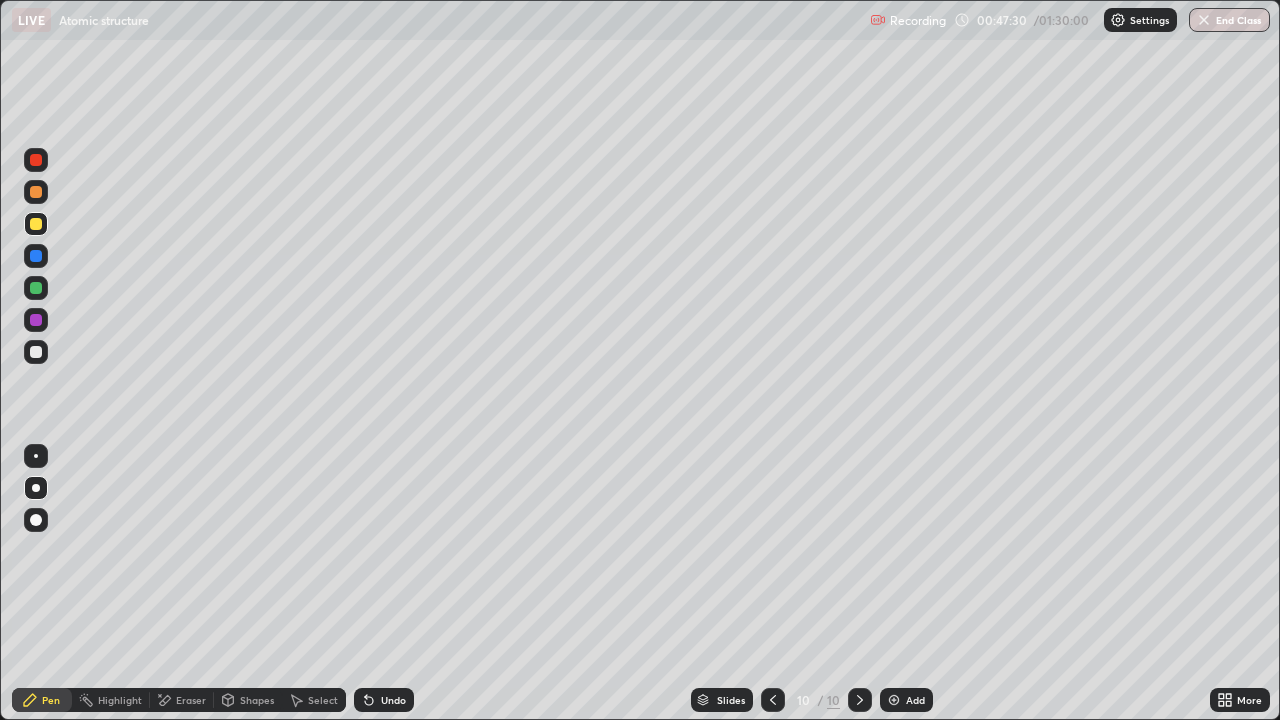 click at bounding box center [36, 352] 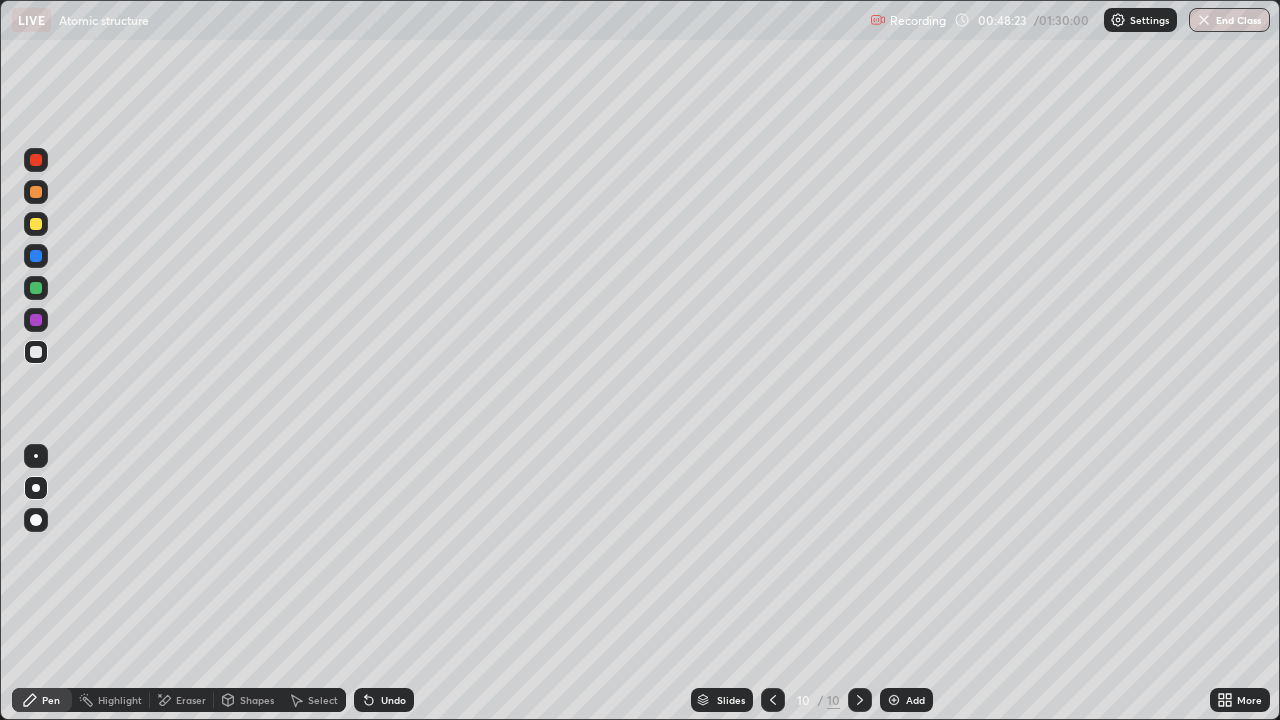 click 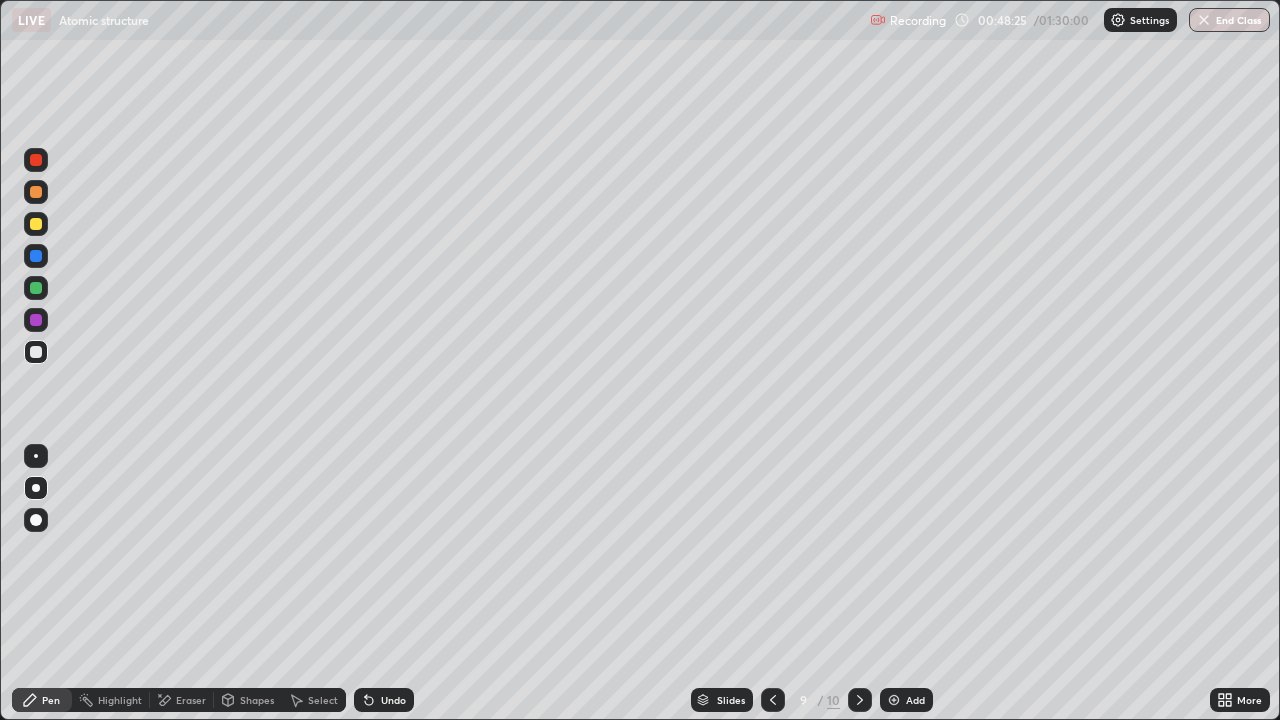 click 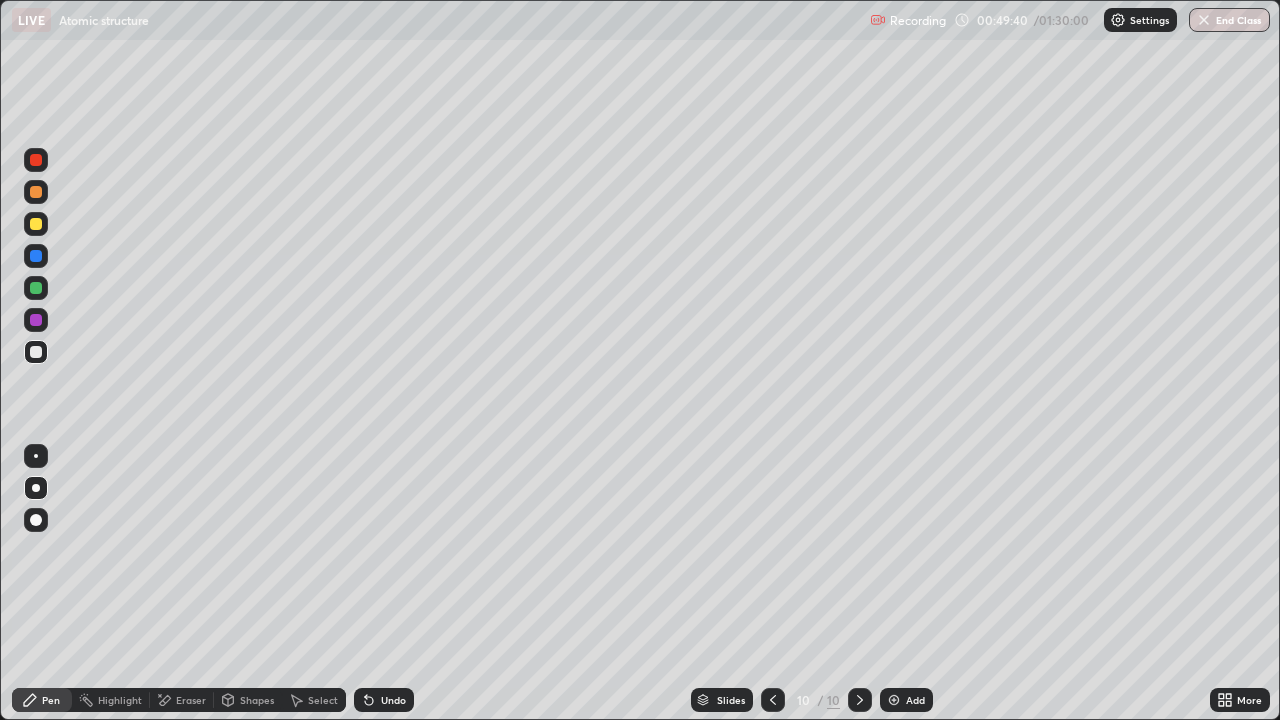 click at bounding box center [36, 224] 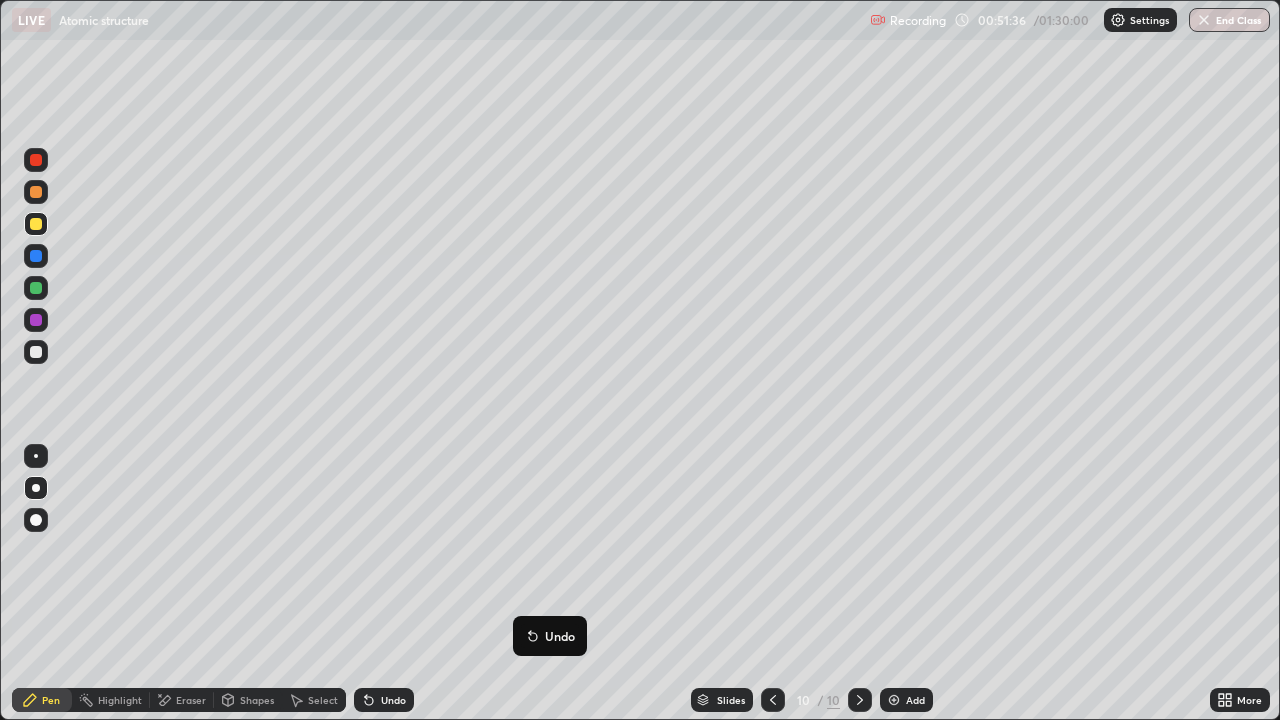 click on "Add" at bounding box center [906, 700] 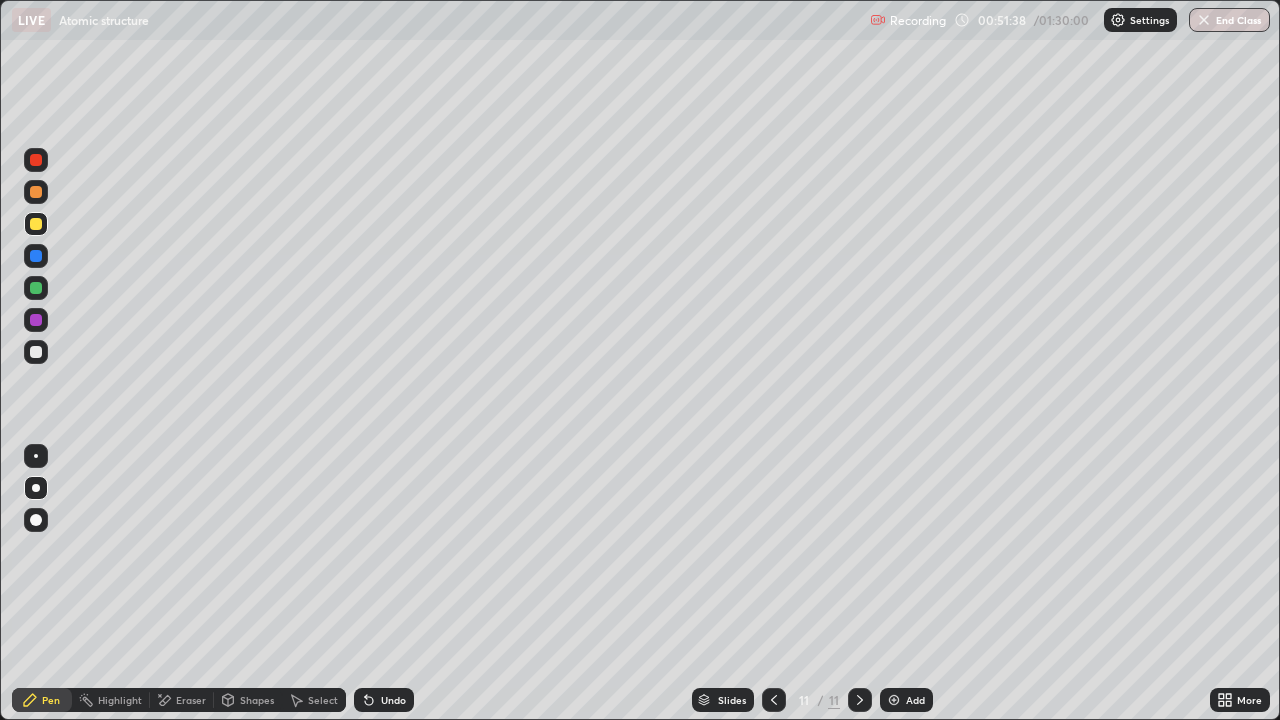 click at bounding box center [36, 352] 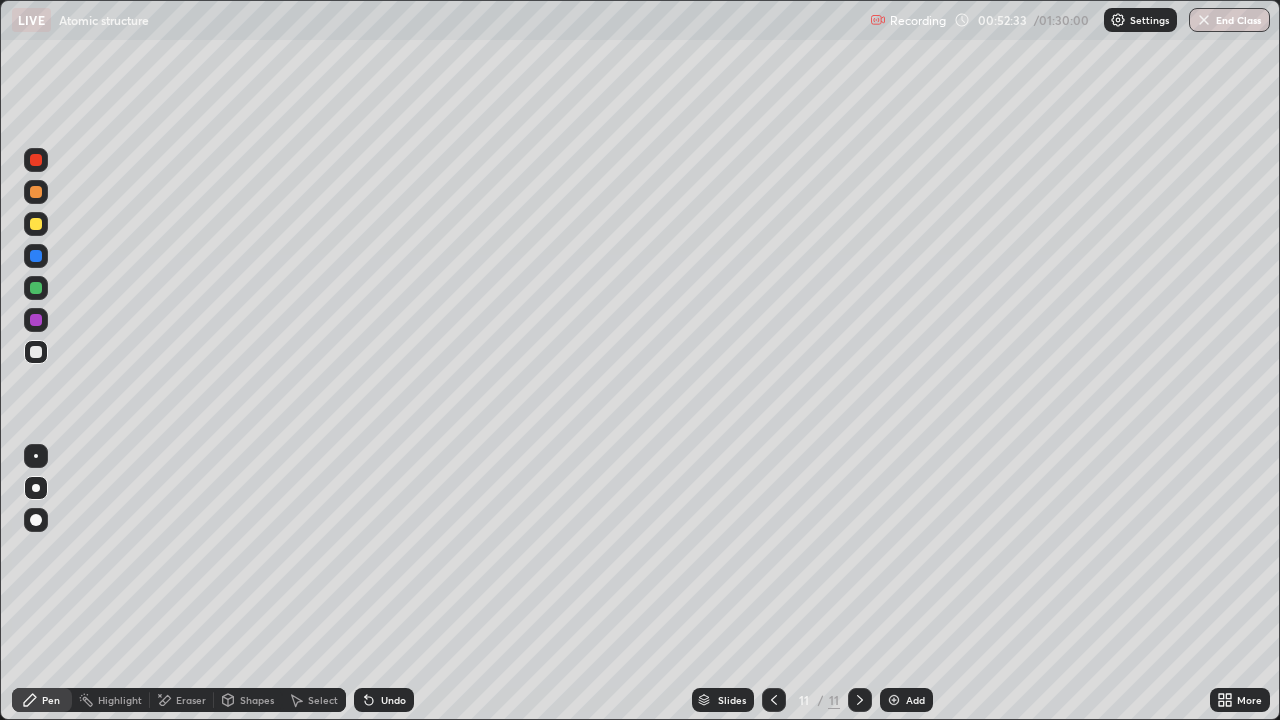 click 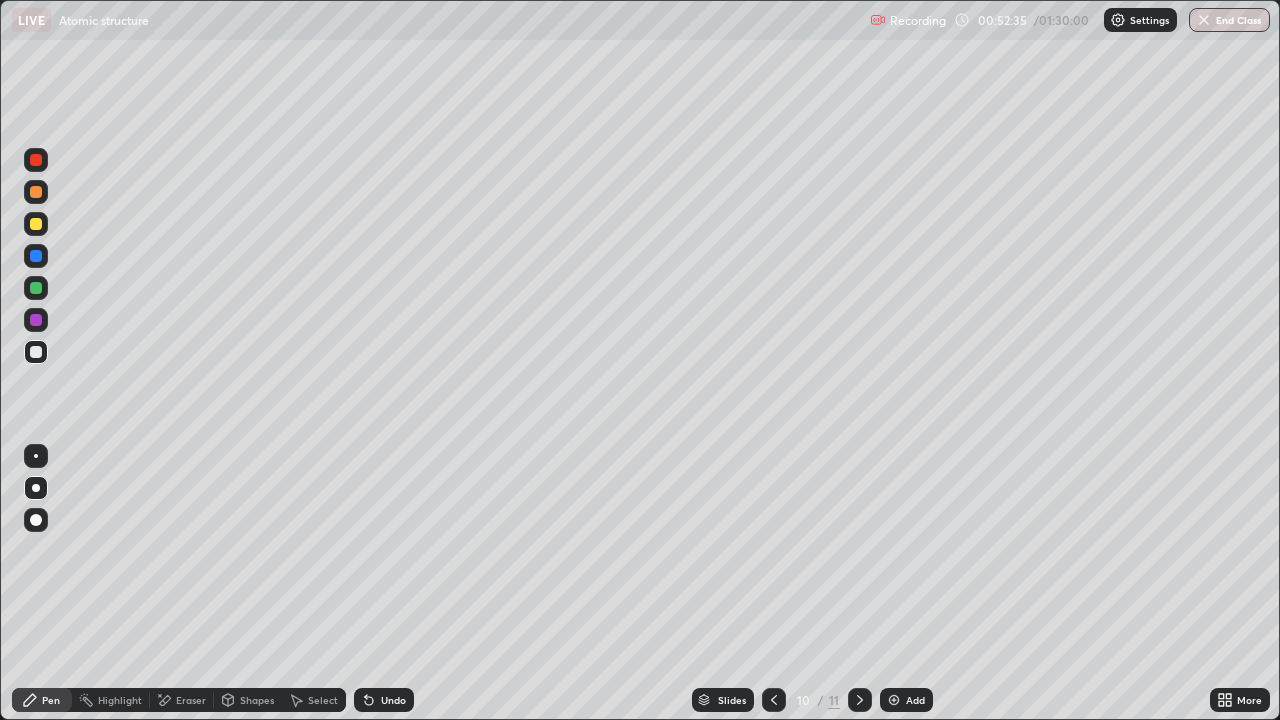 click at bounding box center (36, 192) 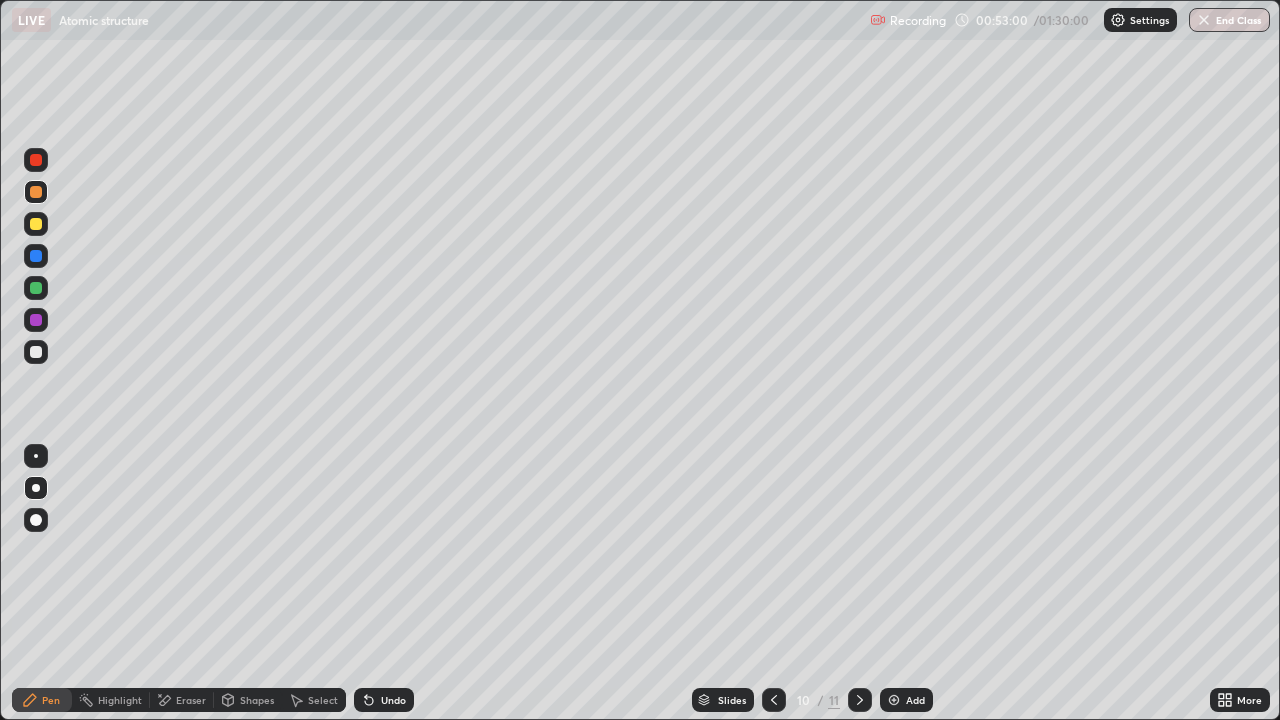 click at bounding box center [36, 352] 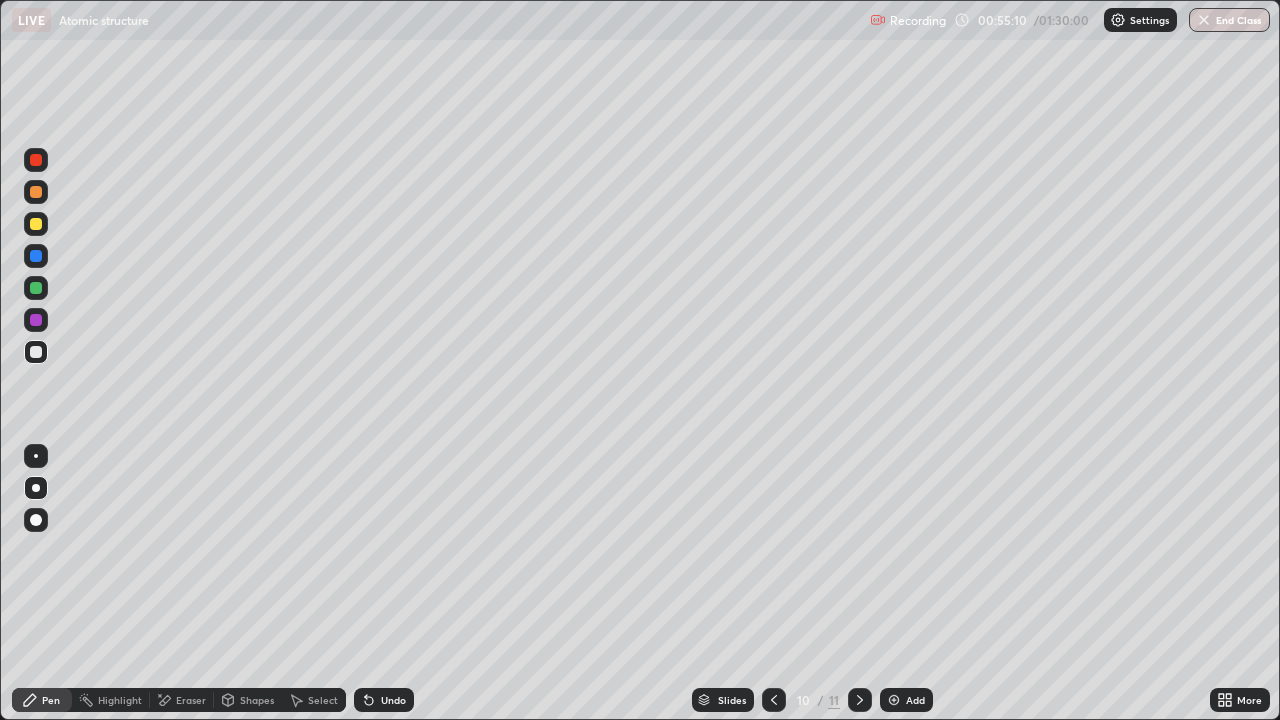 click 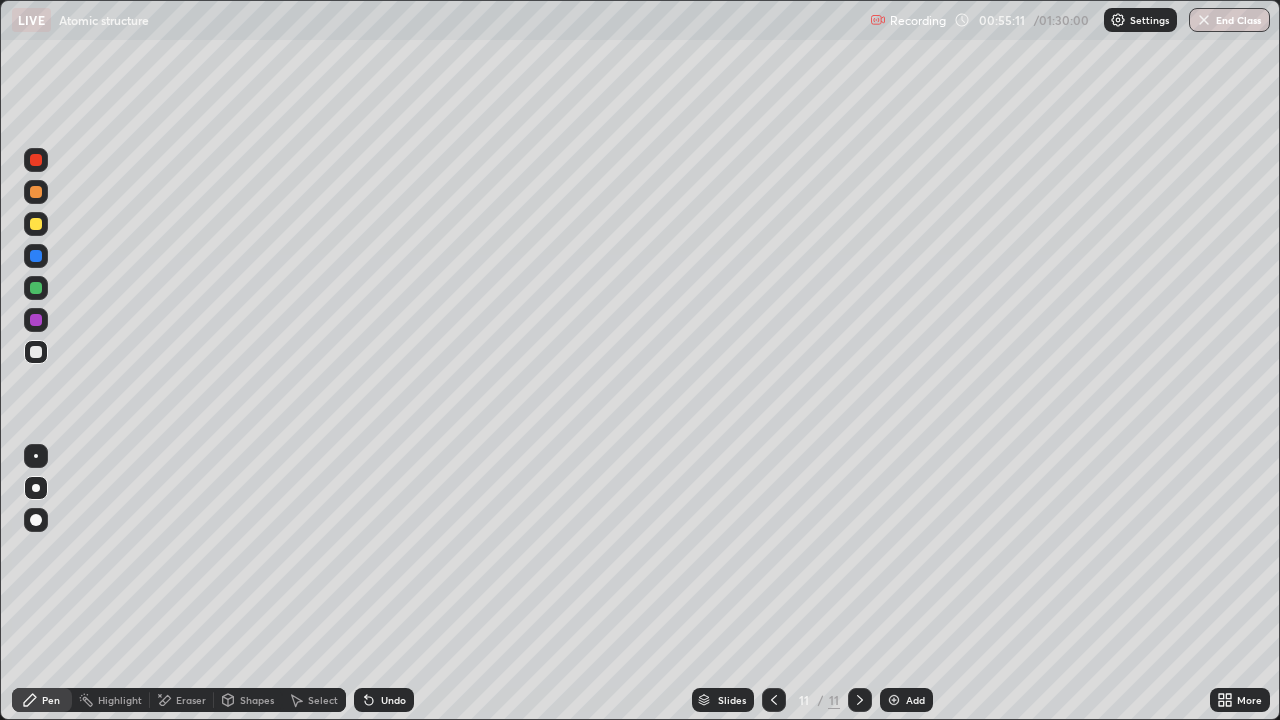 click at bounding box center [36, 352] 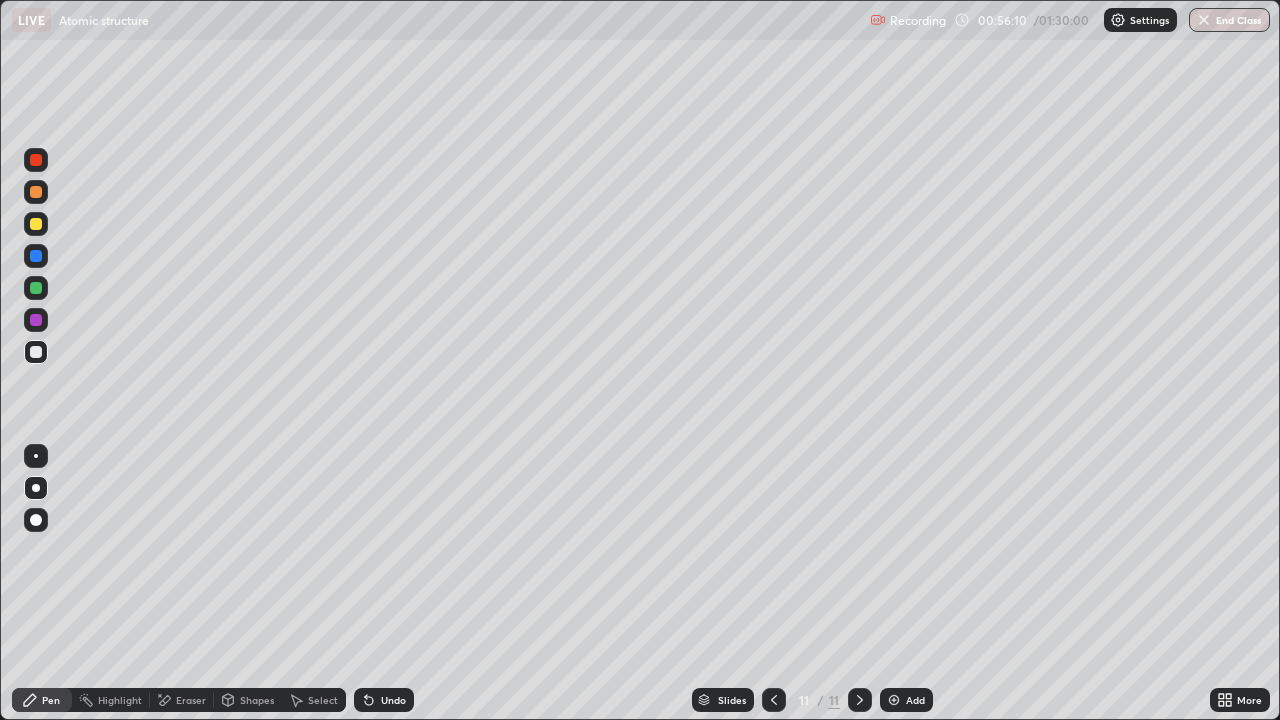 click on "Add" at bounding box center (906, 700) 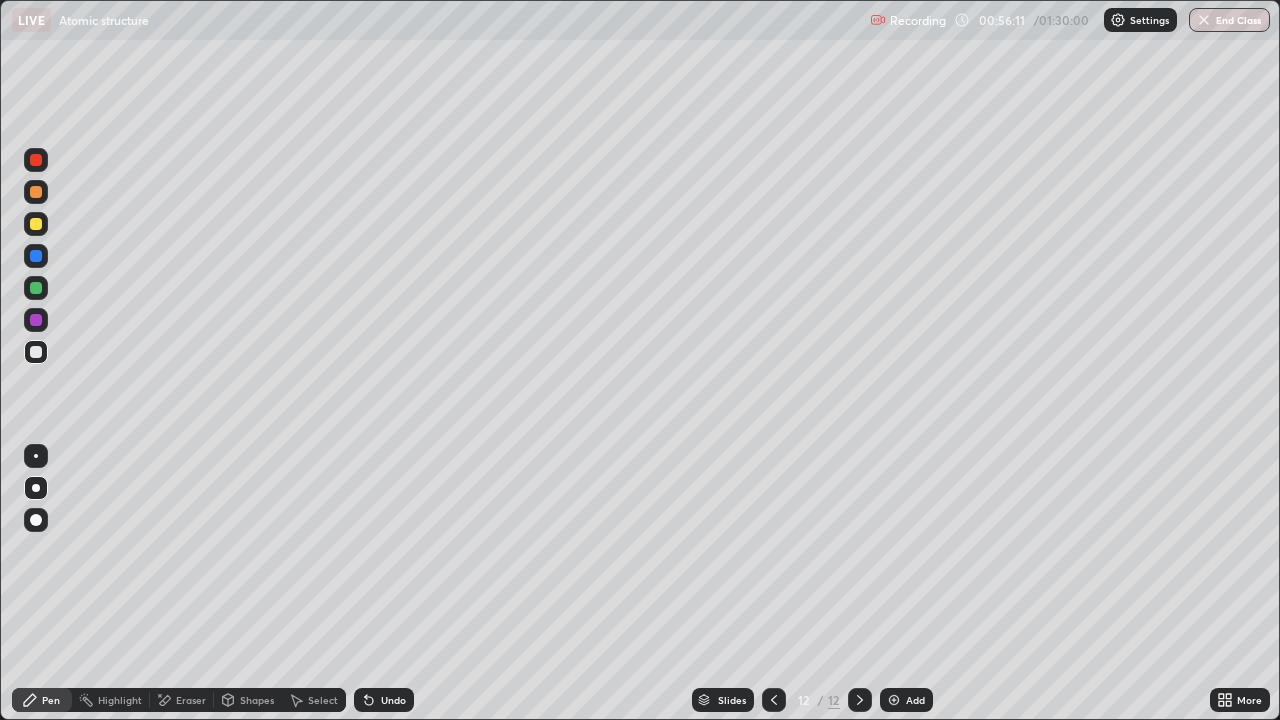 click at bounding box center [36, 352] 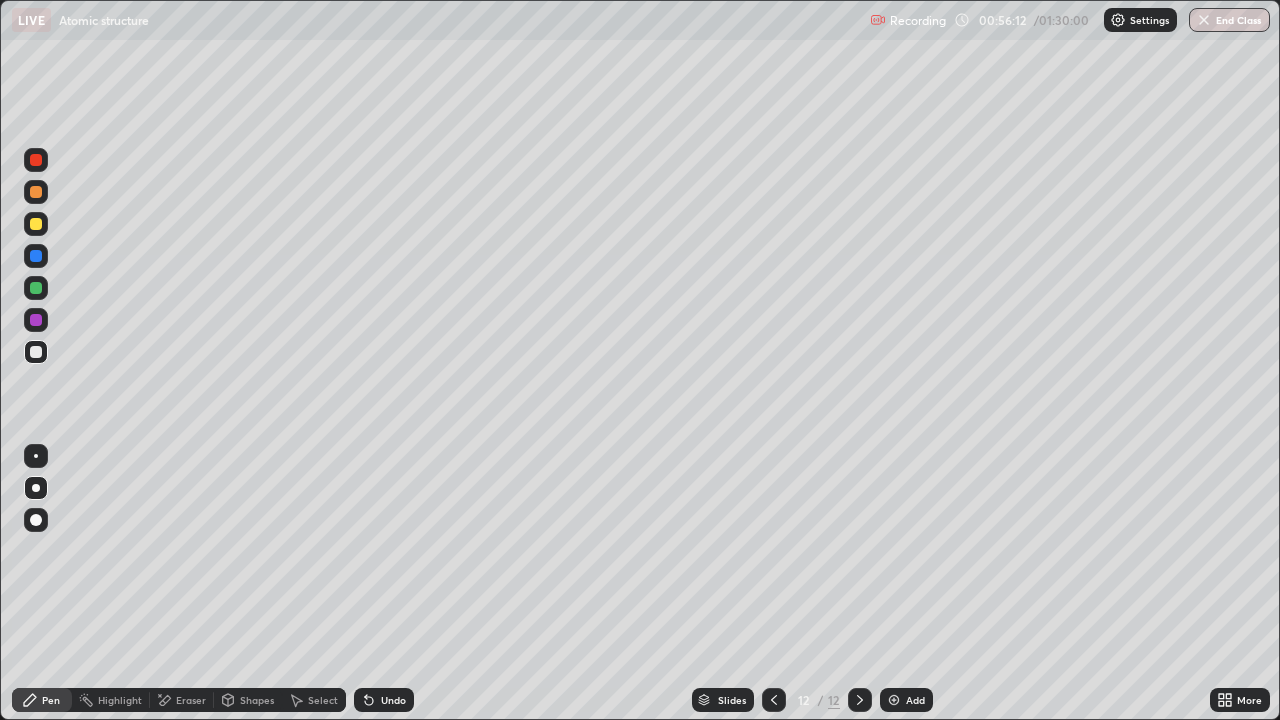 click at bounding box center [36, 352] 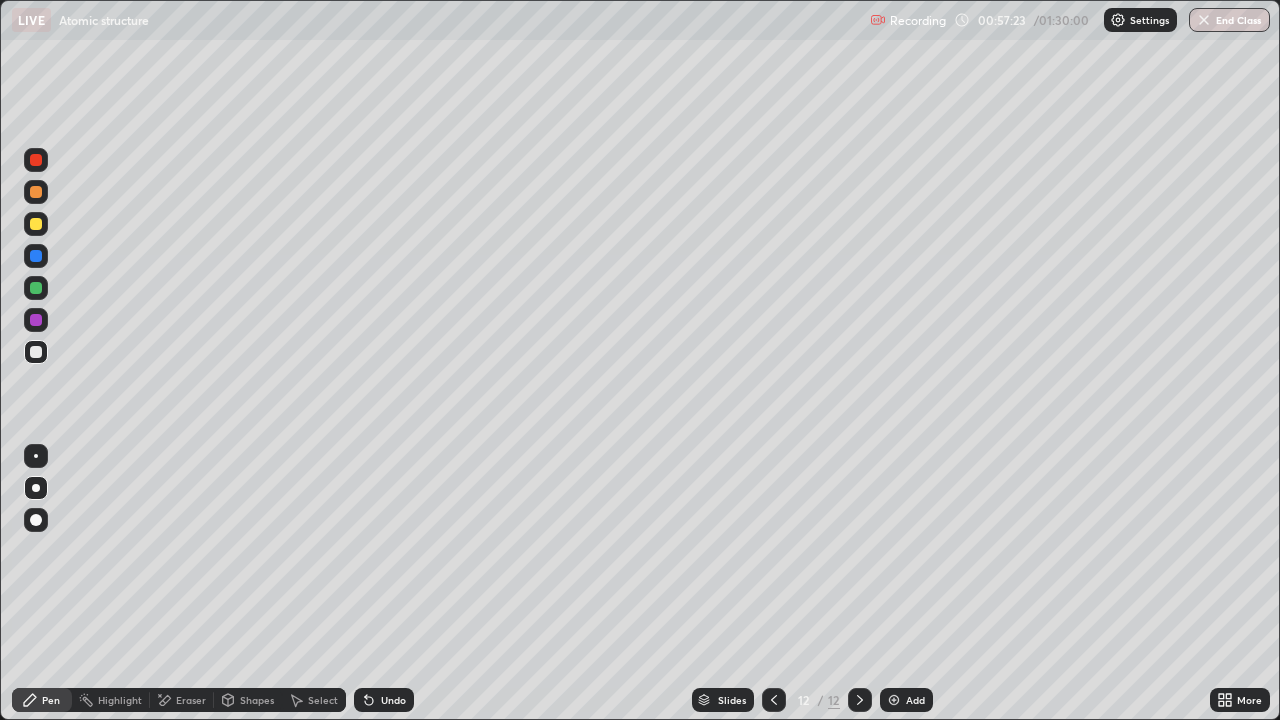 click at bounding box center (36, 352) 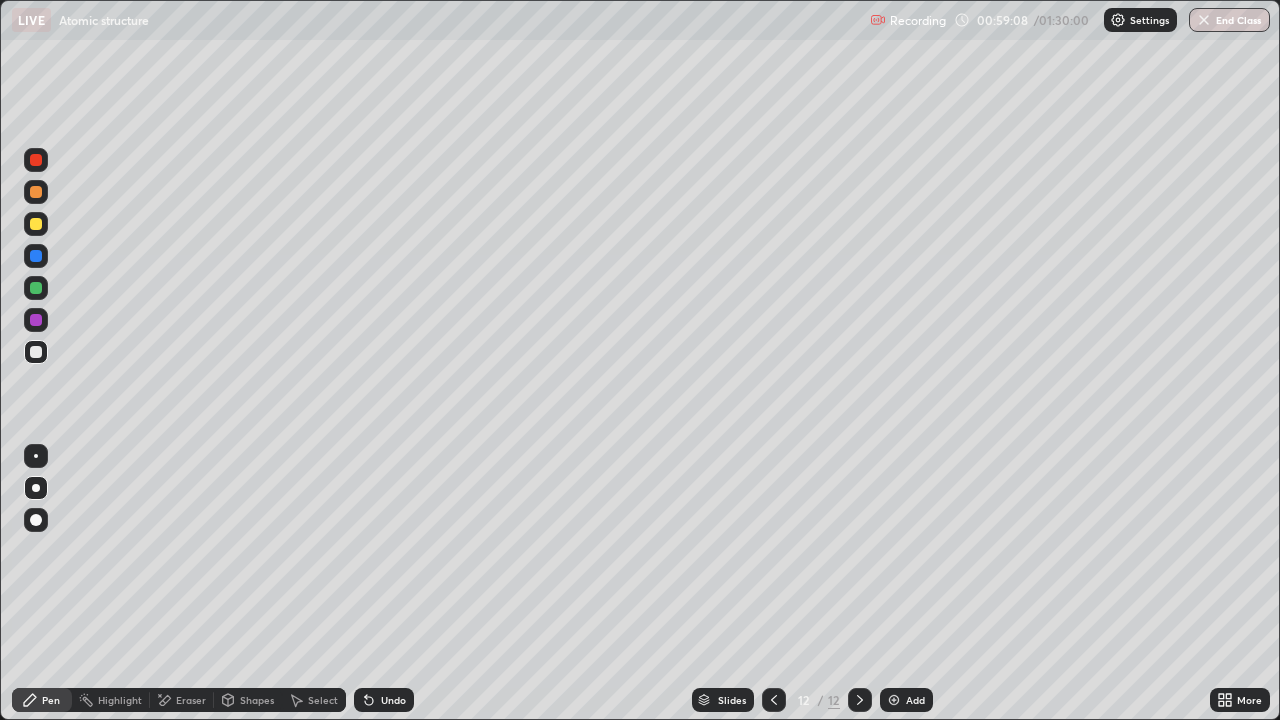 click on "Undo" at bounding box center [393, 700] 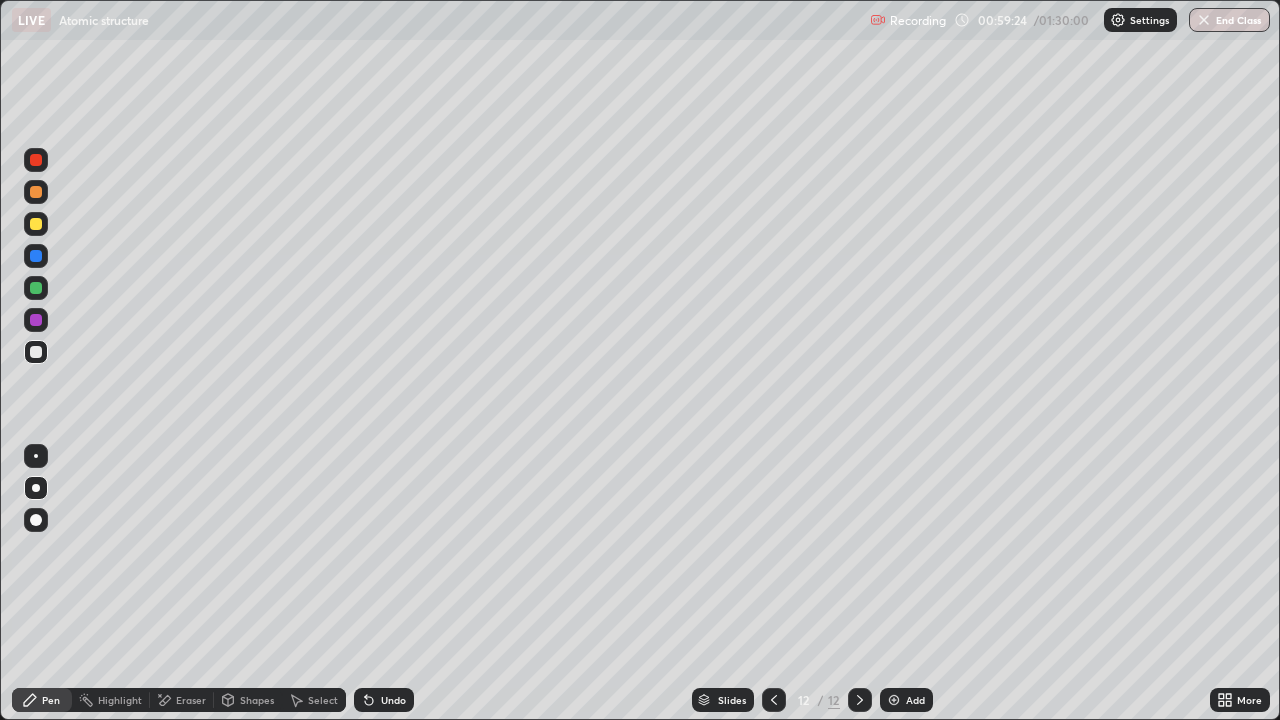 click 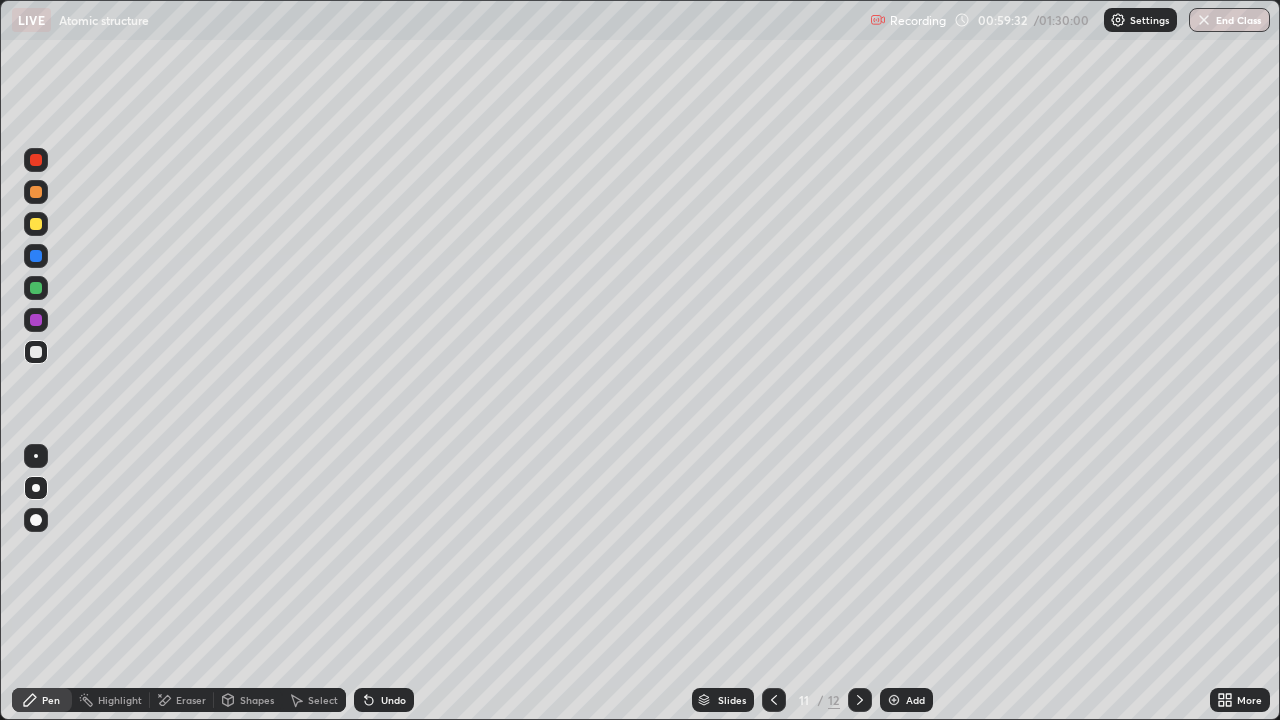 click 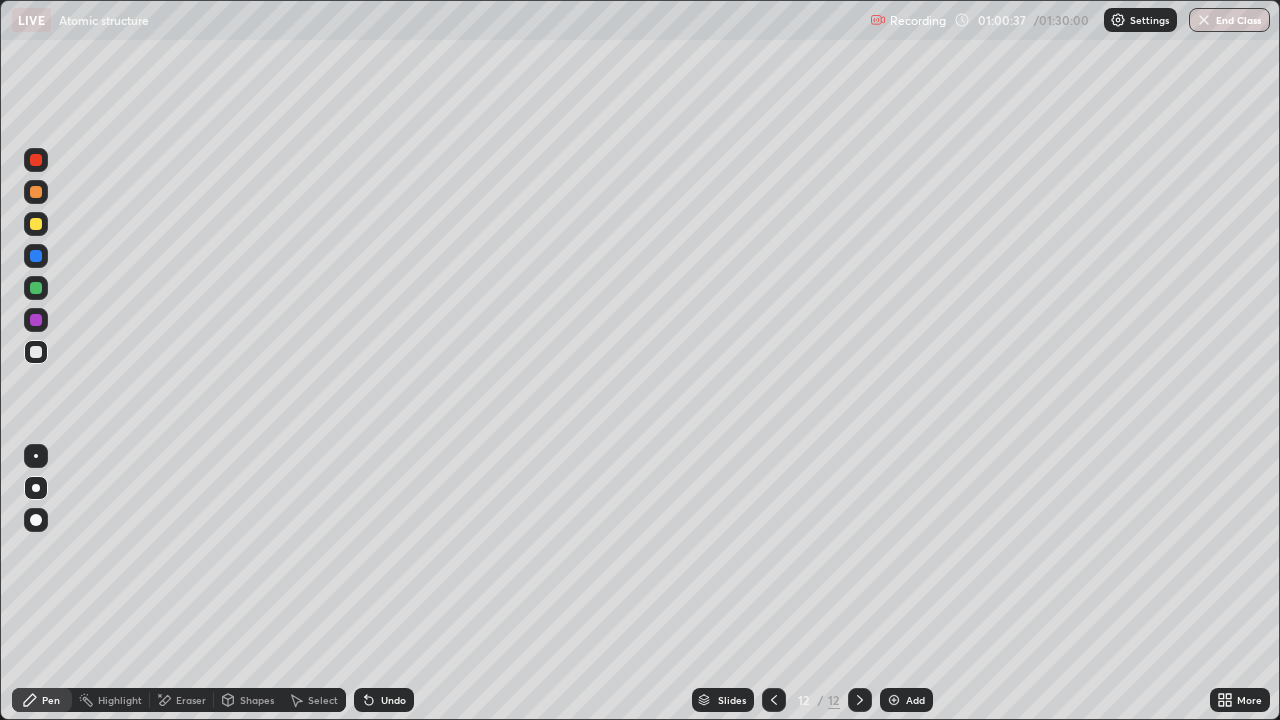 click 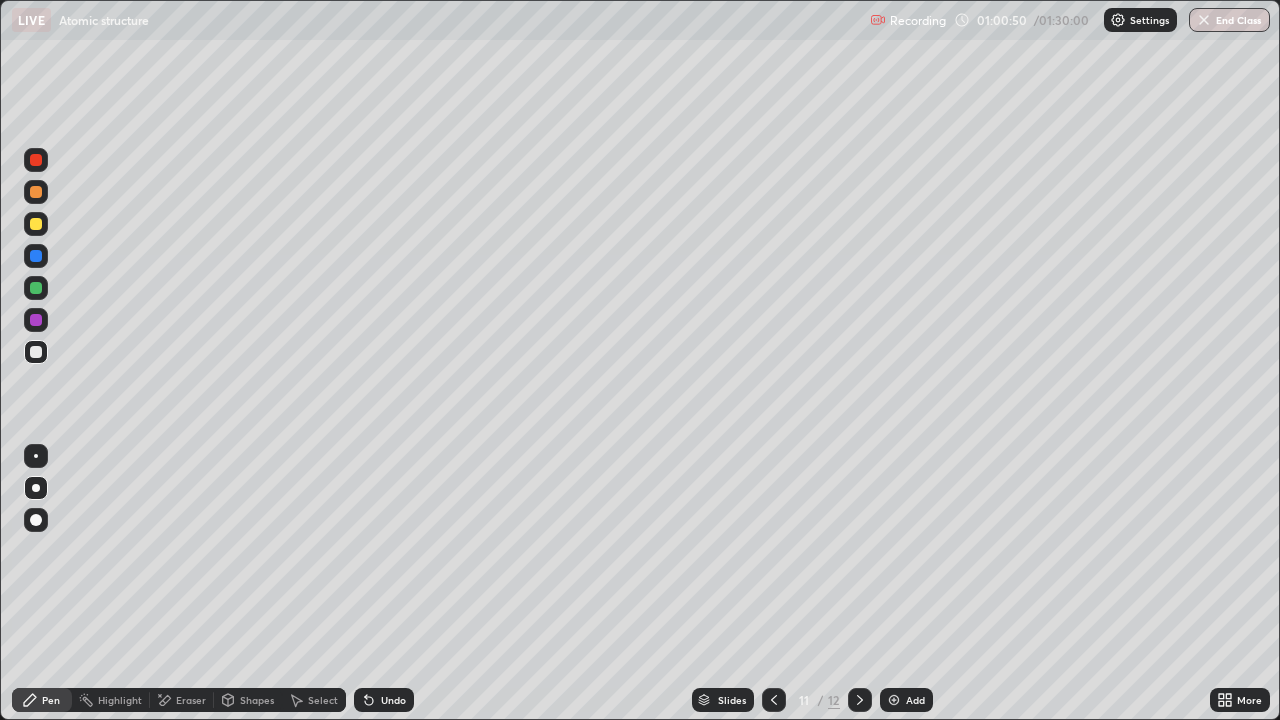 click 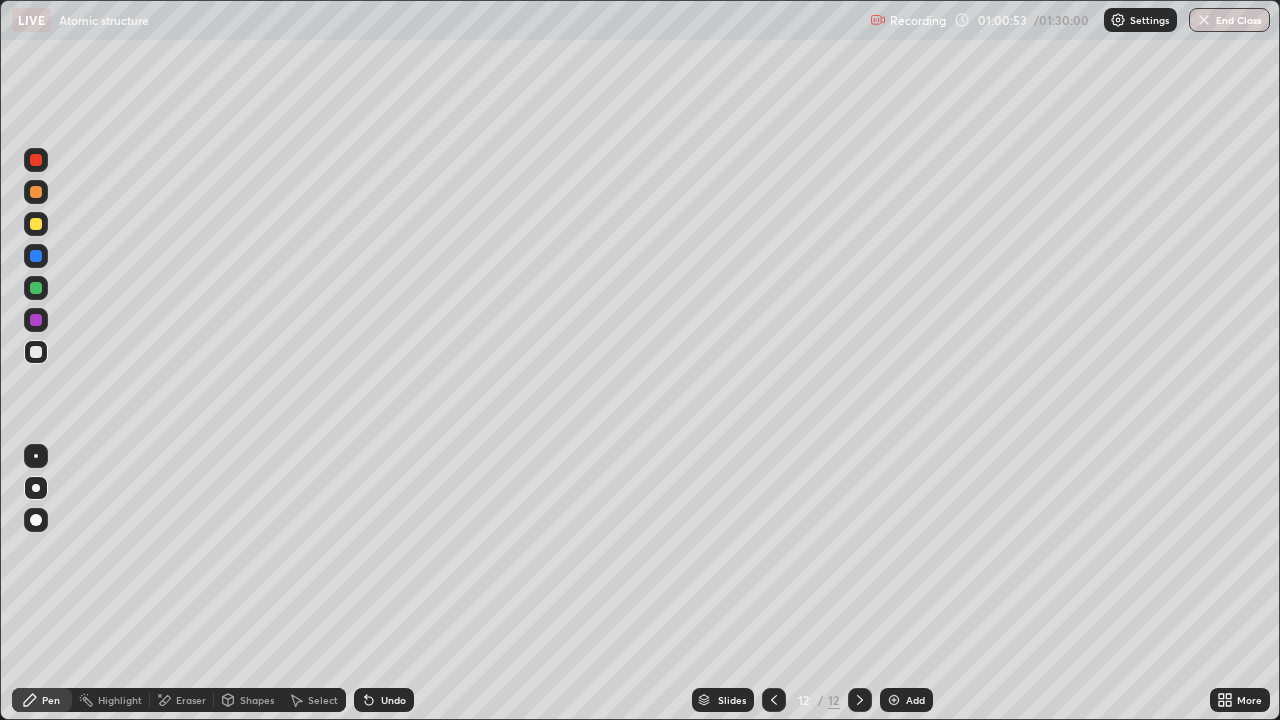 click at bounding box center (36, 224) 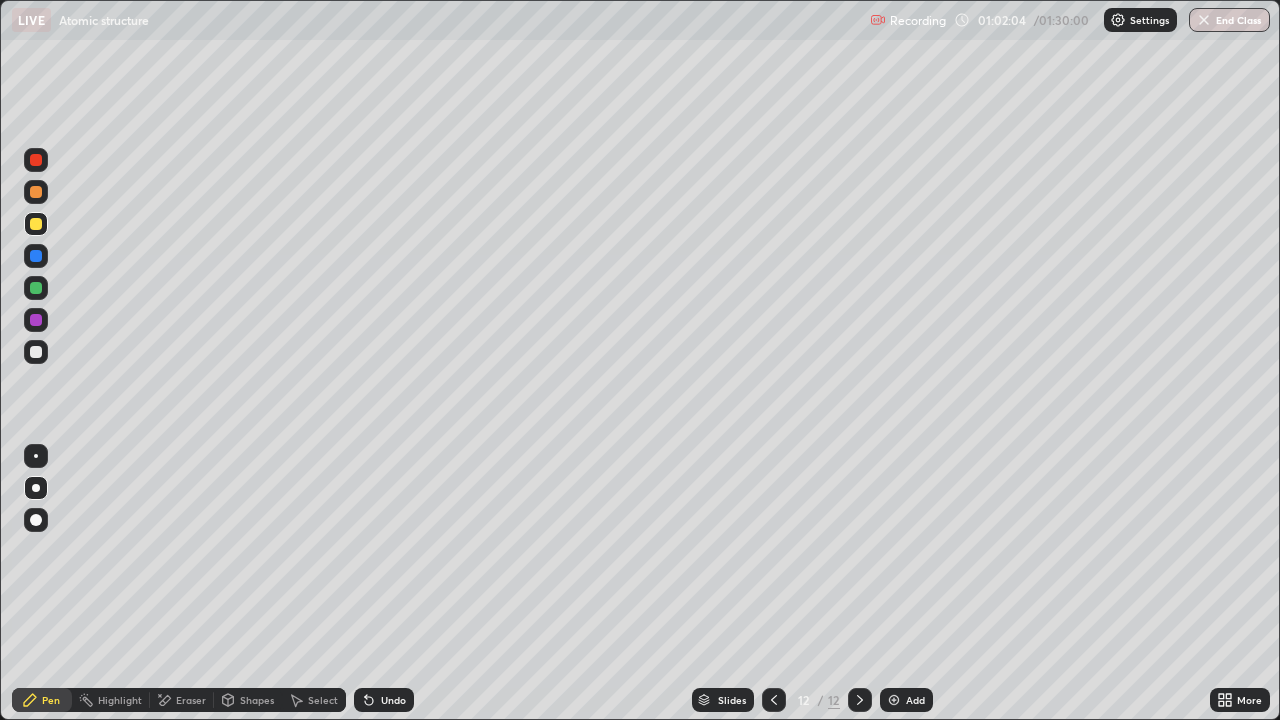 click at bounding box center (36, 224) 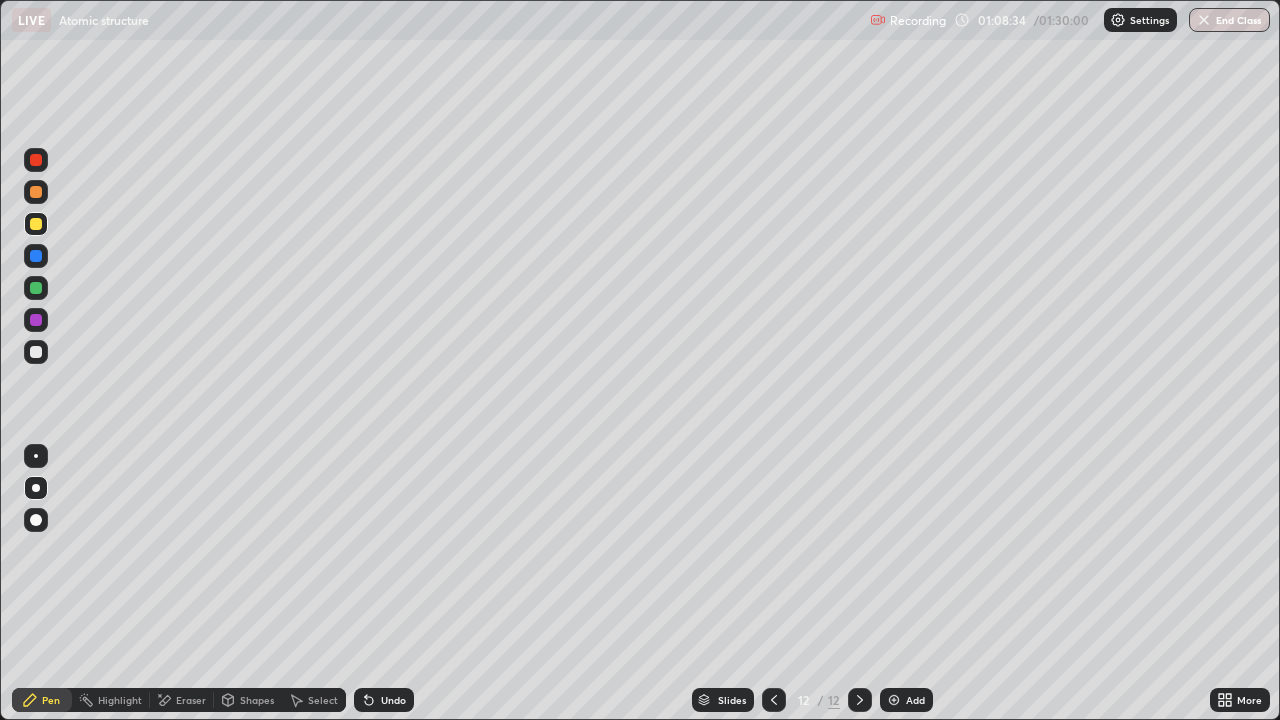 click on "Add" at bounding box center (915, 700) 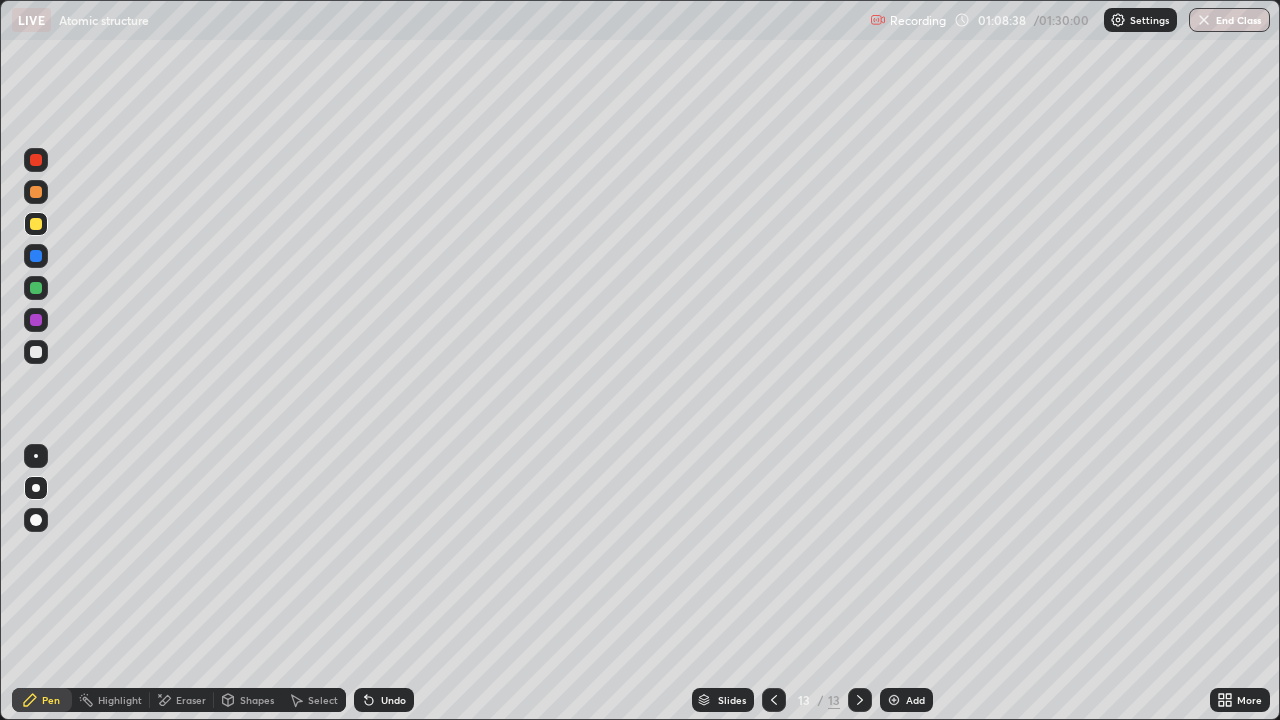 click at bounding box center (36, 224) 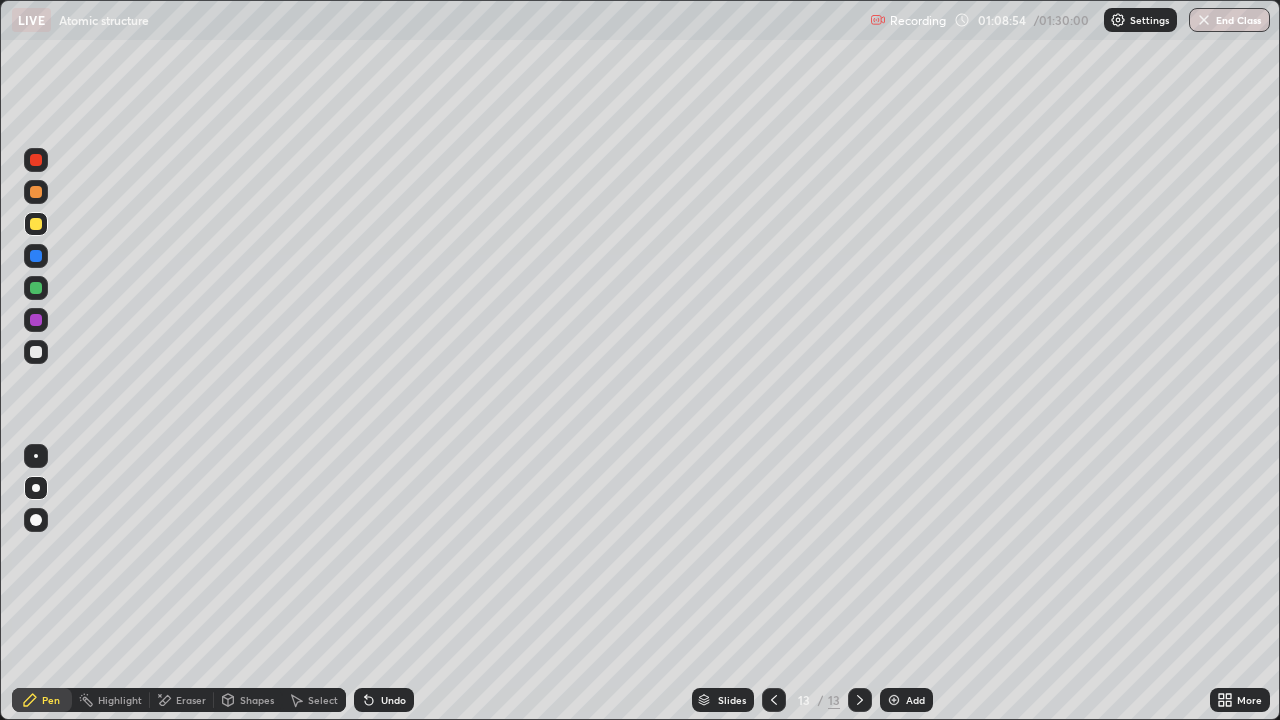 click at bounding box center (36, 352) 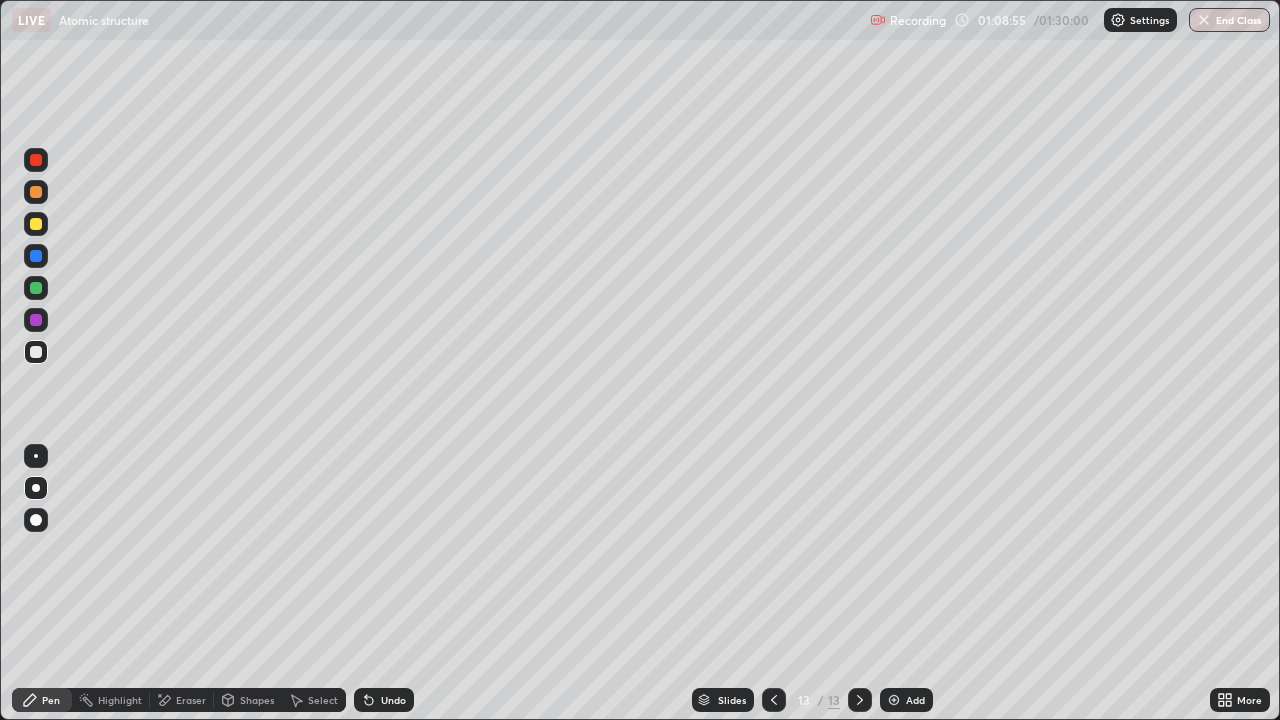 click at bounding box center (36, 352) 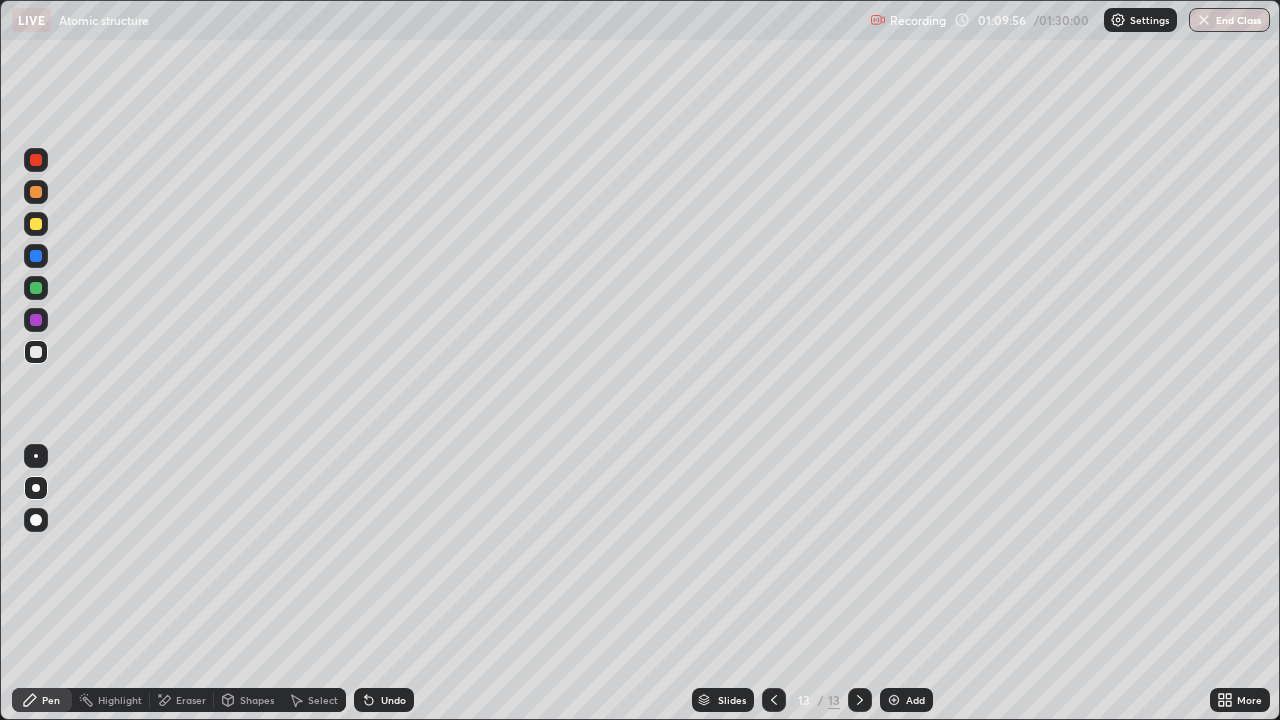 click at bounding box center [36, 352] 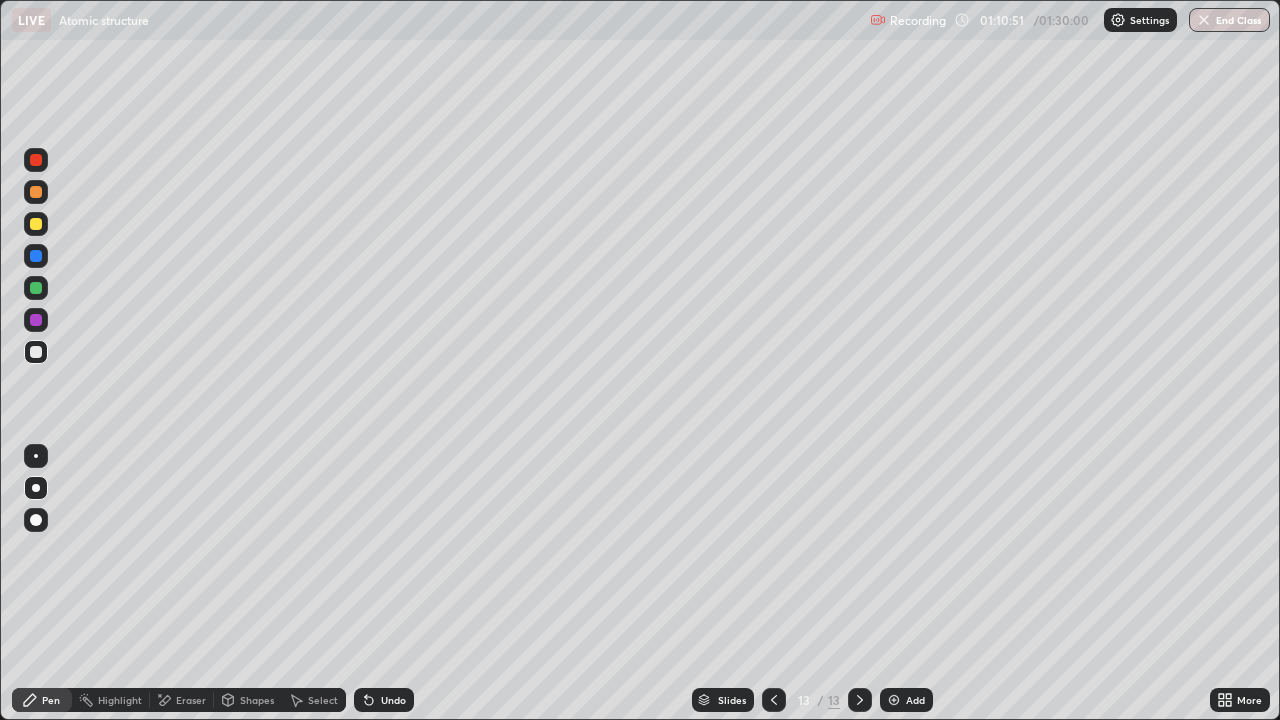 click 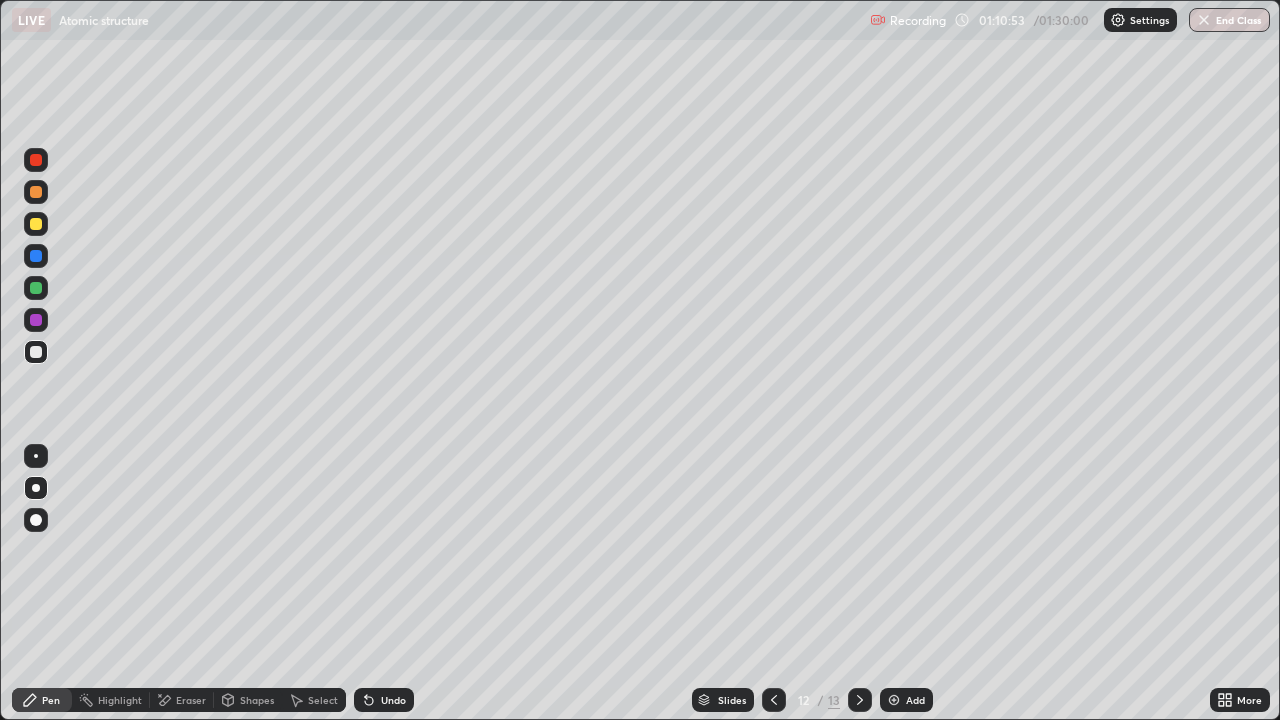 click 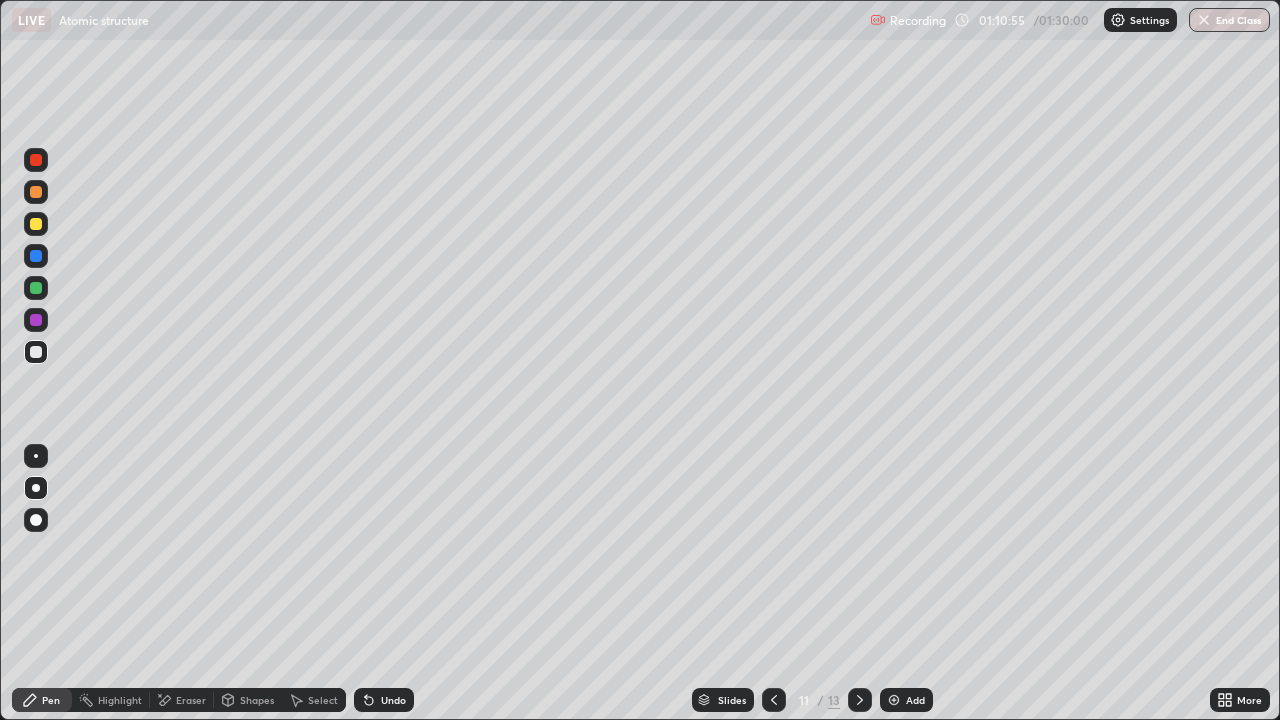 click at bounding box center (774, 700) 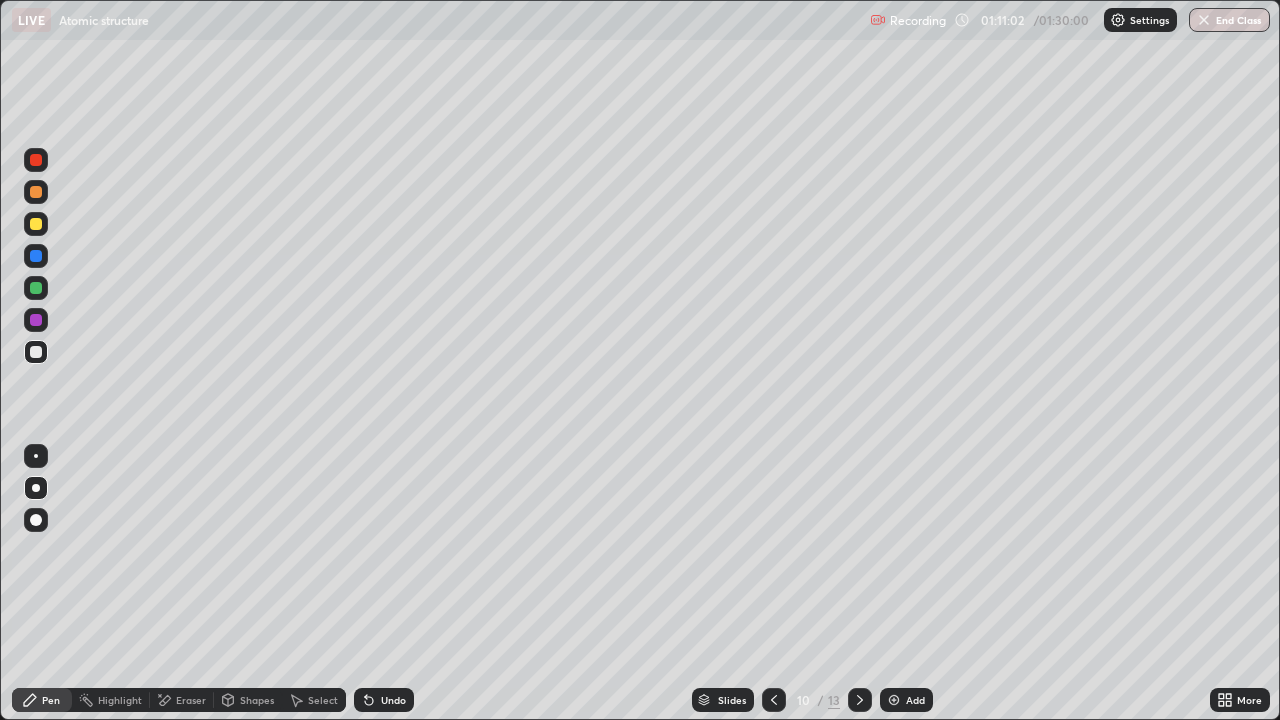 click 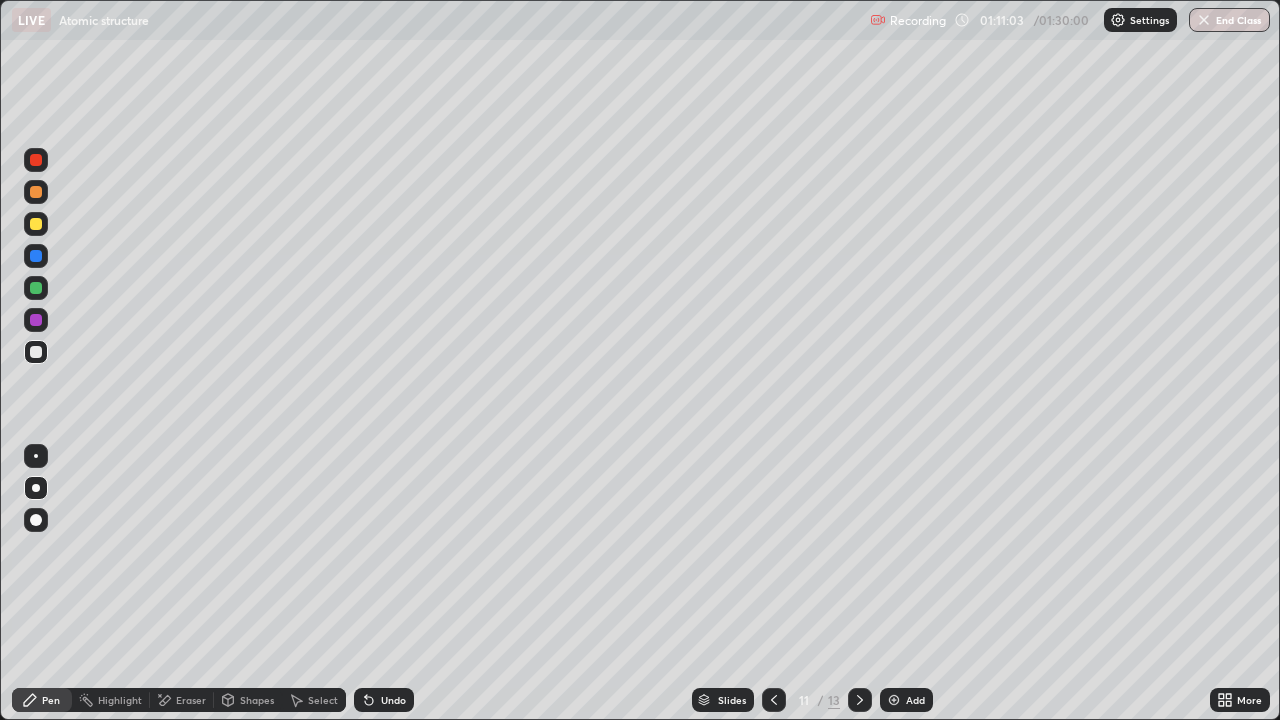 click at bounding box center [860, 700] 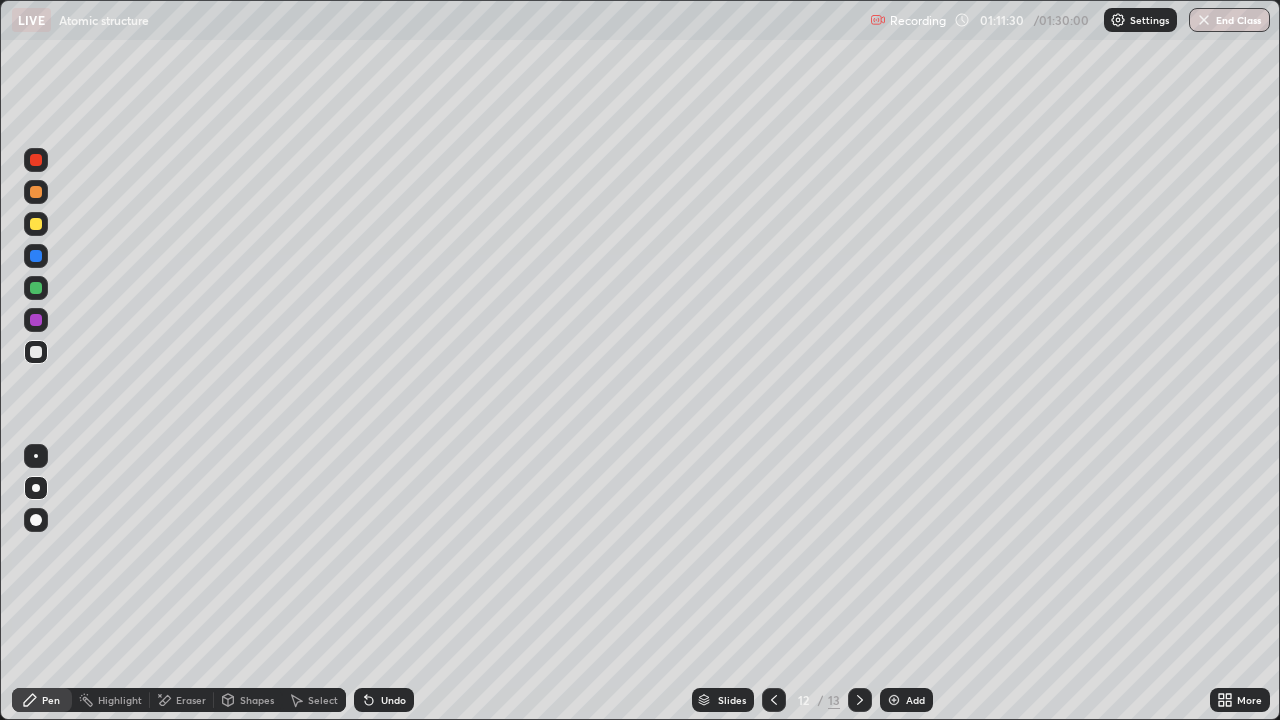 click 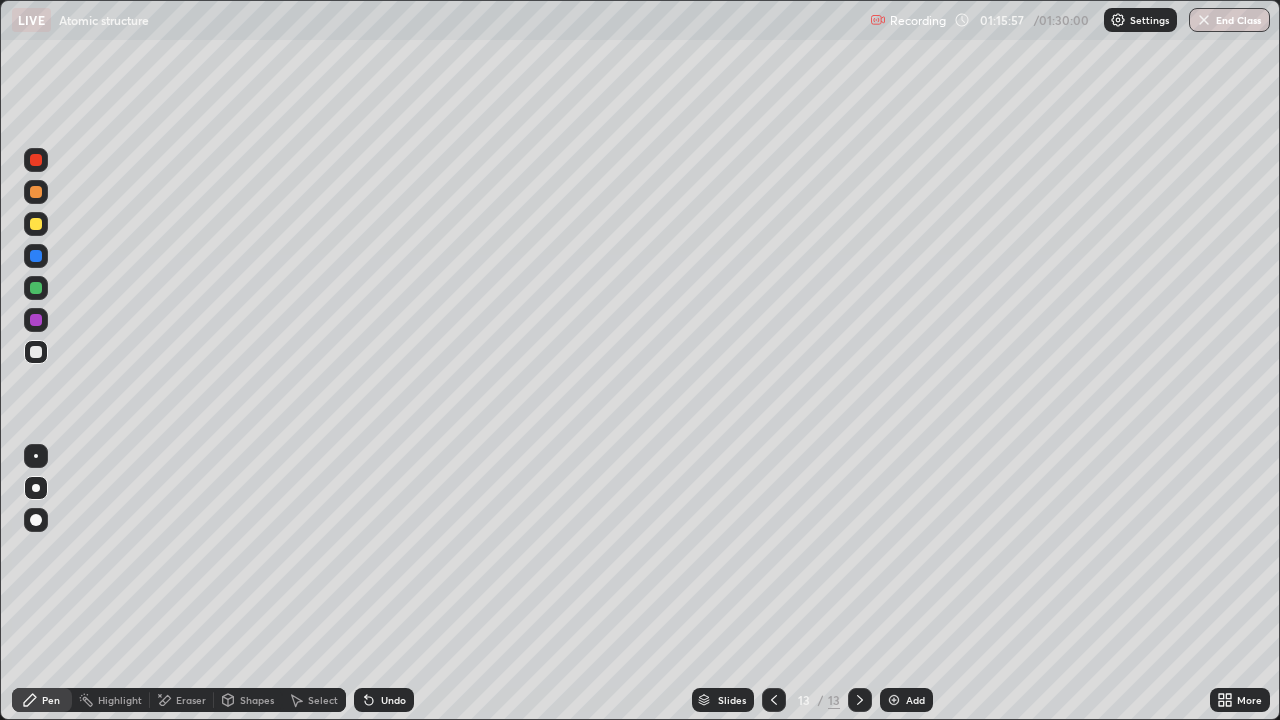 click 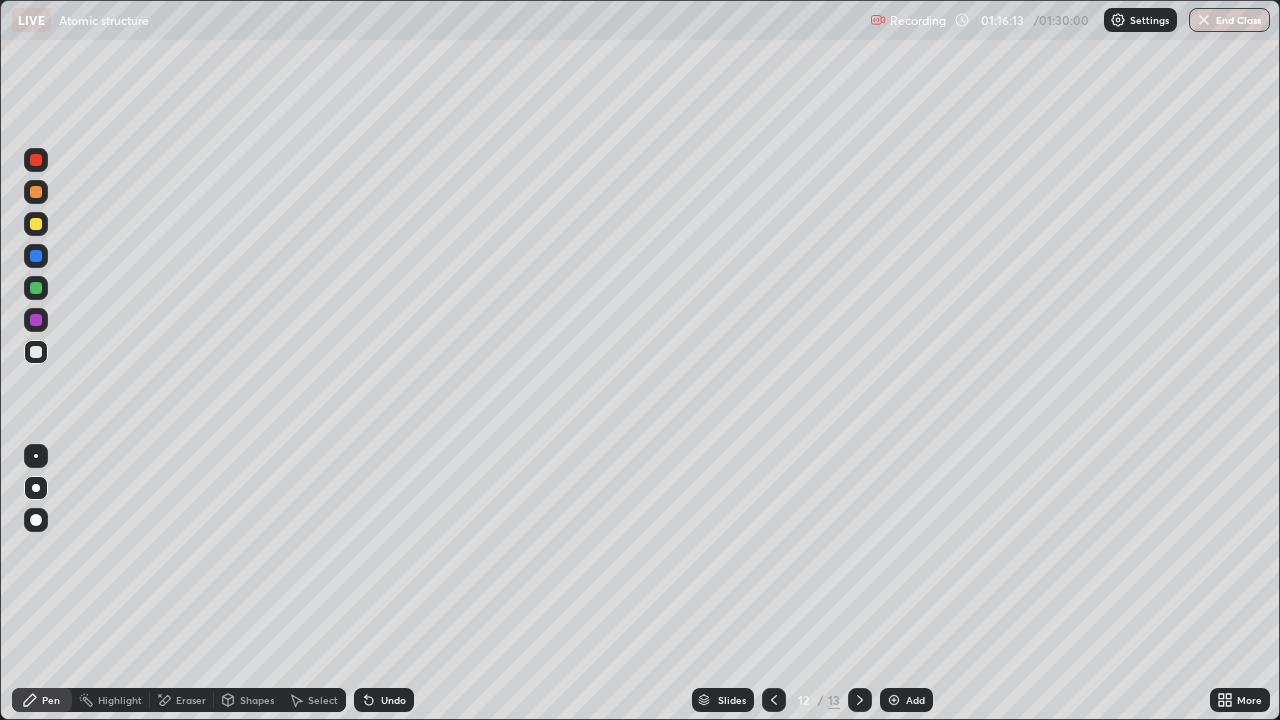 click 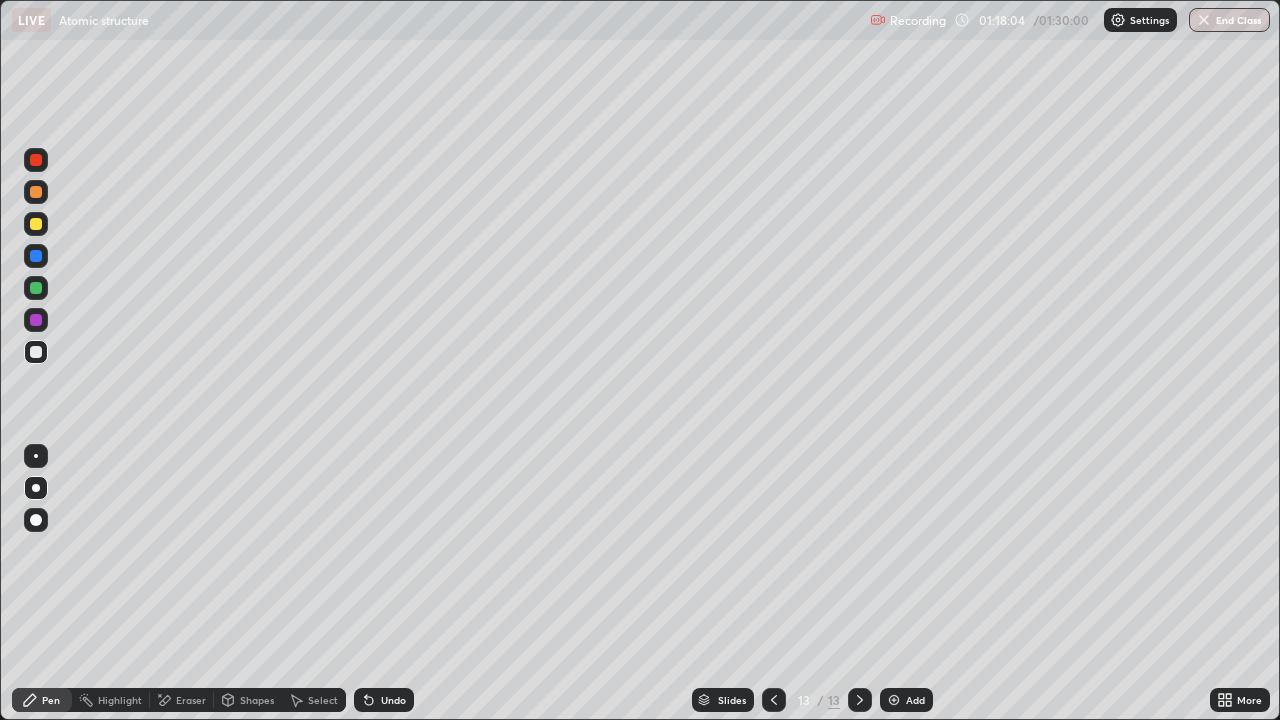 click on "Add" at bounding box center (906, 700) 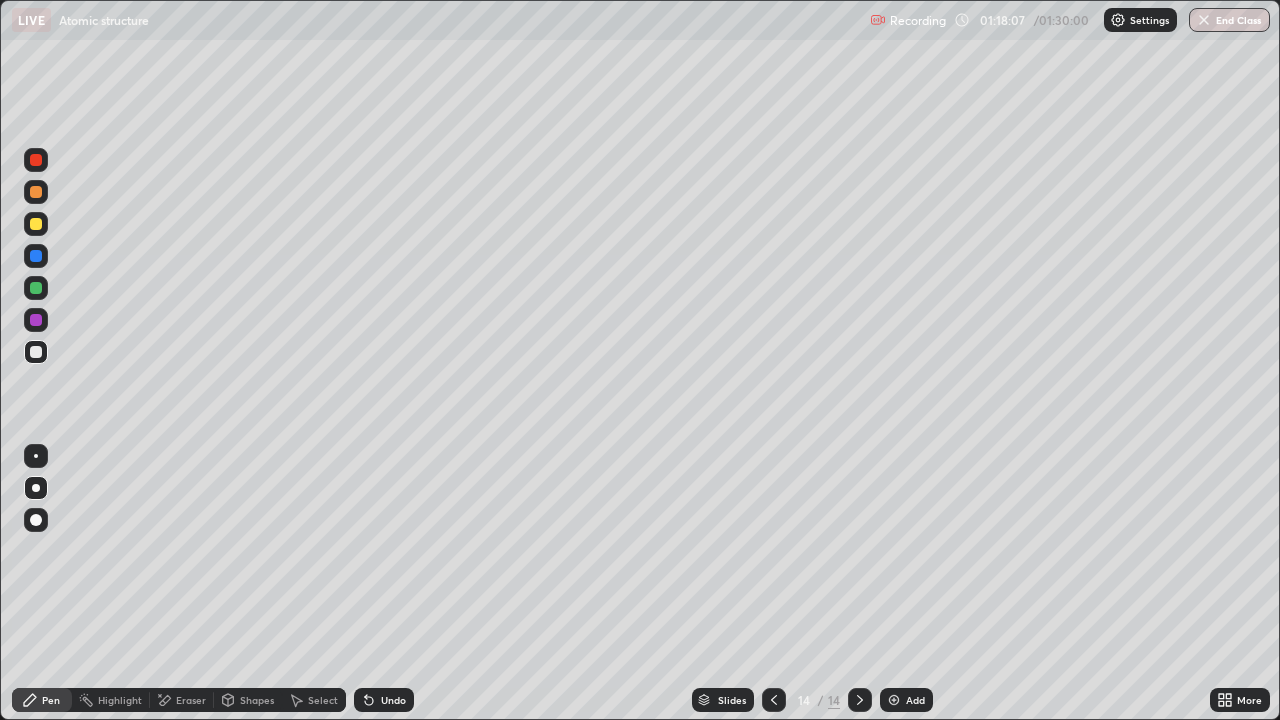 click at bounding box center (36, 224) 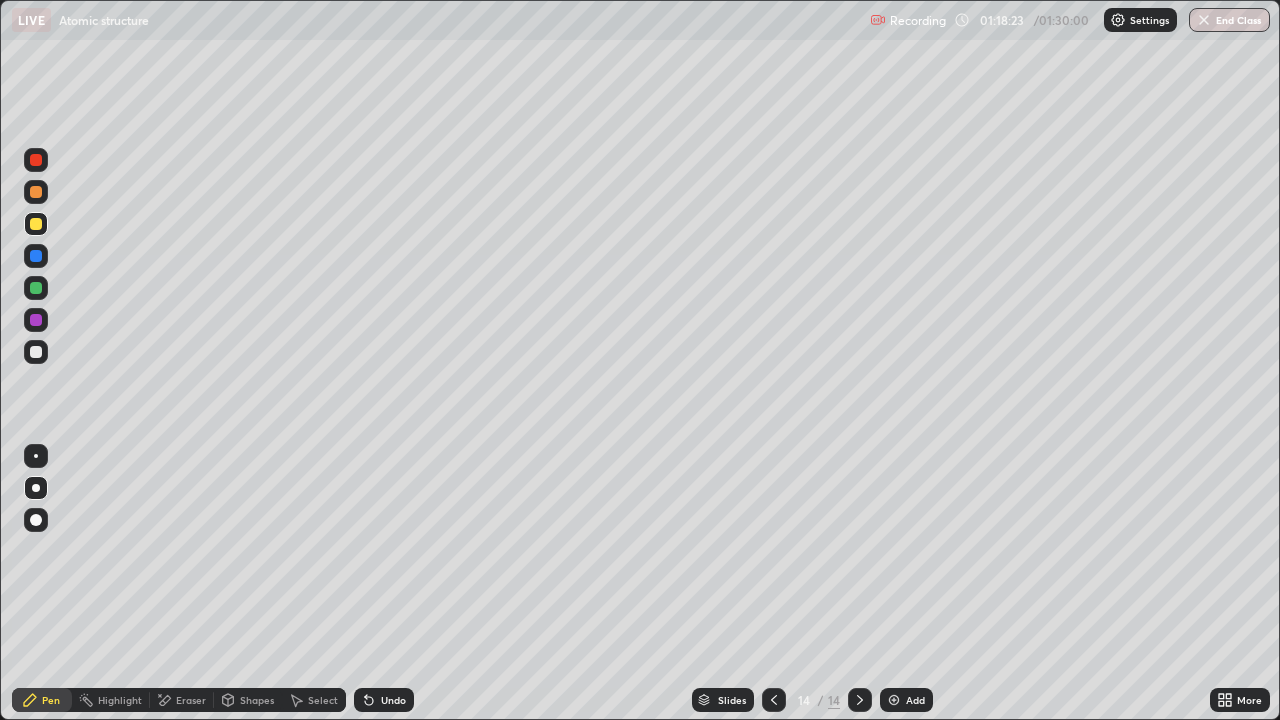 click at bounding box center (36, 352) 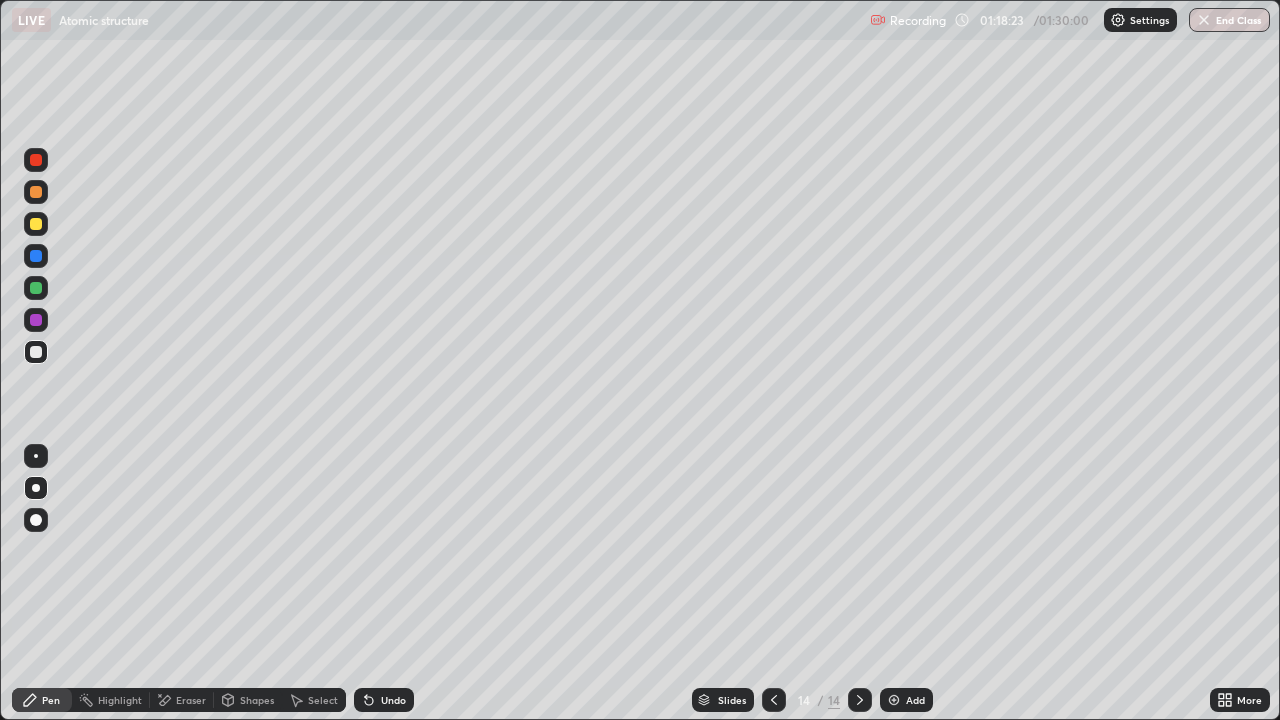 click at bounding box center [36, 352] 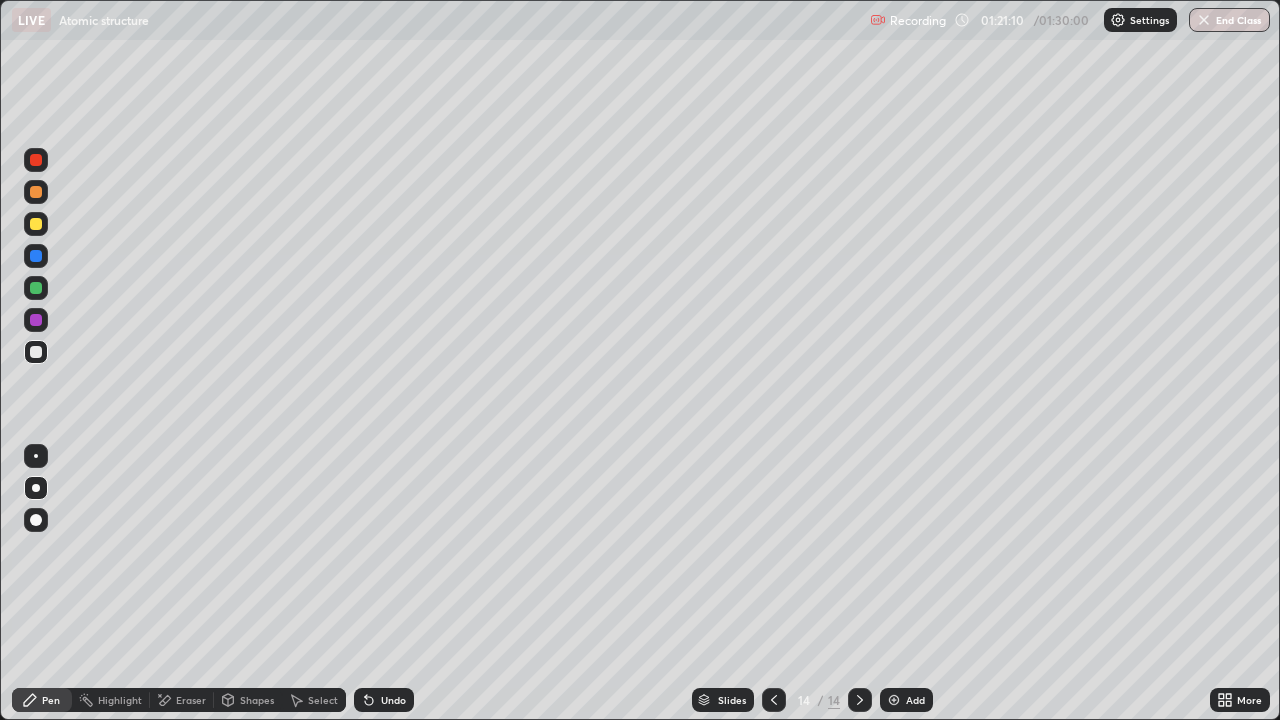 click at bounding box center (36, 224) 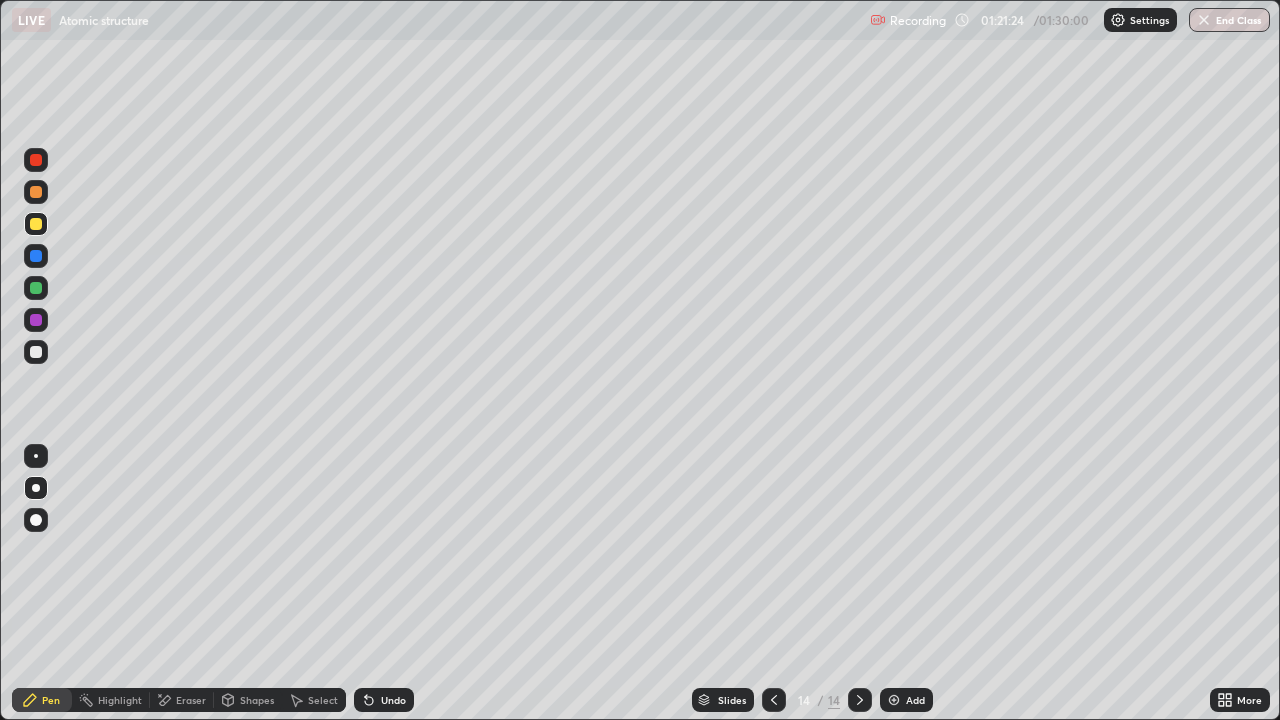 click at bounding box center [36, 352] 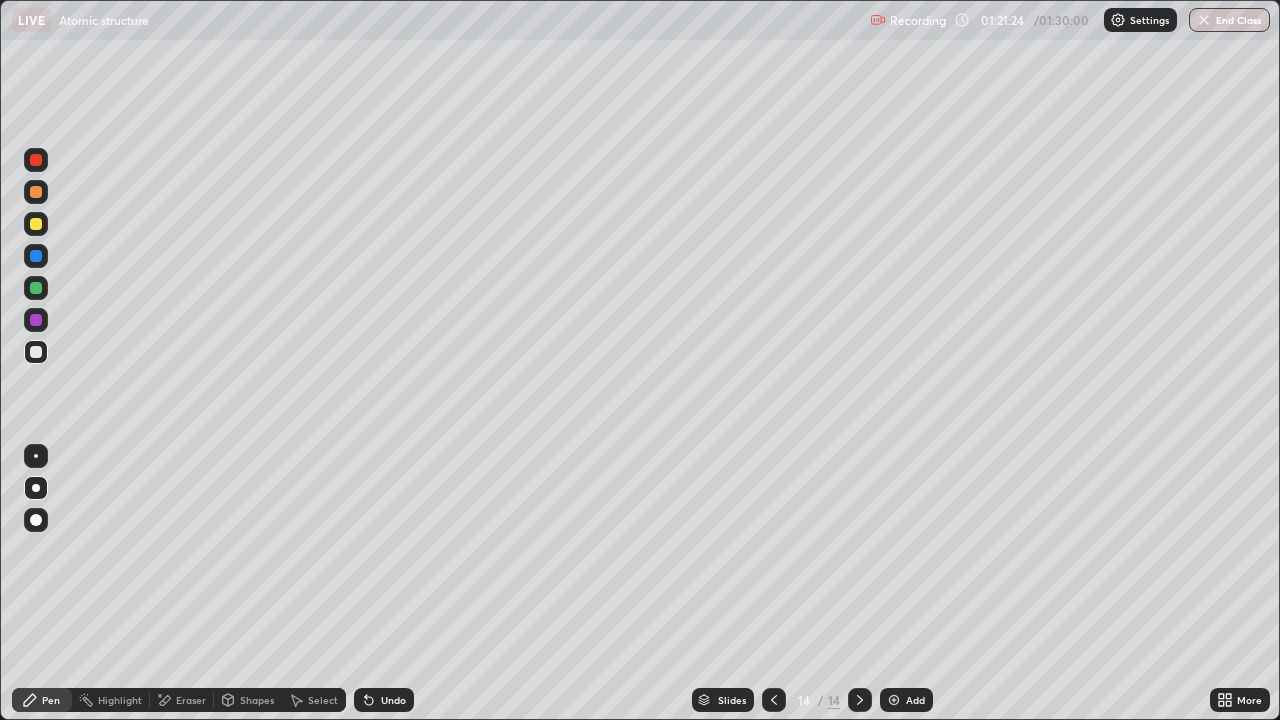 click at bounding box center (36, 352) 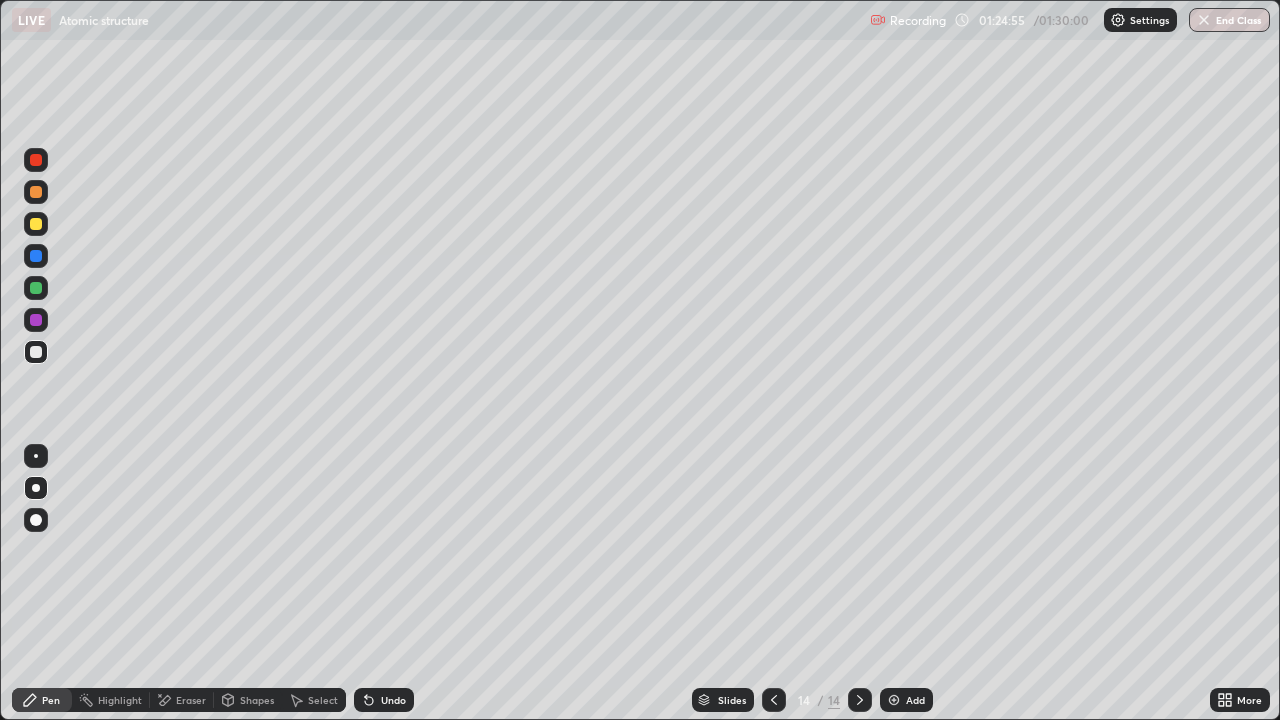 click on "Add" at bounding box center (915, 700) 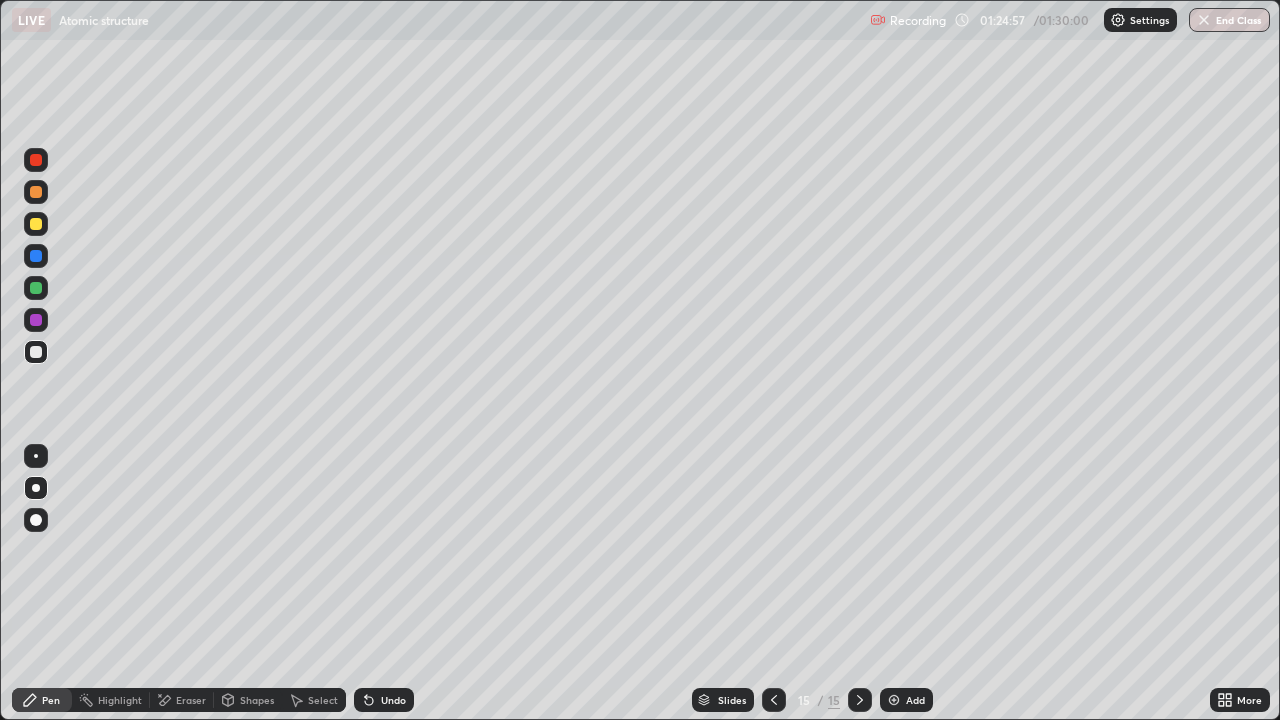 click at bounding box center [36, 224] 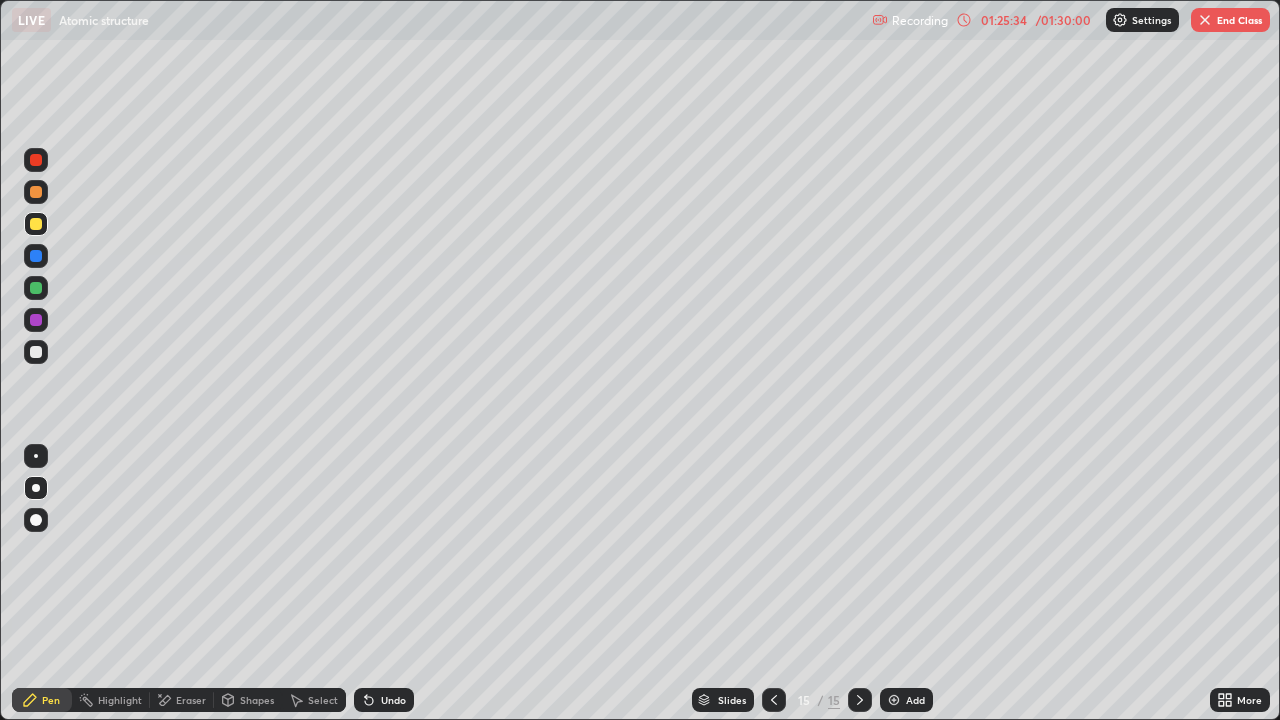 click at bounding box center [36, 352] 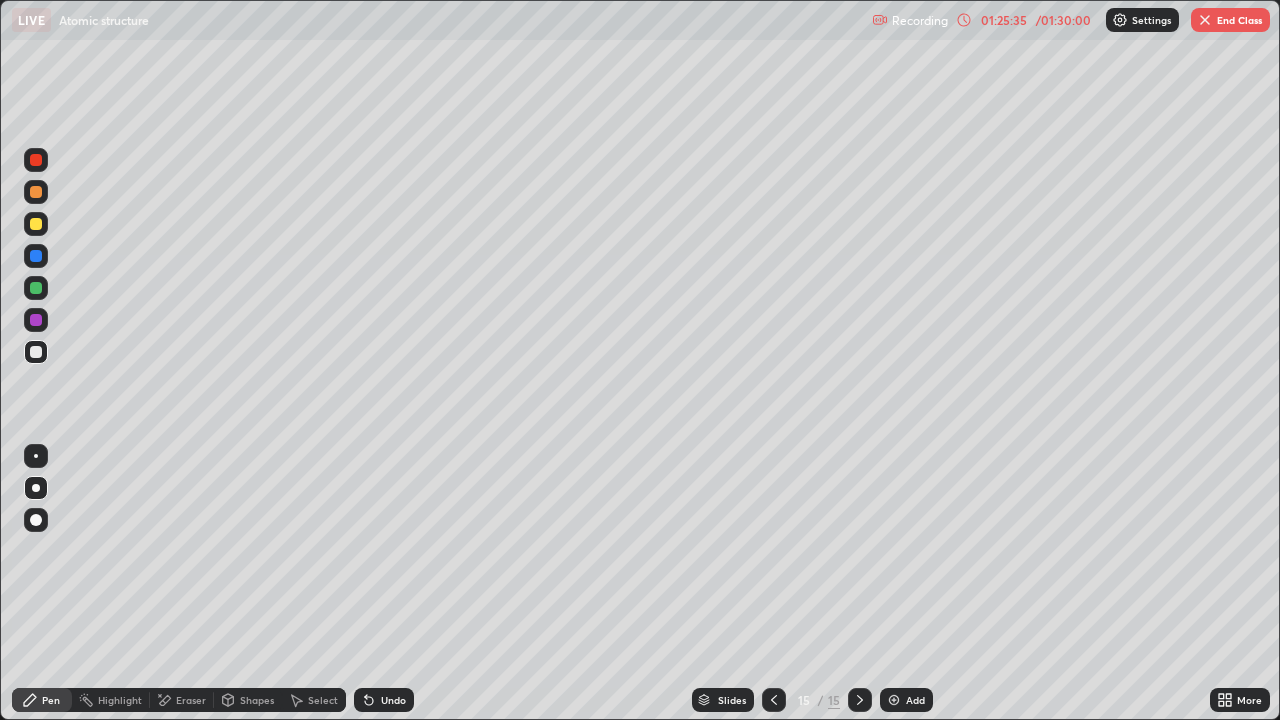 click at bounding box center [36, 352] 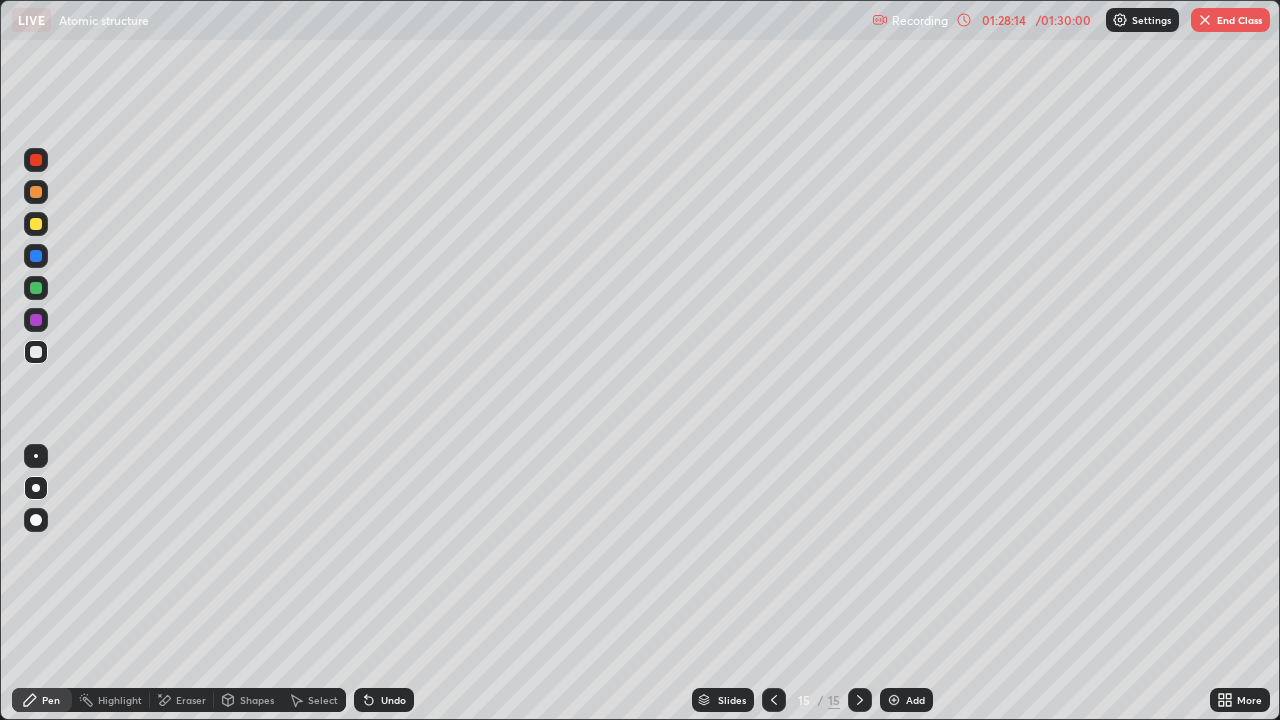 click on "Add" at bounding box center (915, 700) 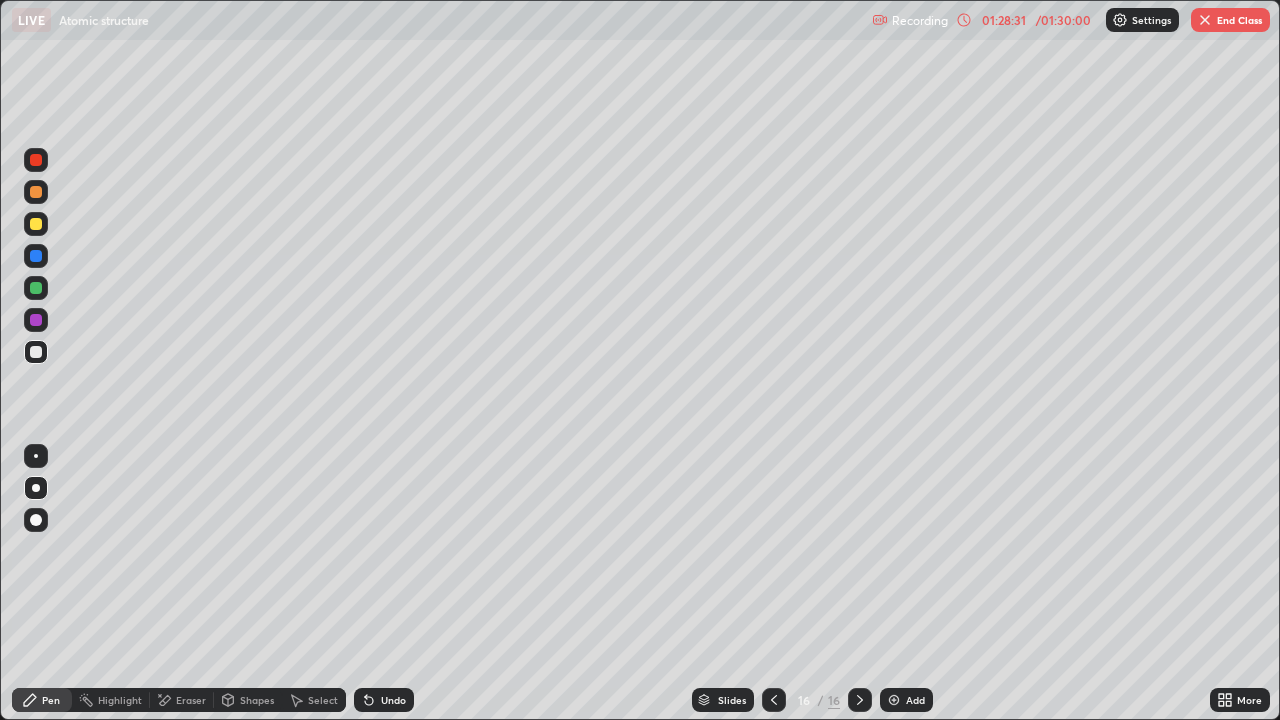 click on "Shapes" at bounding box center [248, 700] 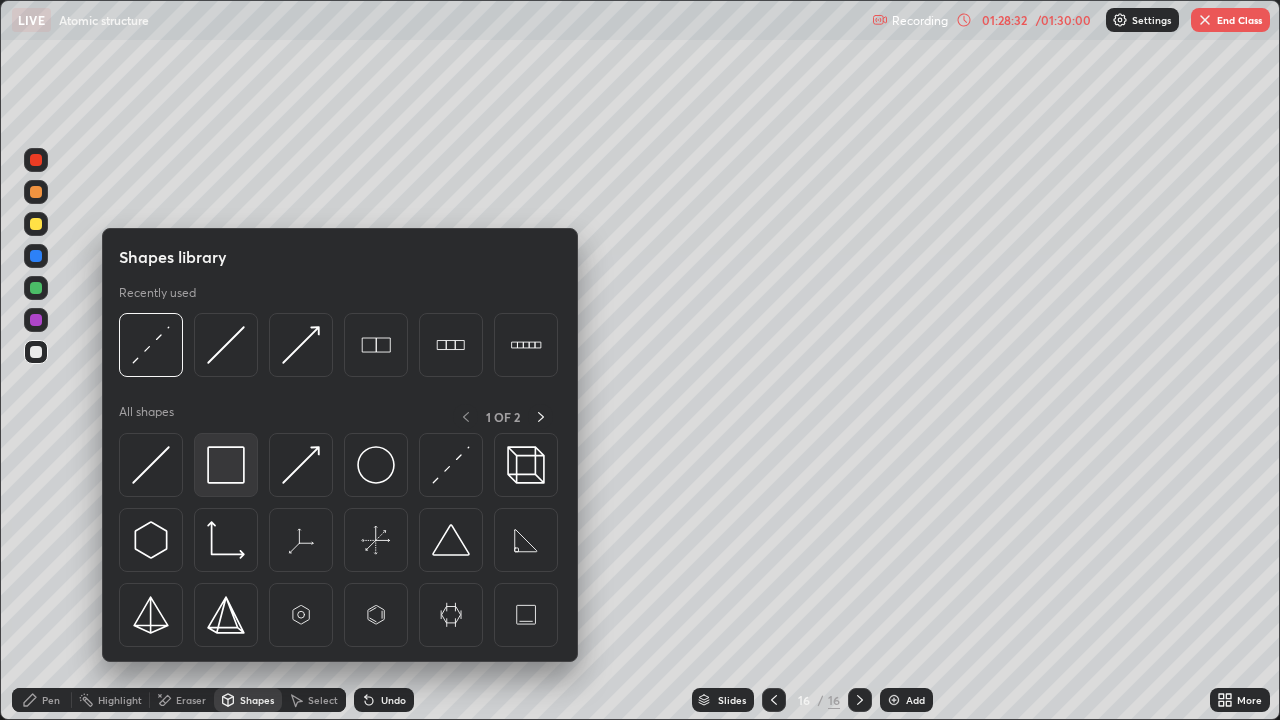 click at bounding box center (226, 465) 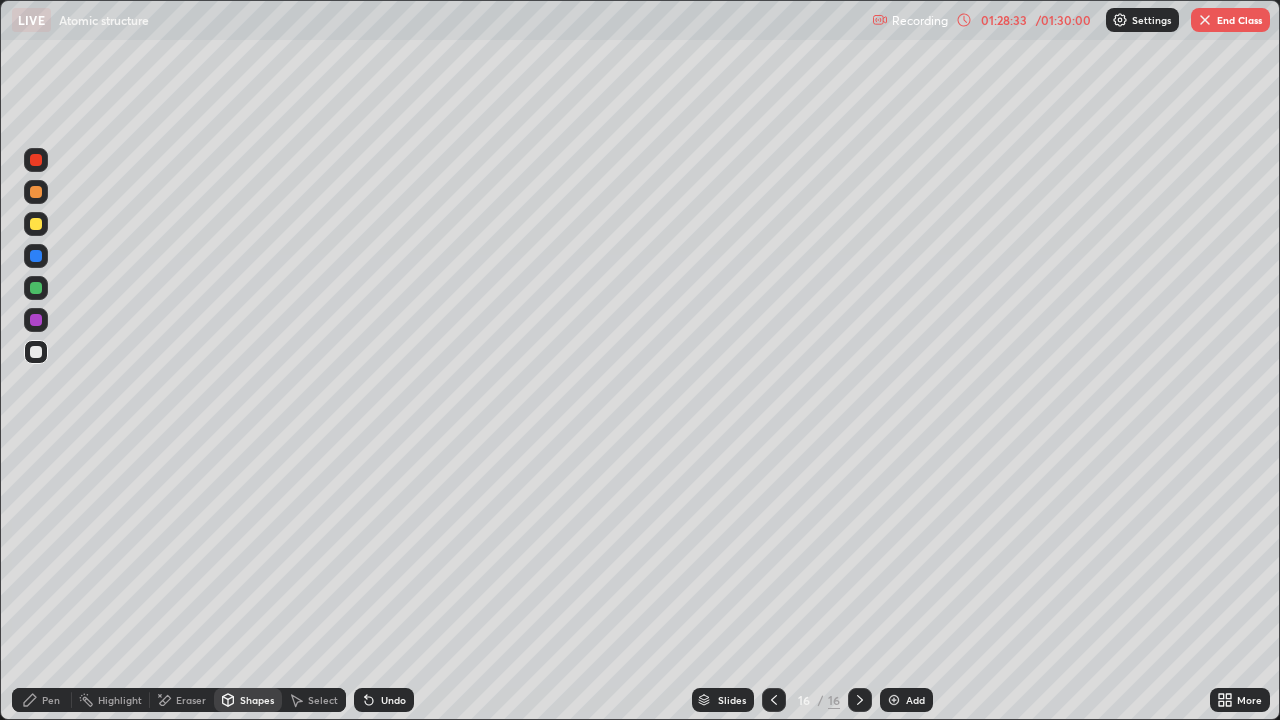 click at bounding box center (36, 224) 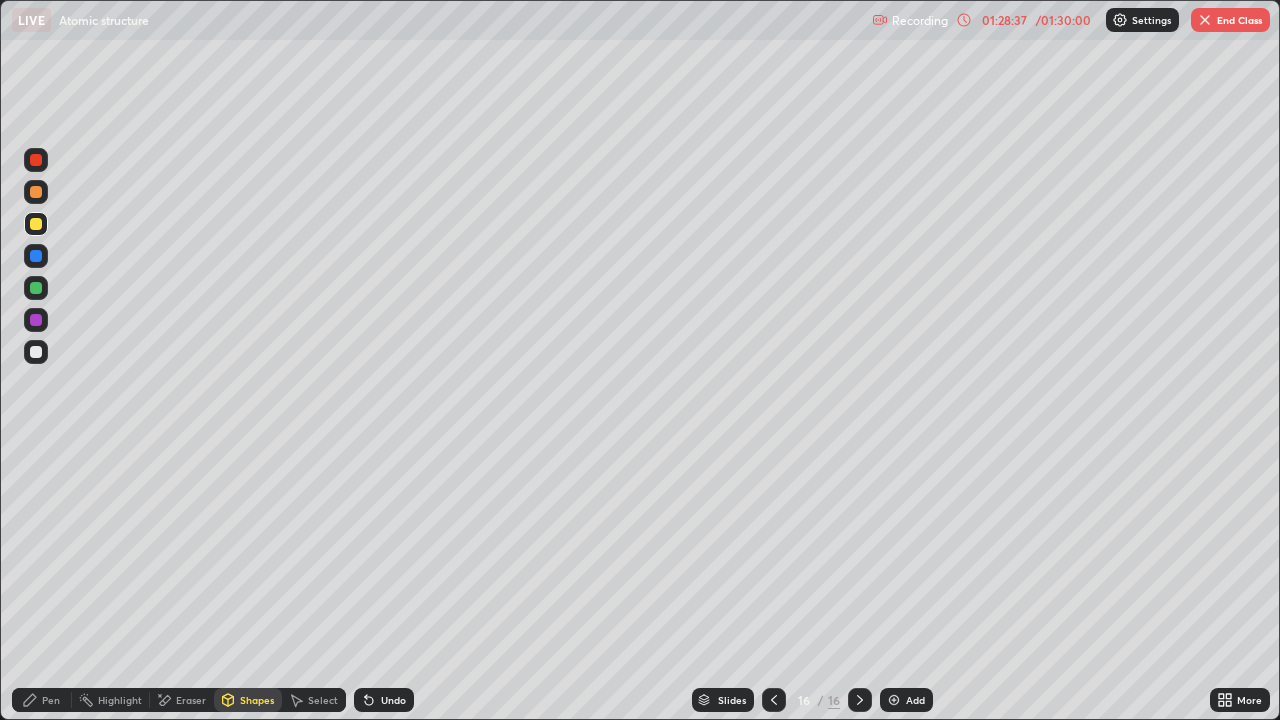 click on "Pen" at bounding box center [42, 700] 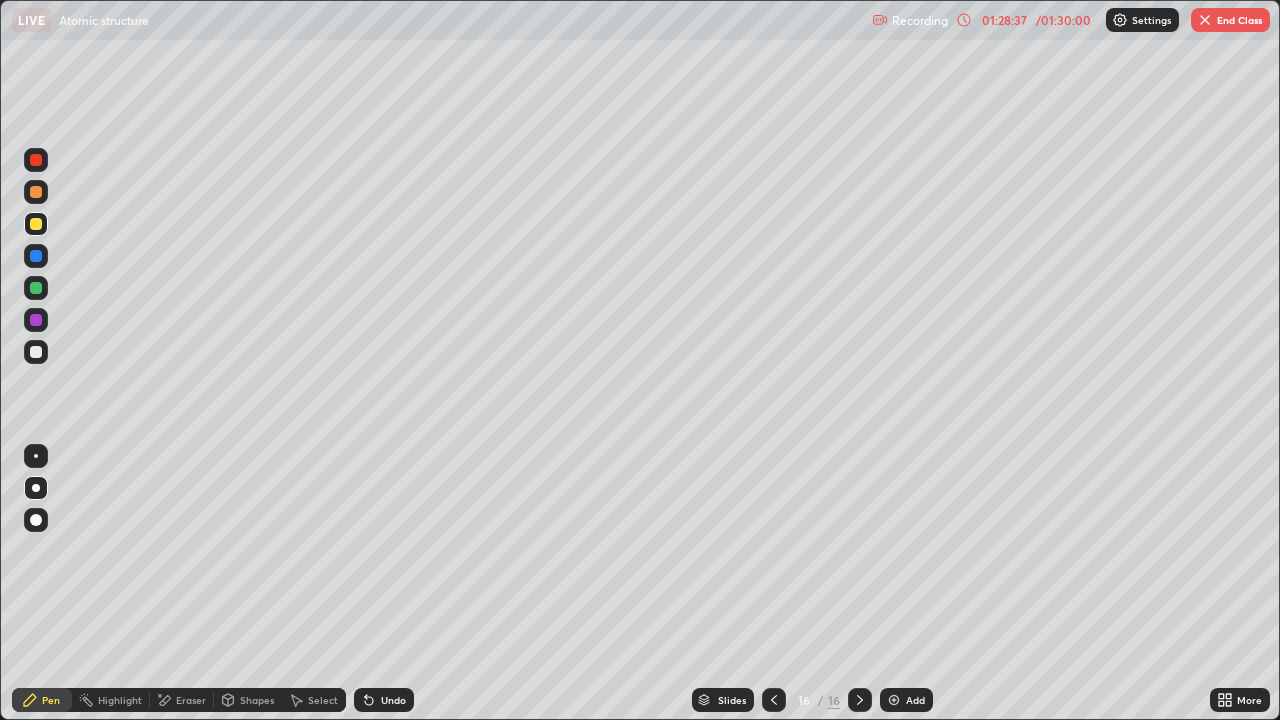 click at bounding box center (36, 352) 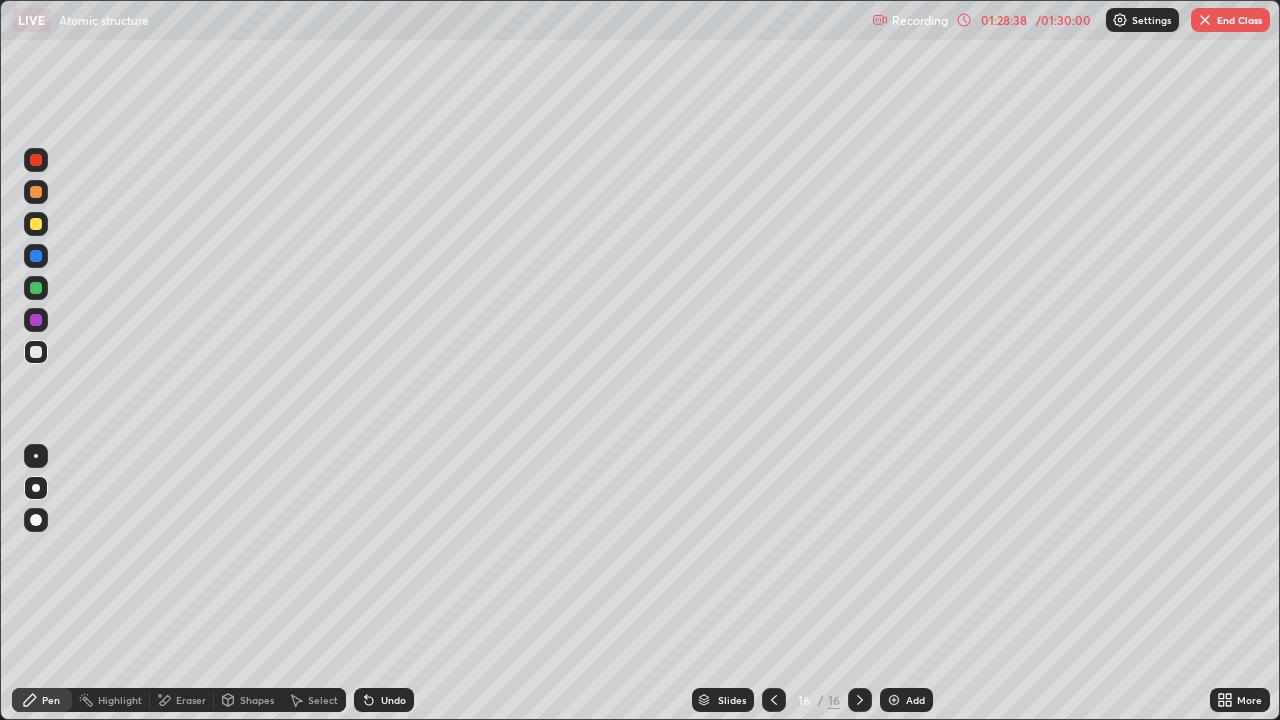 click at bounding box center [36, 224] 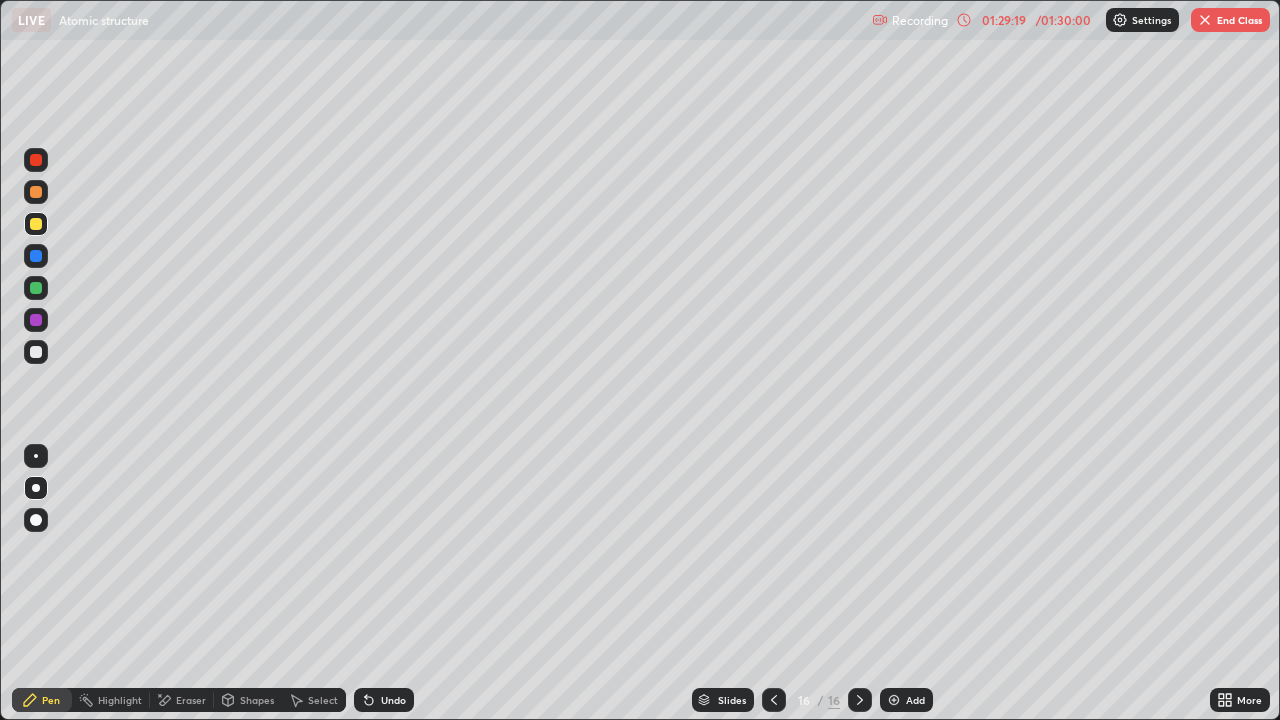 click at bounding box center [36, 352] 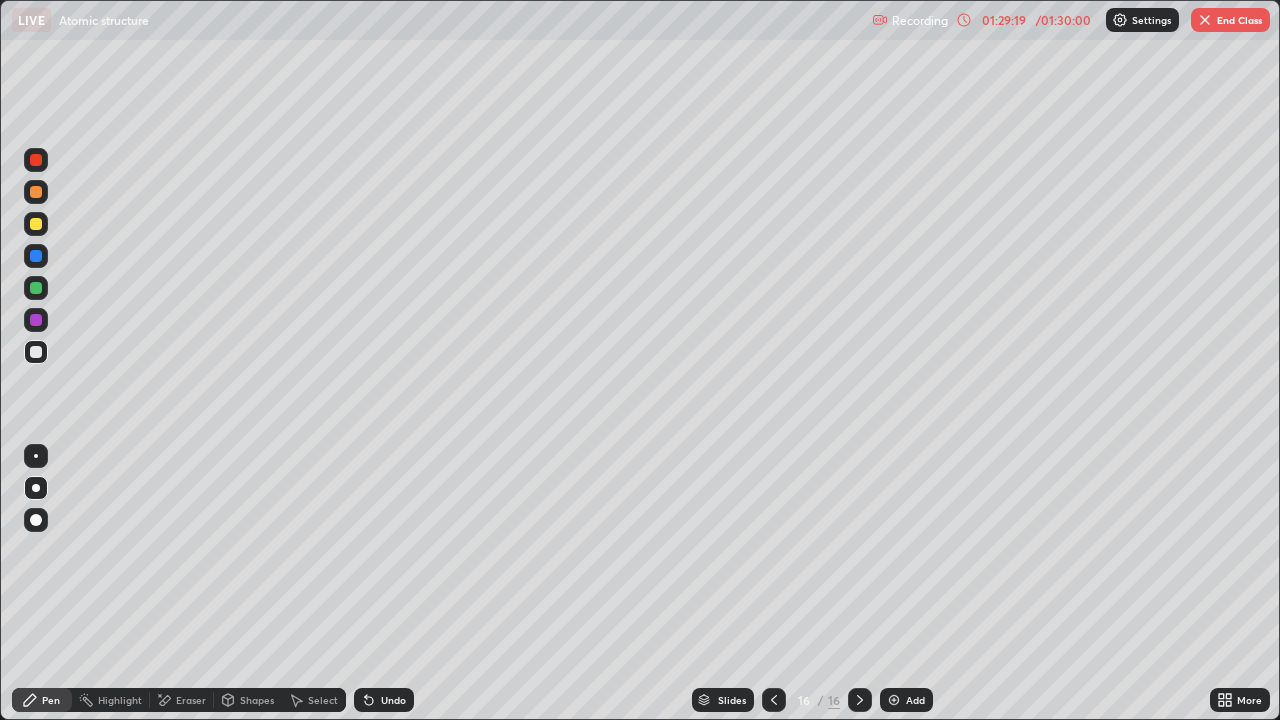 click at bounding box center [36, 352] 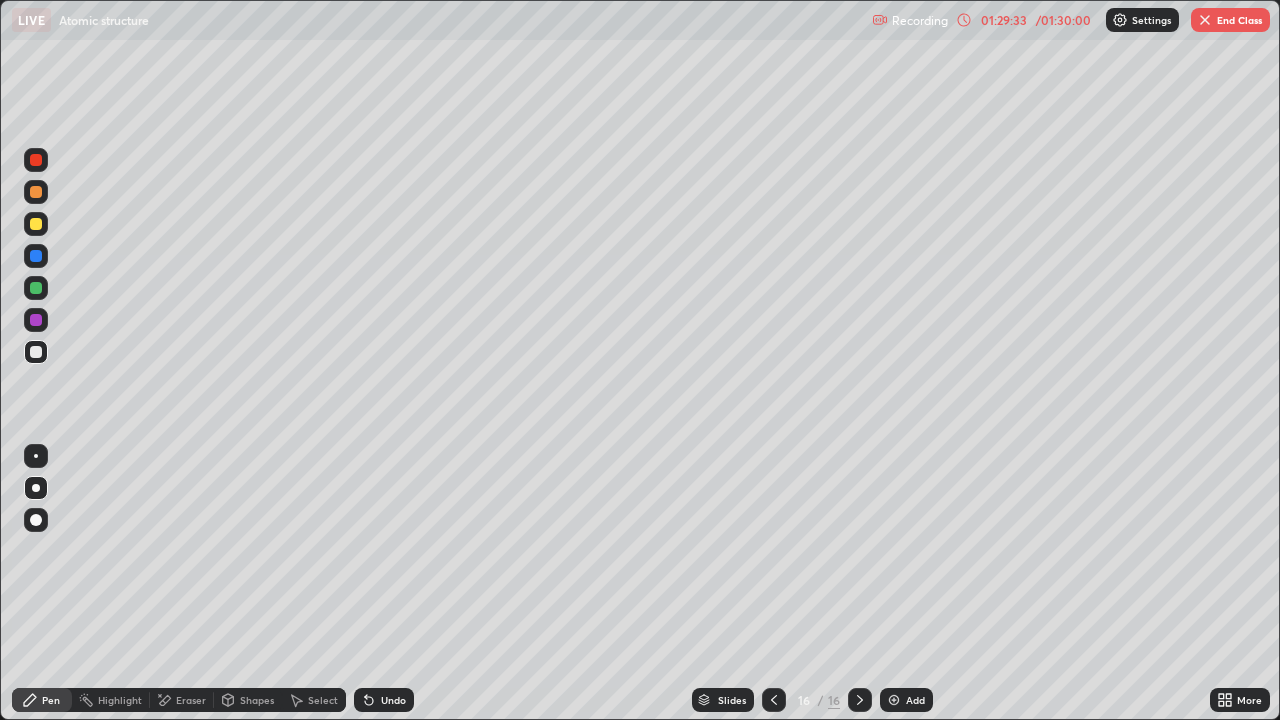 click at bounding box center [36, 352] 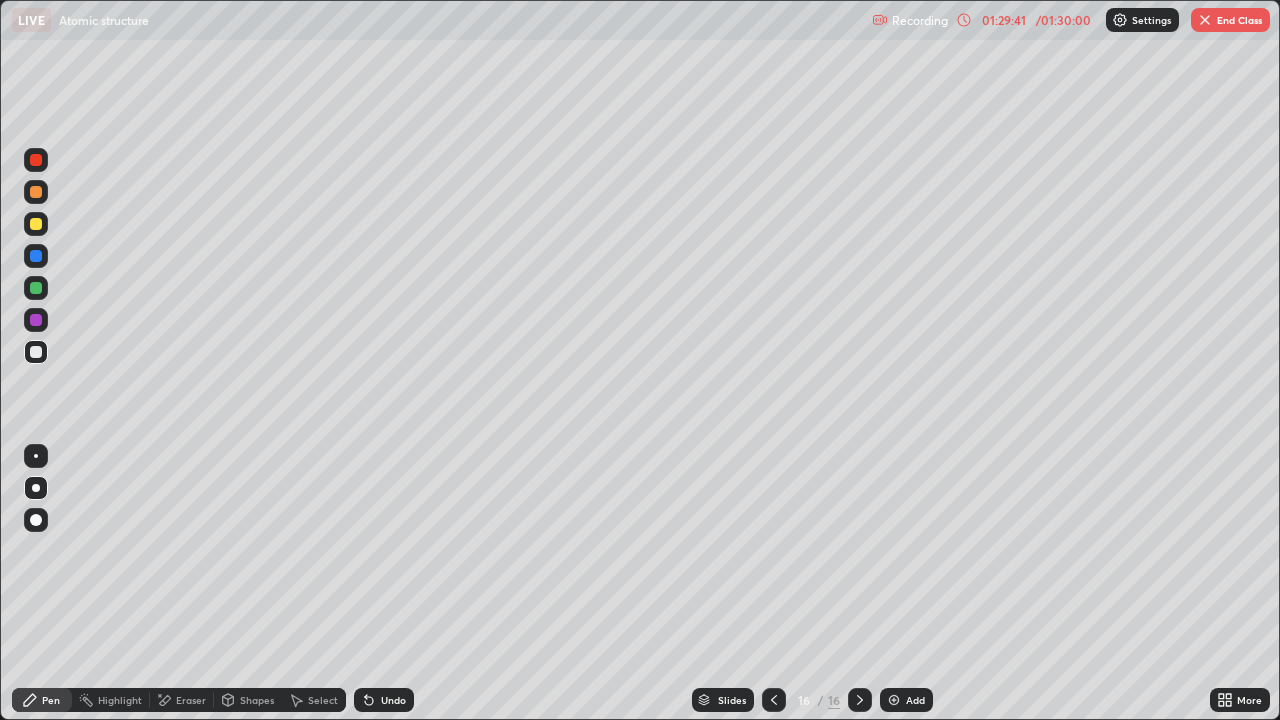 click on "Shapes" at bounding box center [257, 700] 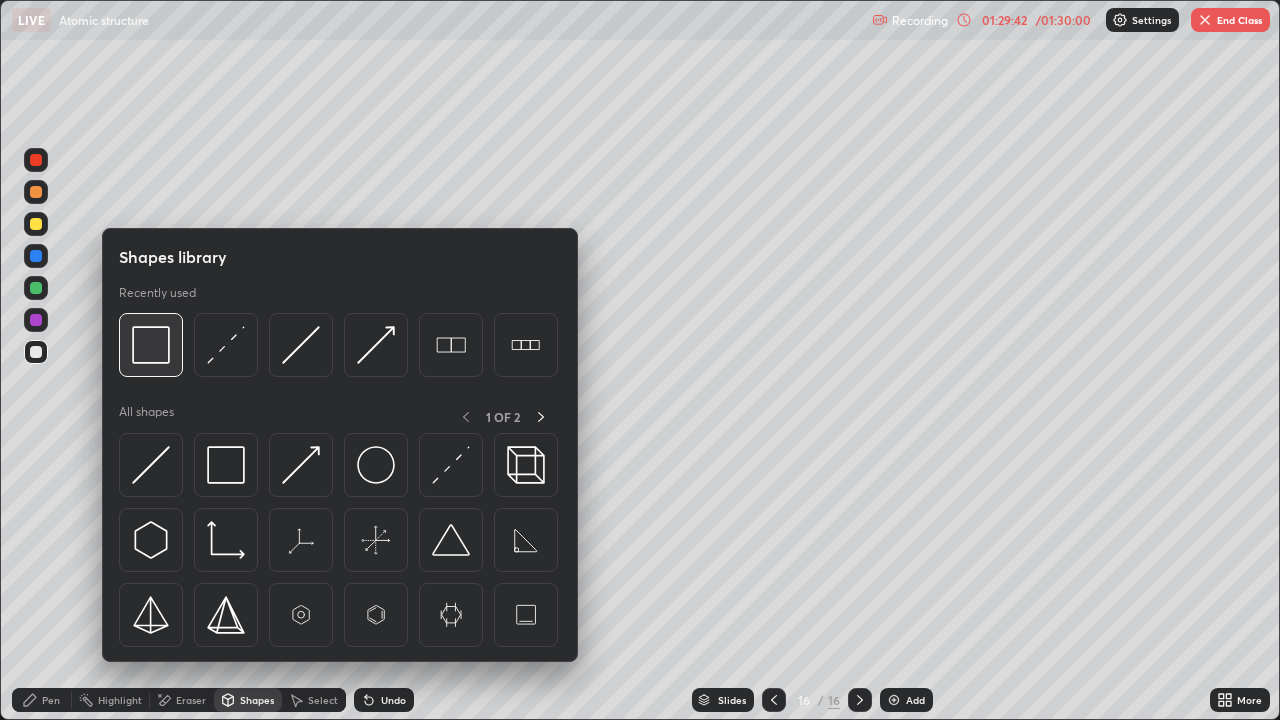 click at bounding box center (151, 345) 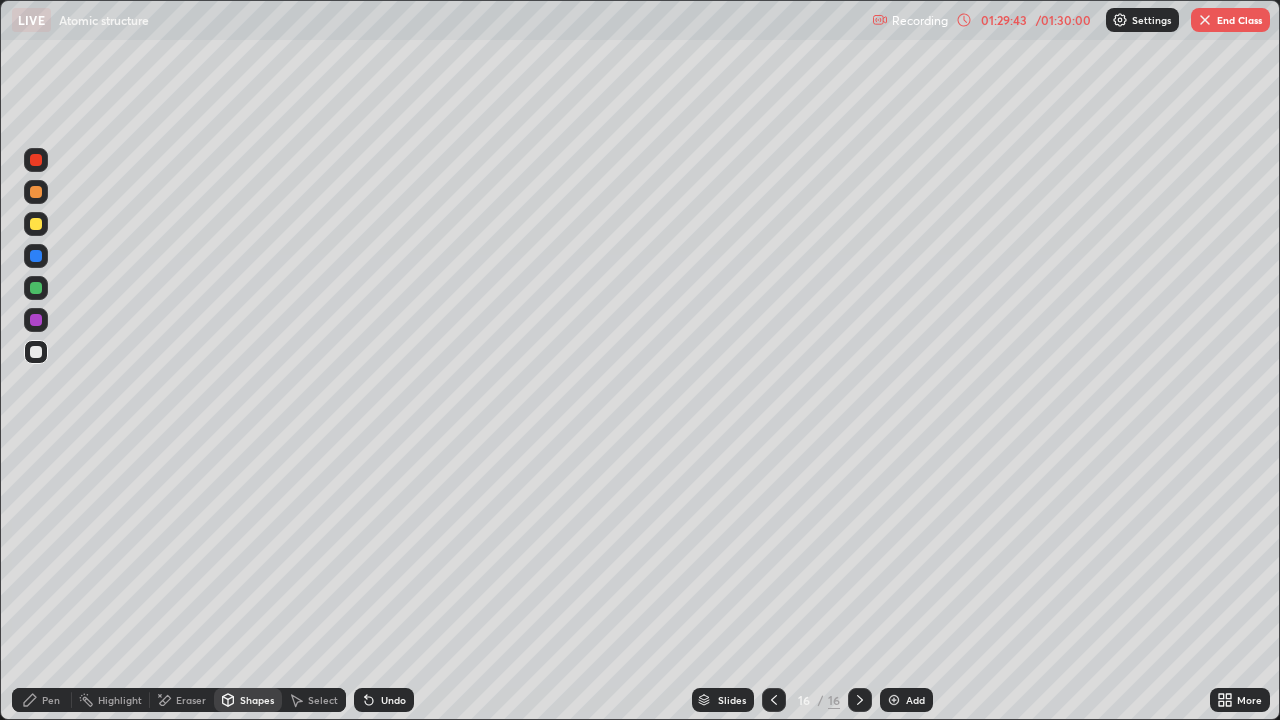 click at bounding box center (36, 224) 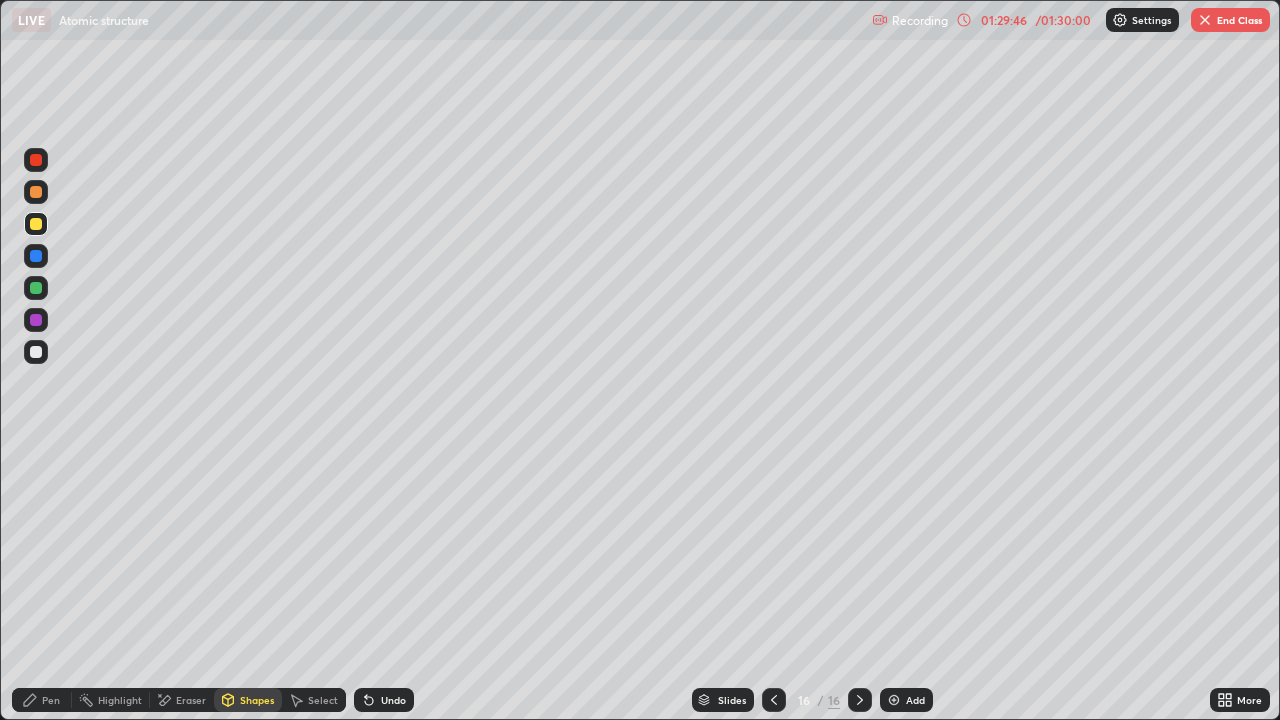 click on "Pen" at bounding box center (42, 700) 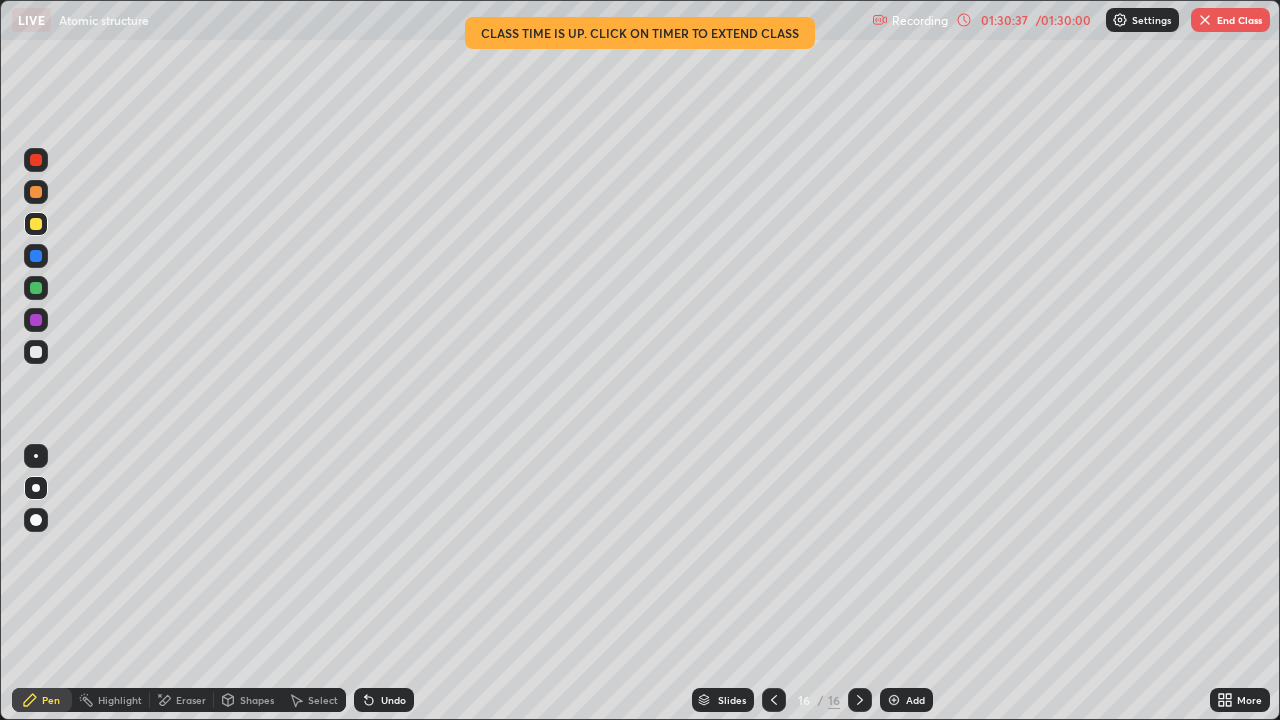 click on "End Class" at bounding box center [1230, 20] 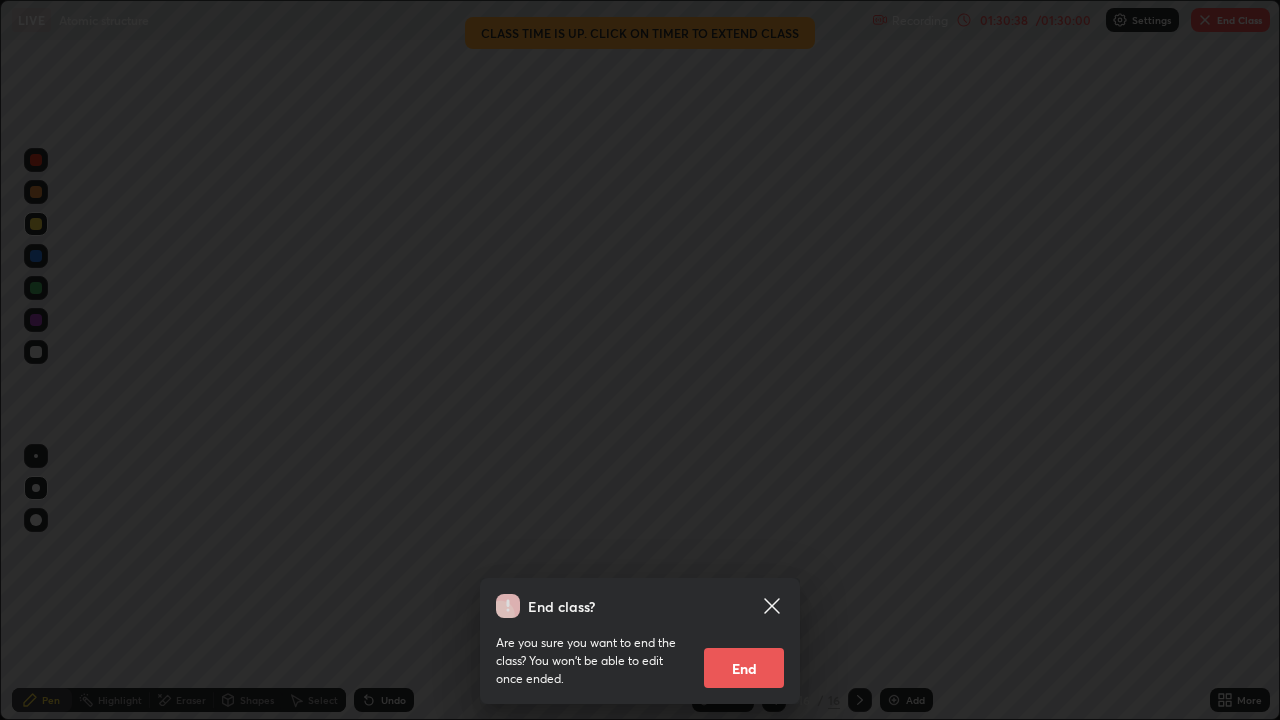 click on "End" at bounding box center [744, 668] 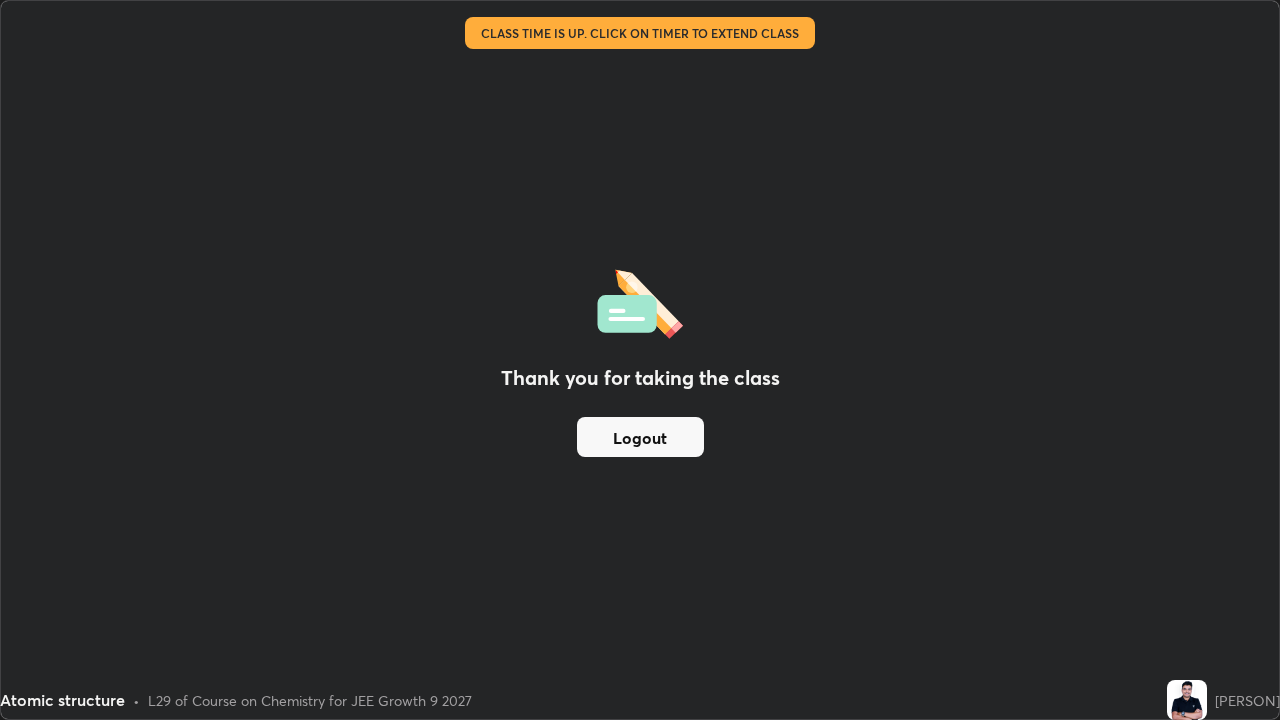 click on "Logout" at bounding box center (640, 437) 